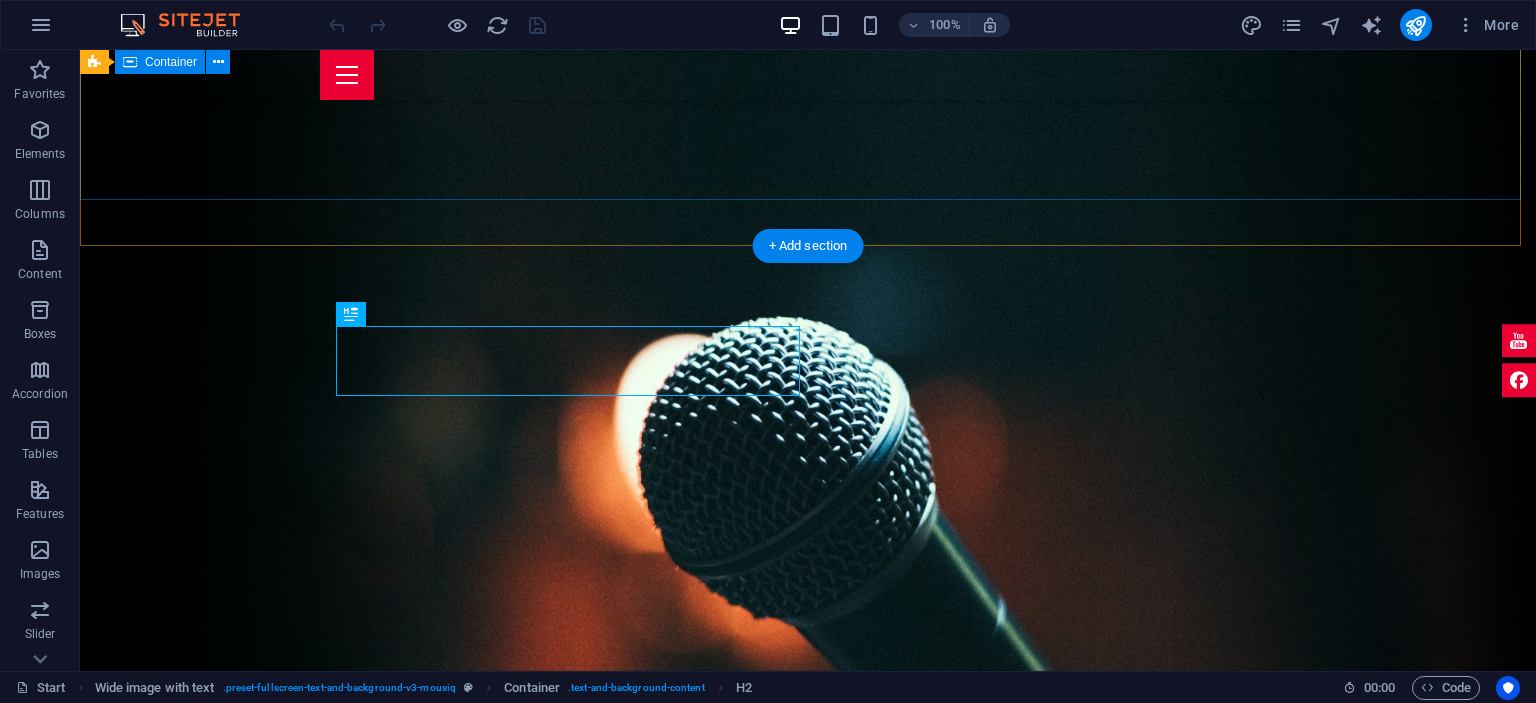 scroll, scrollTop: 425, scrollLeft: 0, axis: vertical 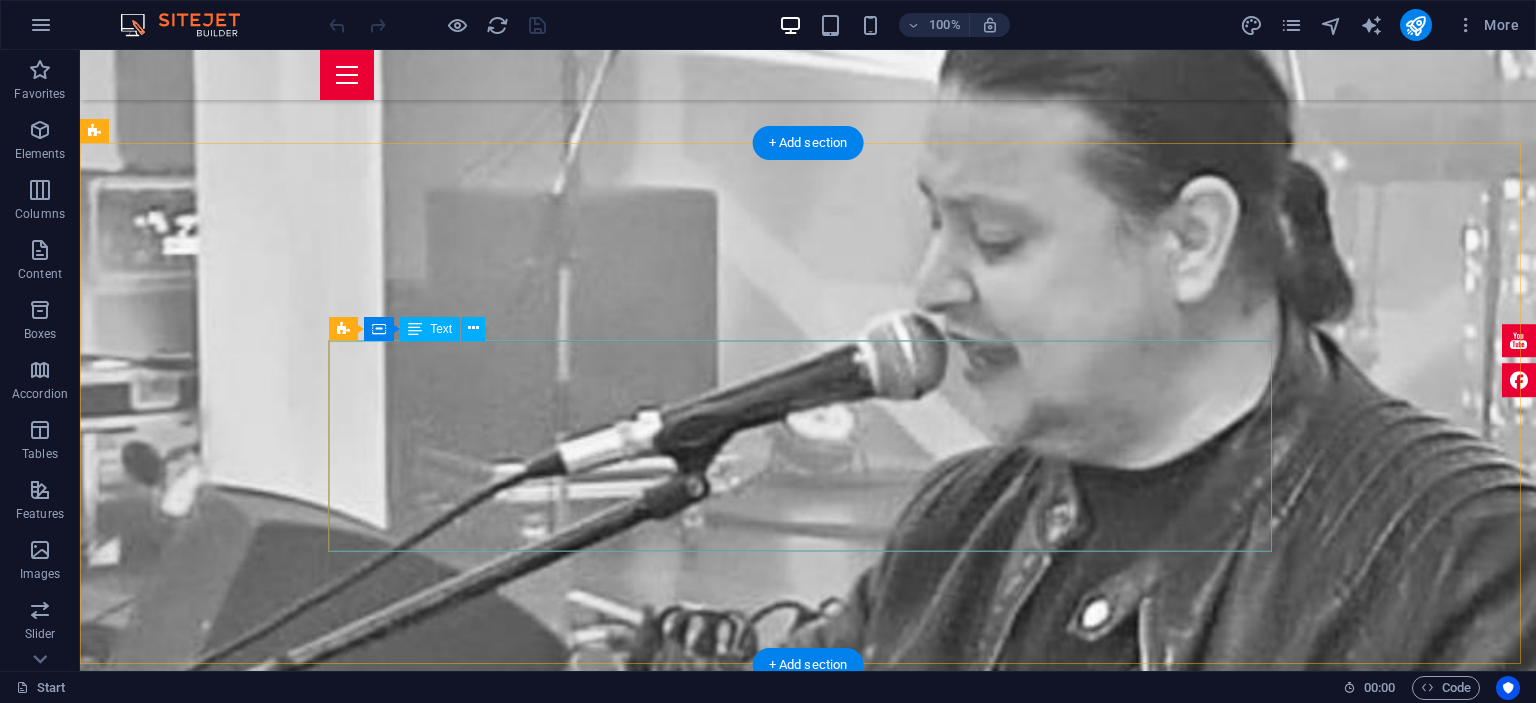 click on ""Pentru un artist , muzica nu este doar sunet - este respiratie, emotie si adevarul rostit in note; e pasiunea care nu doarme niciodata."  Este poate cel mai frumos sentiment pe care îl trăim zi de zi alături de dumneavoastră, făcând din evenimentele la care luăm parte, adevărate spectacole. Fie că este nunta, botez, cununie, petrecere corporate sau orice alt gen de petrecere privata, abordăm în mod profesionist sarcina pe care o avem, fiind nu doar o formatie de nunta, ci o trupă de muzica live de excepție. În viziunea noastră orice eveniment are succes doar dacă acesta are "personalitatea" dorita de client și decurge în mod profesionist. Tocmai din acest motiv suntem una dintre cele mai cautate si solicitate formatii de nunta." at bounding box center (808, 3835) 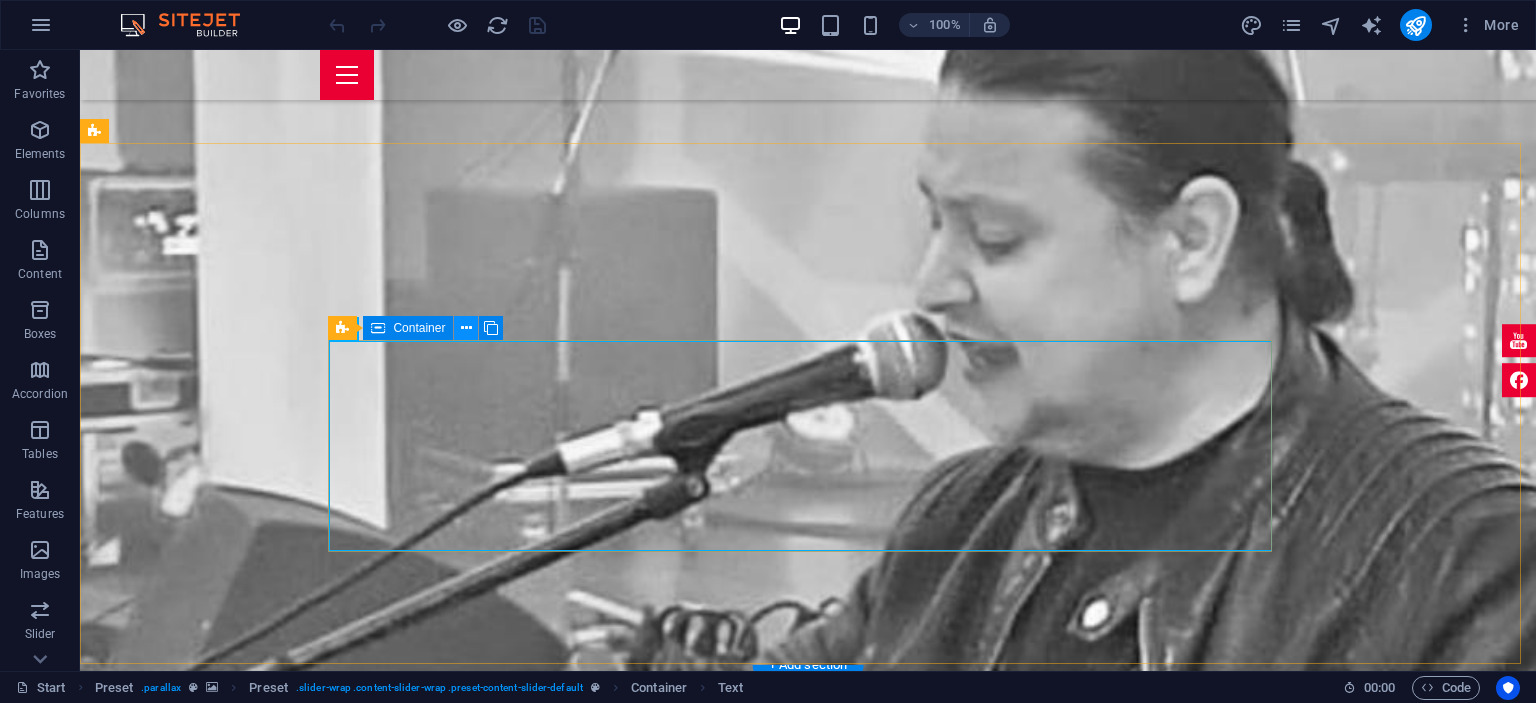 click at bounding box center [466, 328] 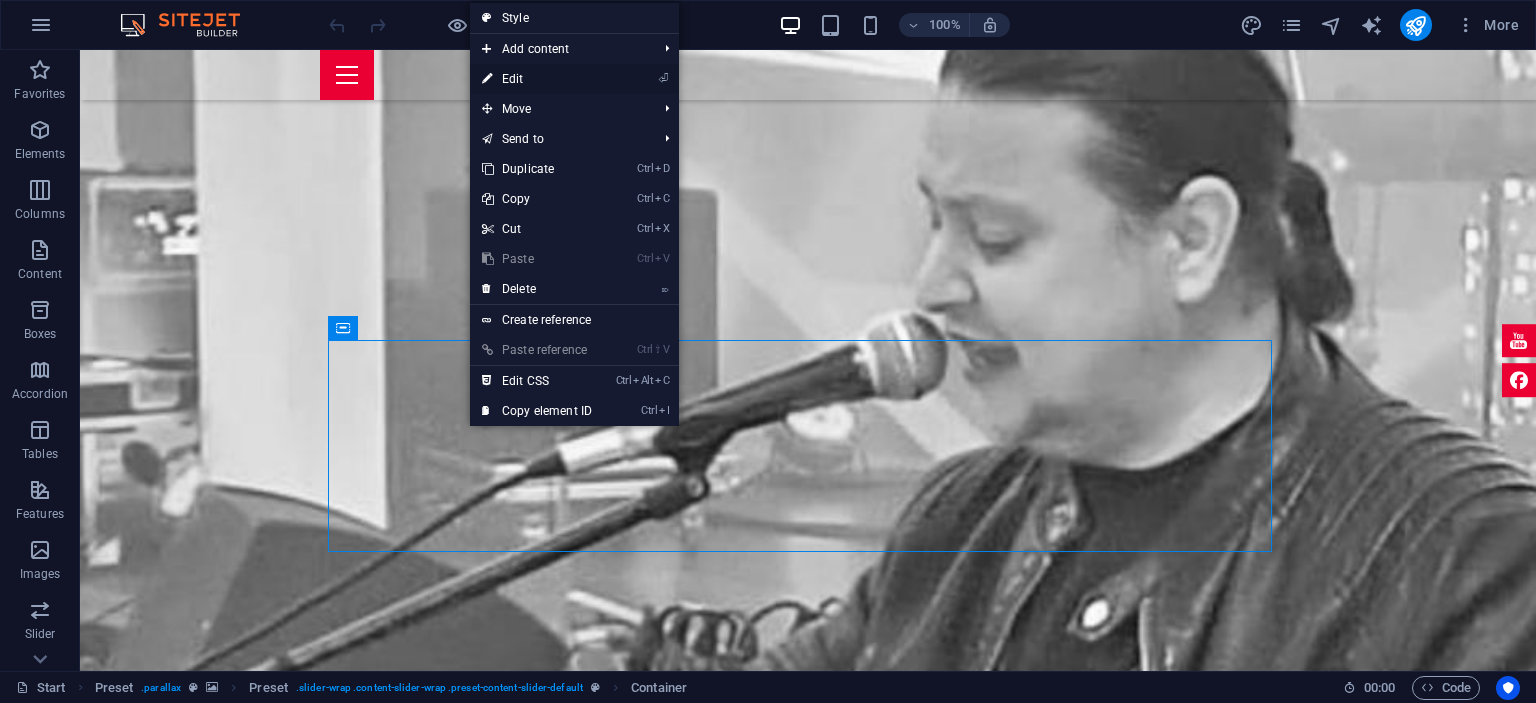 click on "⏎  Edit" at bounding box center (537, 79) 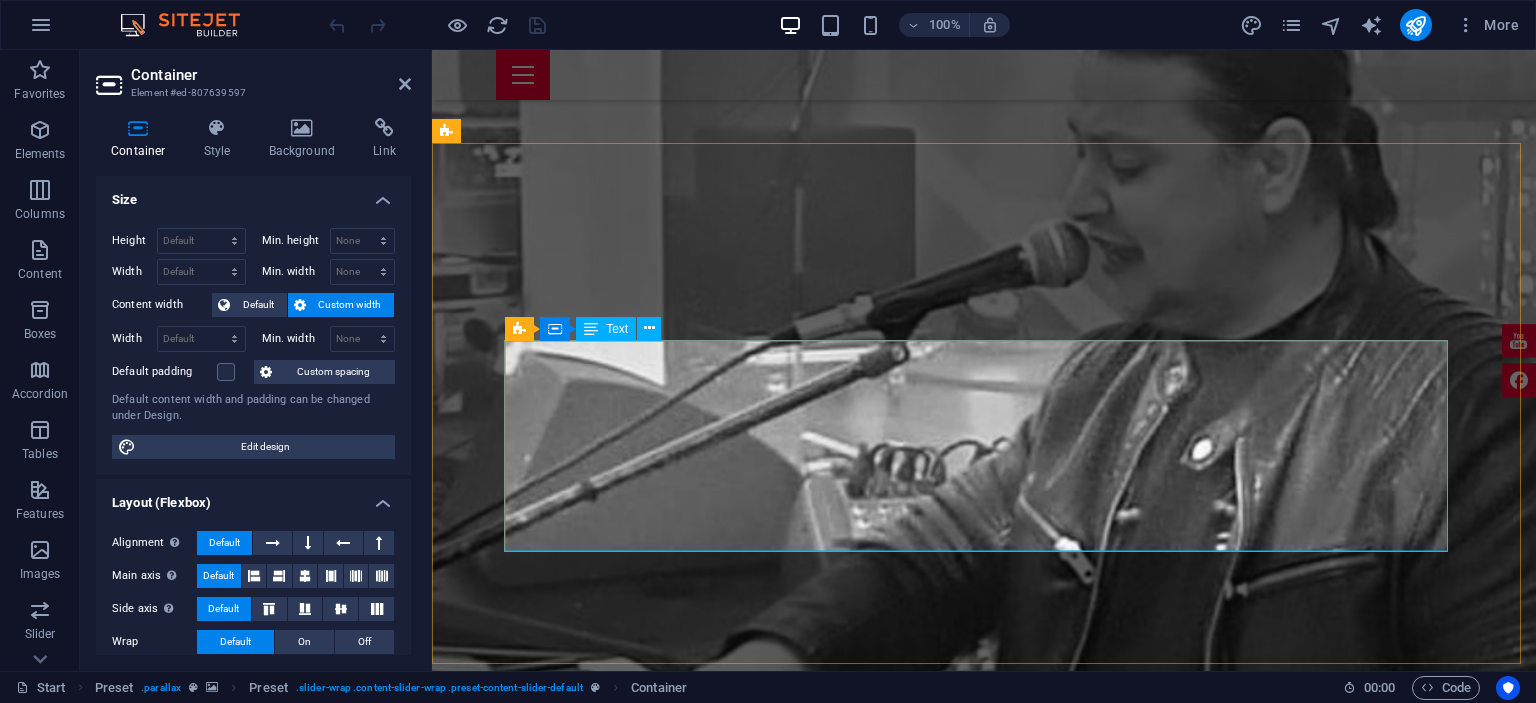 click on ""Pentru un artist , muzica nu este doar sunet - este respiratie, emotie si adevarul rostit in note; e pasiunea care nu doarme niciodata."  Este poate cel mai frumos sentiment pe care îl trăim zi de zi alături de dumneavoastră, făcând din evenimentele la care luăm parte, adevărate spectacole. Fie că este nunta, botez, cununie, petrecere corporate sau orice alt gen de petrecere privata, abordăm în mod profesionist sarcina pe care o avem, fiind nu doar o formatie de nunta, ci o trupă de muzica live de excepție. În viziunea noastră orice eveniment are succes doar dacă acesta are "personalitatea" dorita de client și decurge în mod profesionist. Tocmai din acest motiv suntem una dintre cele mai cautate si solicitate formatii de nunta." at bounding box center (984, 3835) 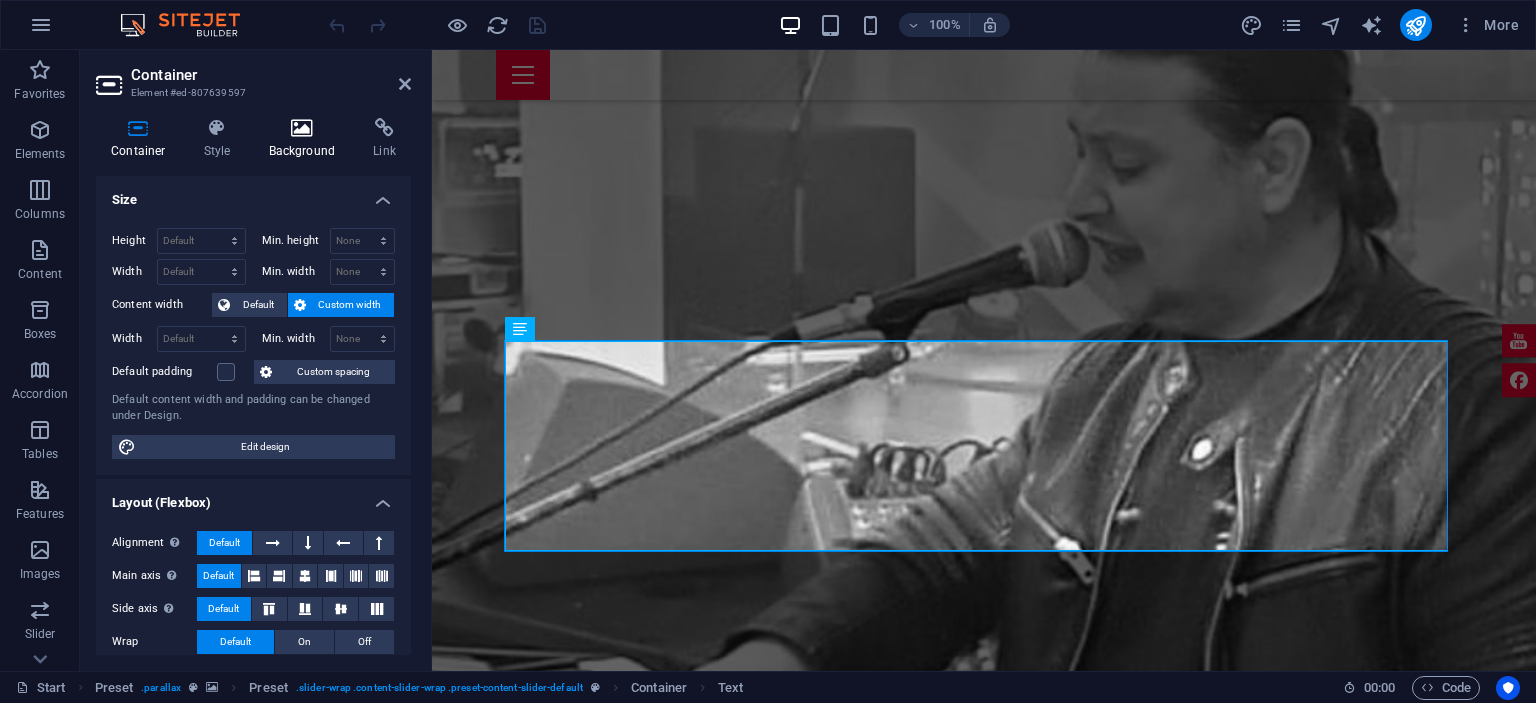 click at bounding box center [302, 128] 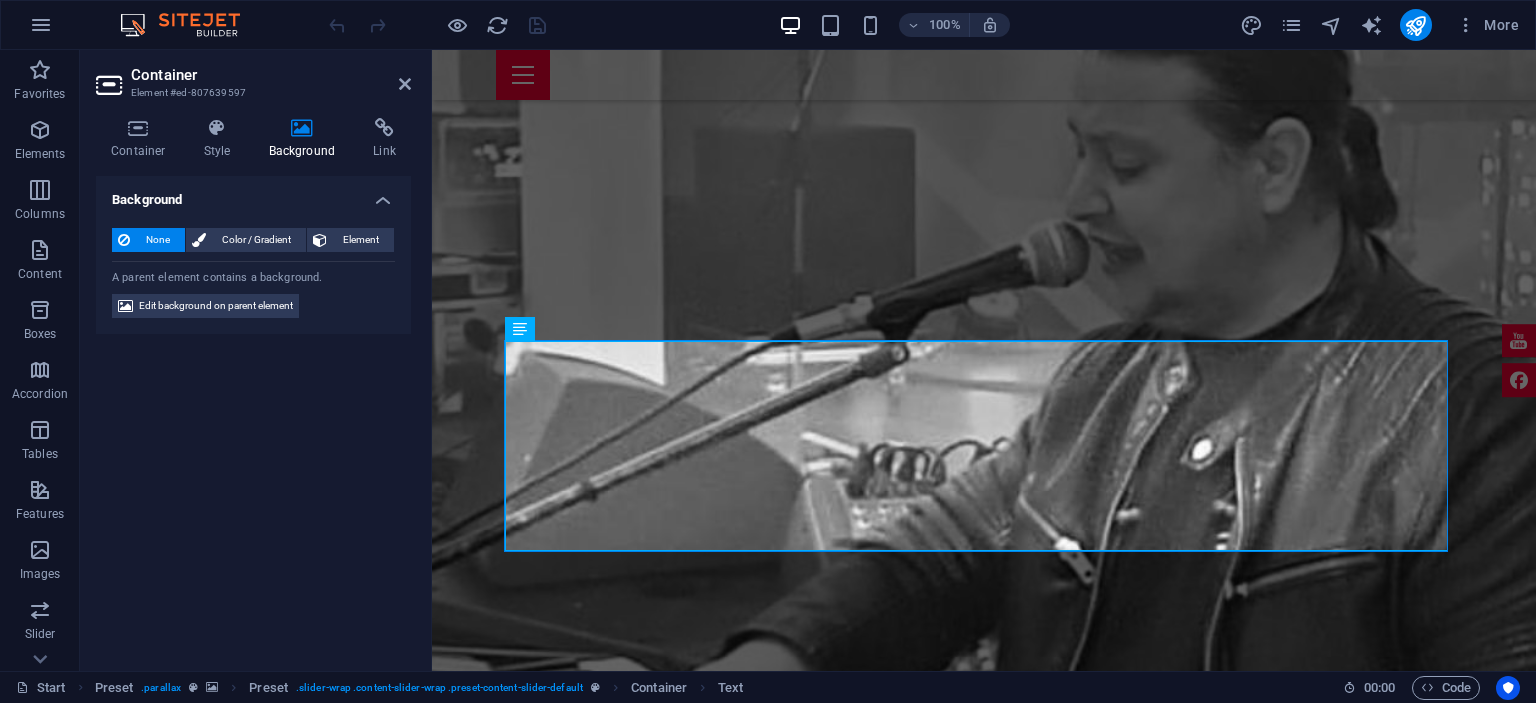 click on "None" at bounding box center (157, 240) 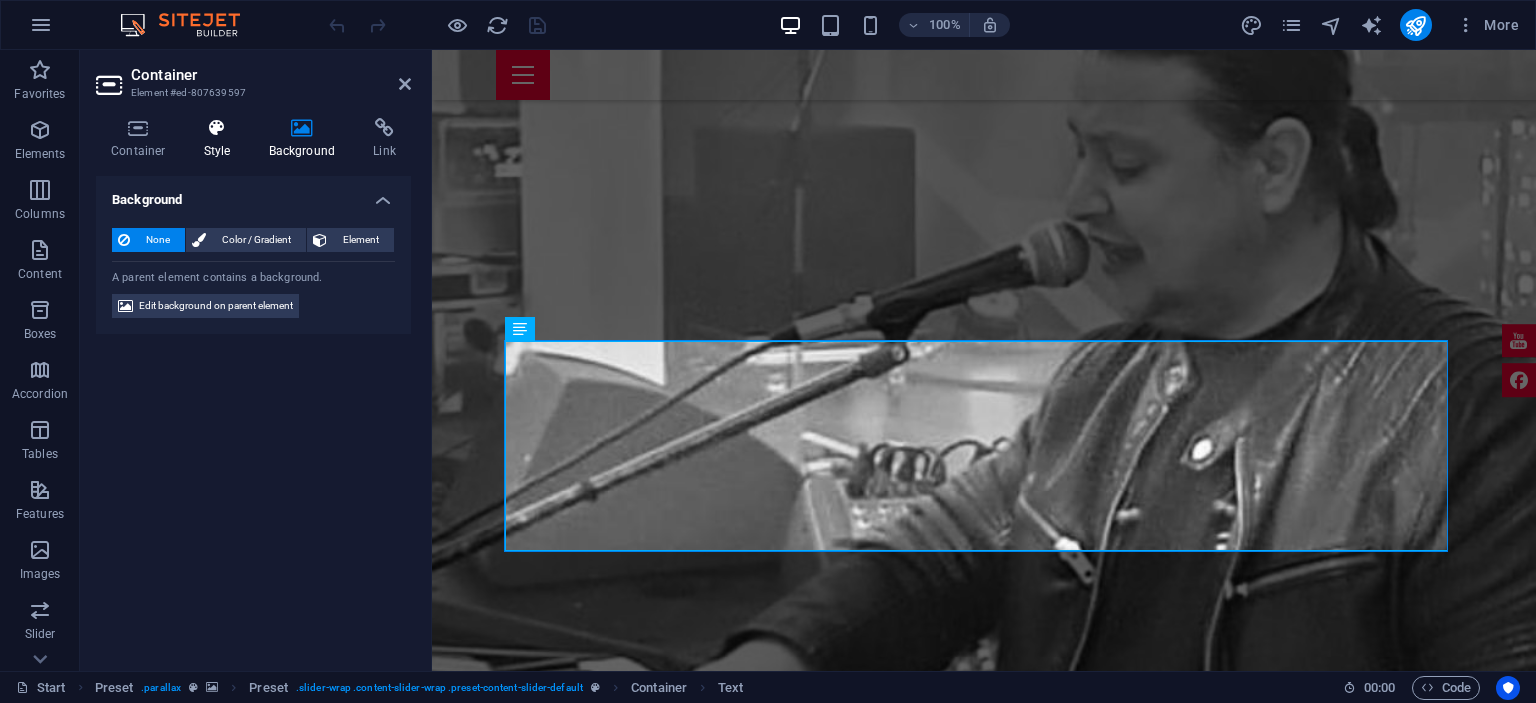 click at bounding box center [217, 128] 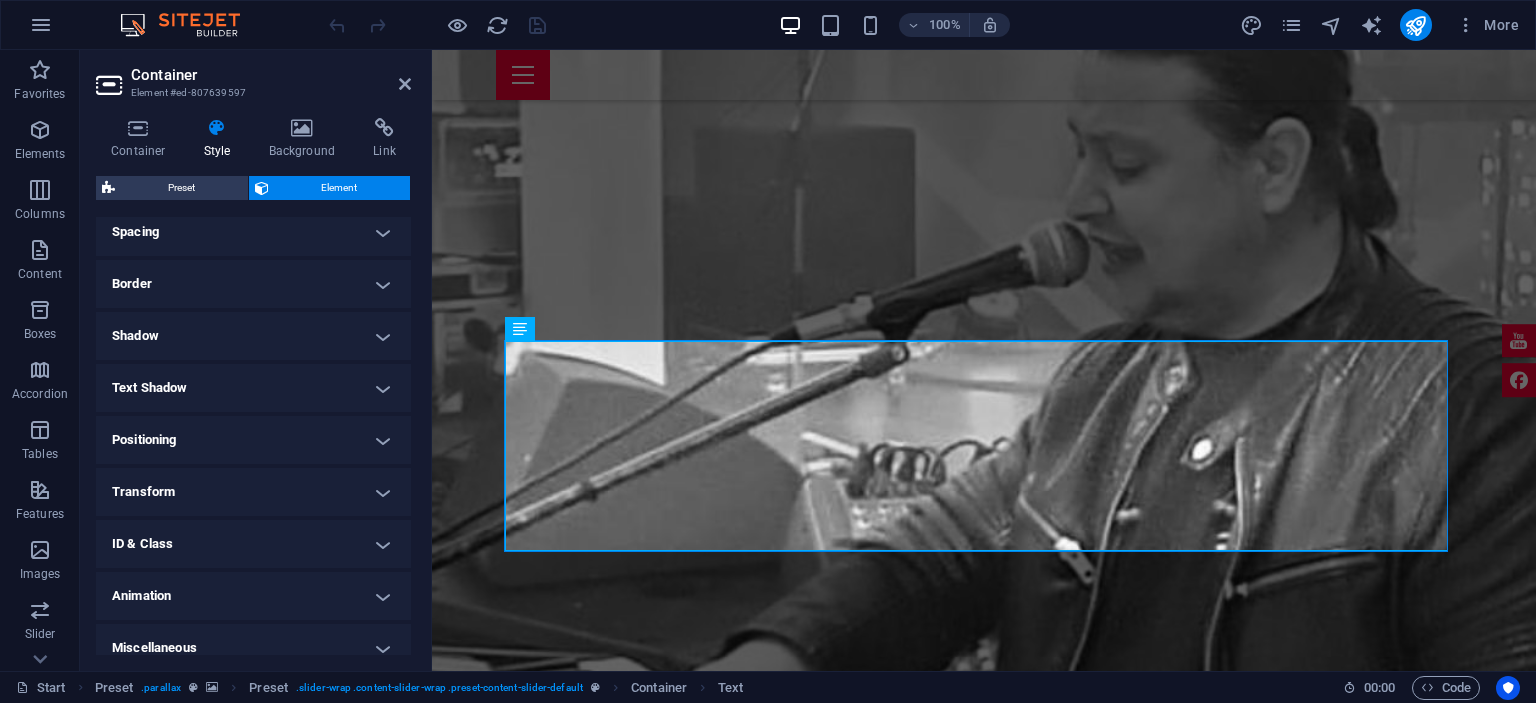 scroll, scrollTop: 406, scrollLeft: 0, axis: vertical 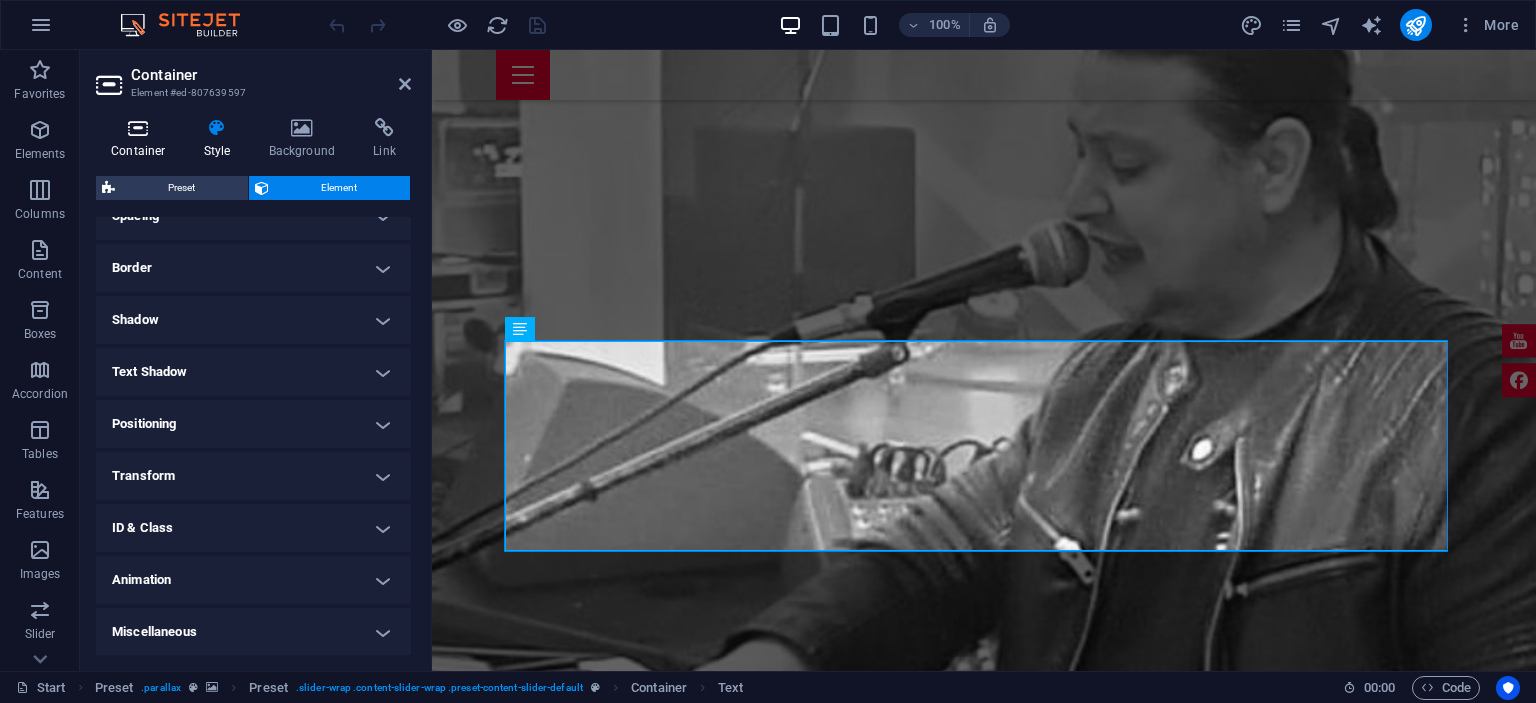 click on "Container" at bounding box center [142, 139] 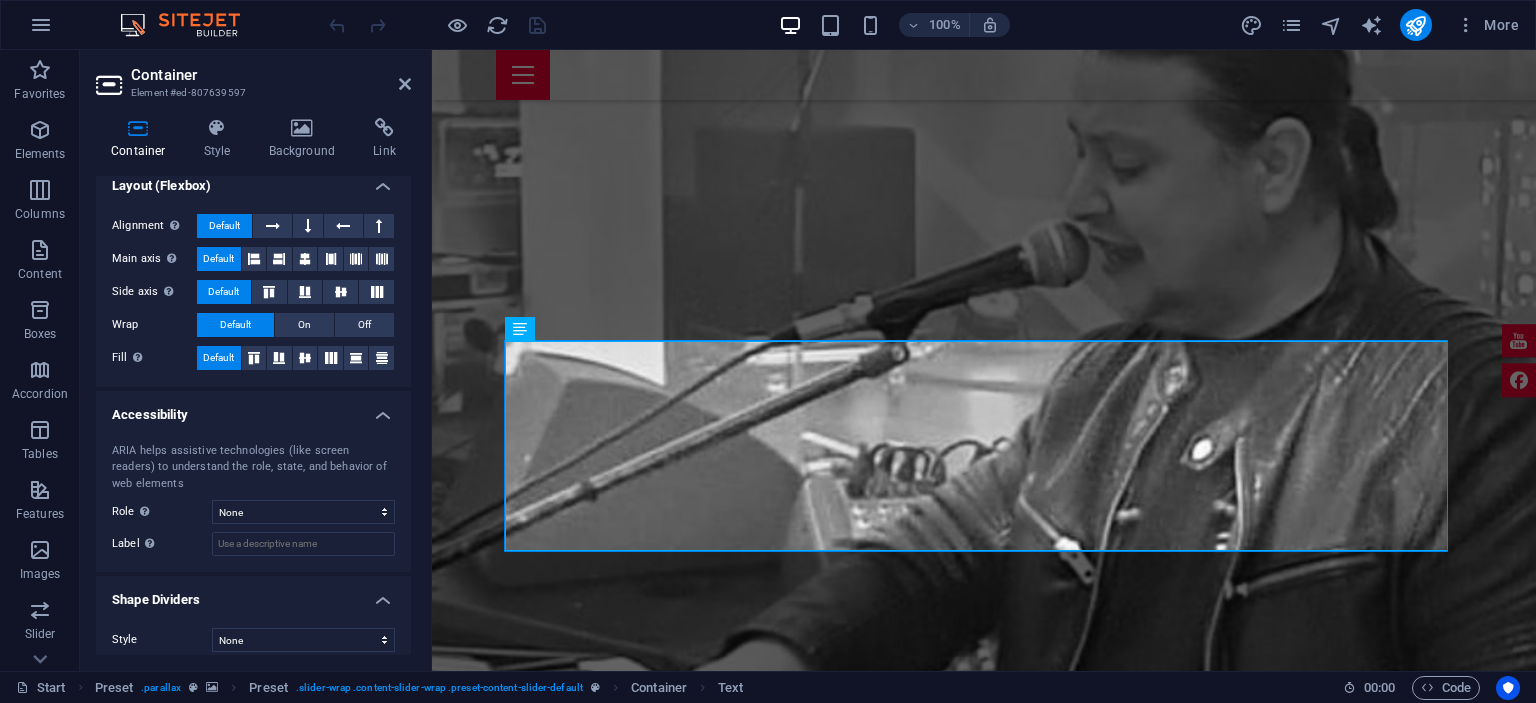 scroll, scrollTop: 328, scrollLeft: 0, axis: vertical 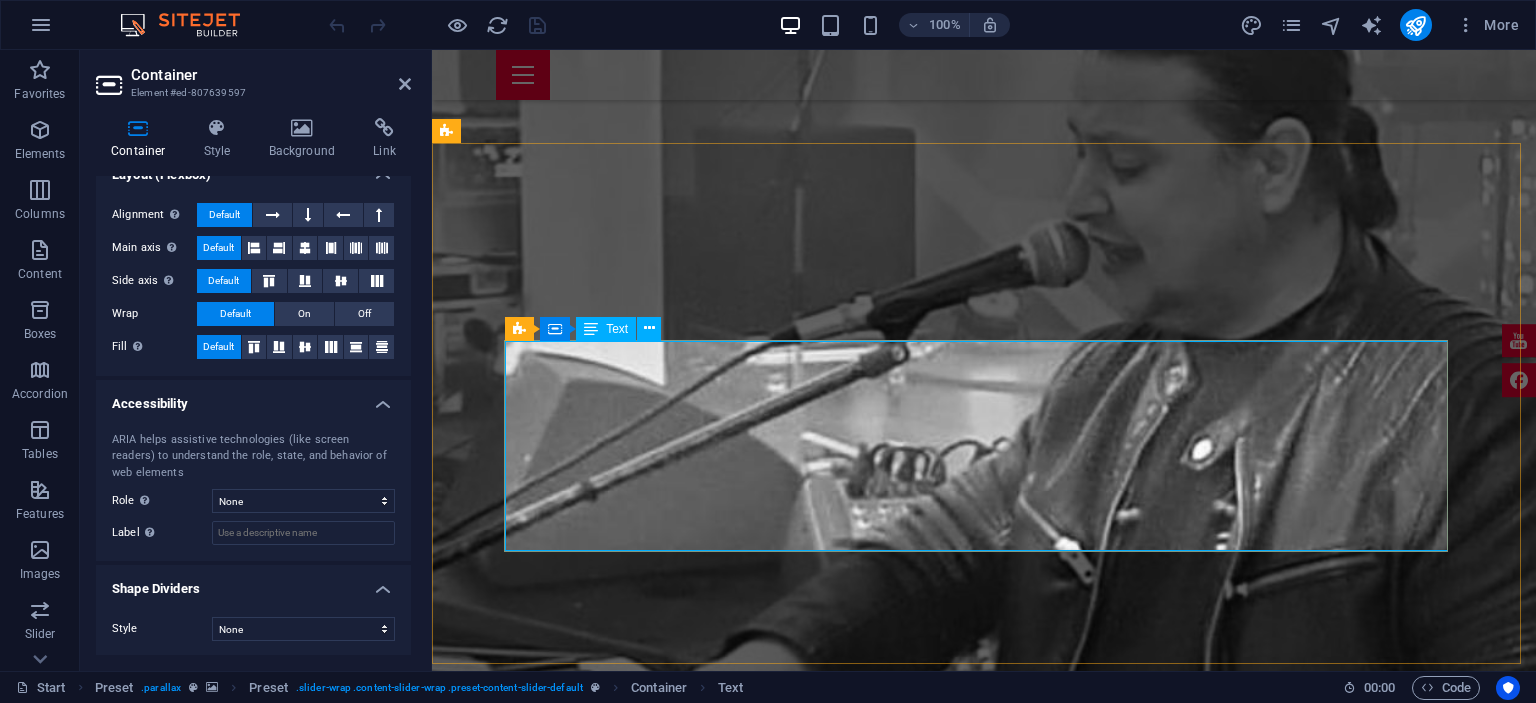 click on ""Pentru un artist , muzica nu este doar sunet - este respiratie, emotie si adevarul rostit in note; e pasiunea care nu doarme niciodata."  Este poate cel mai frumos sentiment pe care îl trăim zi de zi alături de dumneavoastră, făcând din evenimentele la care luăm parte, adevărate spectacole. Fie că este nunta, botez, cununie, petrecere corporate sau orice alt gen de petrecere privata, abordăm în mod profesionist sarcina pe care o avem, fiind nu doar o formatie de nunta, ci o trupă de muzica live de excepție. În viziunea noastră orice eveniment are succes doar dacă acesta are "personalitatea" dorita de client și decurge în mod profesionist. Tocmai din acest motiv suntem una dintre cele mai cautate si solicitate formatii de nunta." at bounding box center [984, 3835] 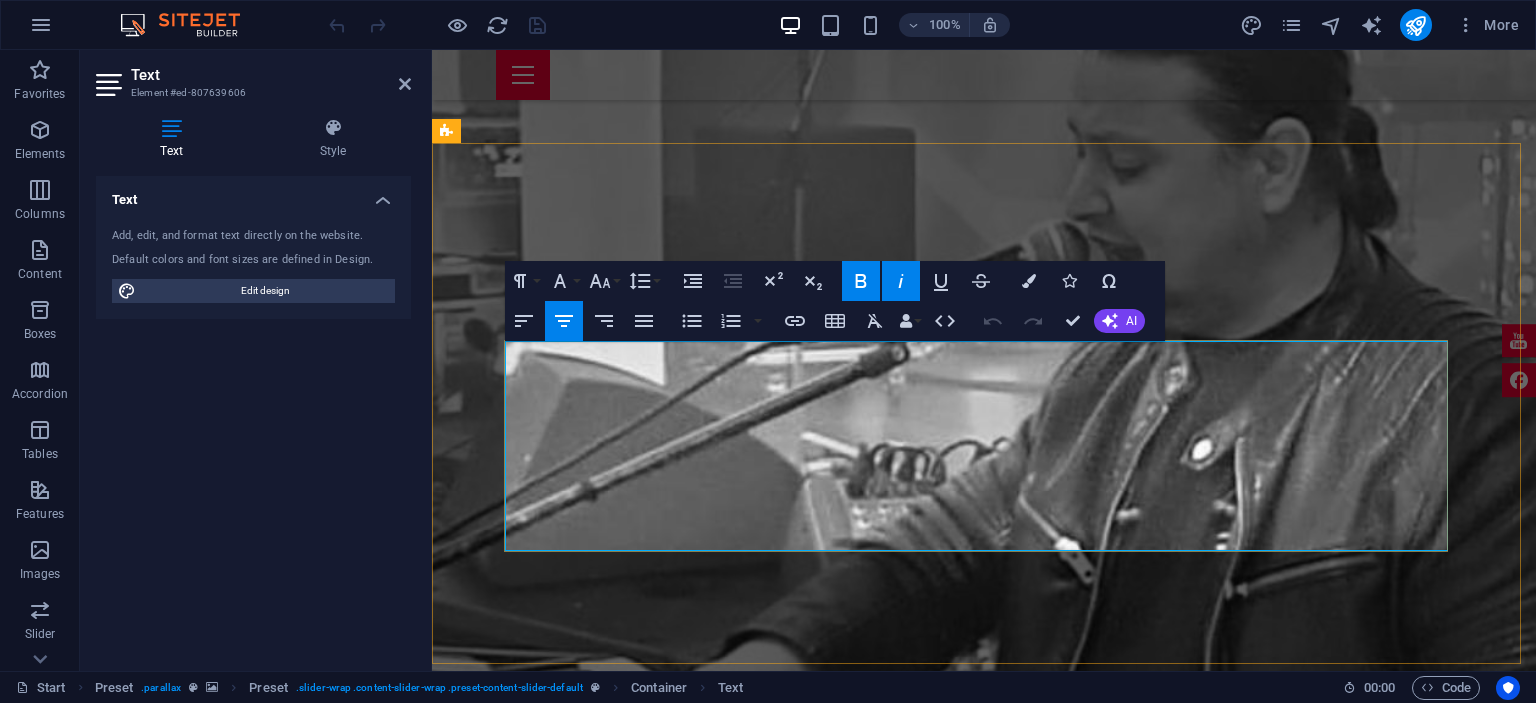 click on "Este poate cel mai frumos sentiment pe care îl trăim zi de zi alături de dumneavoastră, făcând din evenimentele la care luăm parte, adevărate spectacole. Fie că este nunta, botez, cununie, petrecere corporate sau orice alt gen de petrecere privata, abordăm în mod profesionist sarcina pe care o avem, fiind nu doar o formatie de nunta, ci o trupă de muzica live de excepție. În viziunea noastră orice eveniment are succes doar dacă acesta are "personalitatea" dorita de client și decurge în mod profesionist. Tocmai din acest motiv suntem una dintre cele mai cautate si solicitate formatii de nunta." at bounding box center [984, 3851] 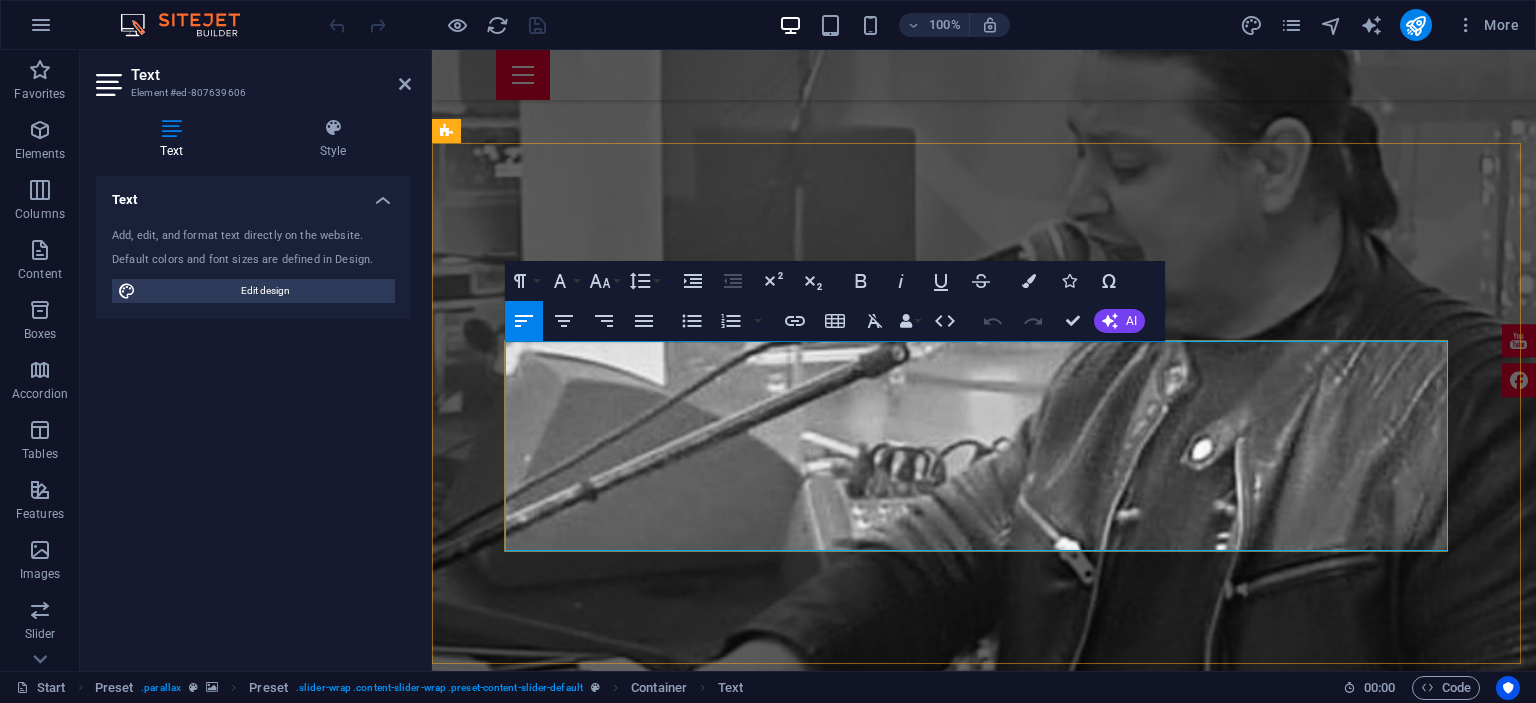 drag, startPoint x: 636, startPoint y: 515, endPoint x: 511, endPoint y: 353, distance: 204.61916 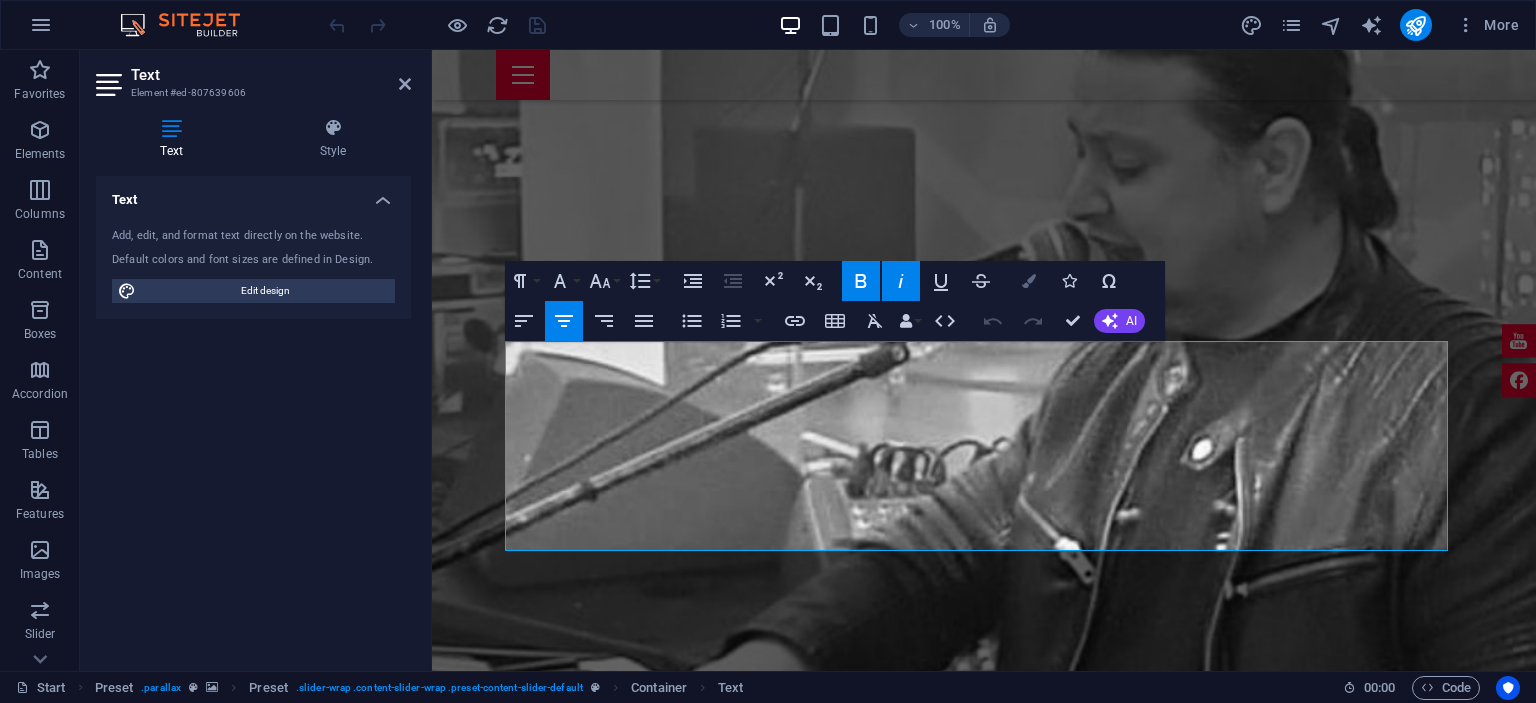 click at bounding box center [1029, 281] 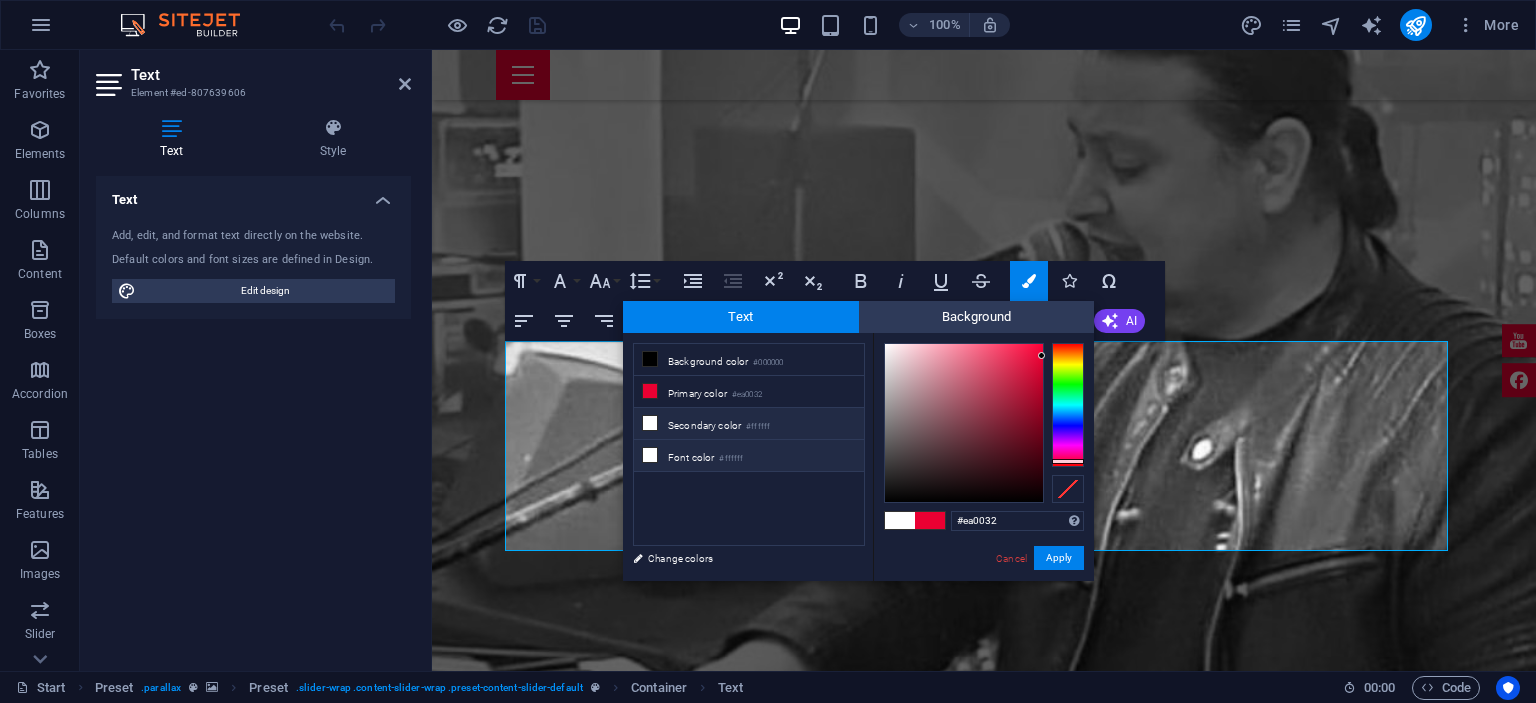 click on "Font color
#ffffff" at bounding box center [749, 456] 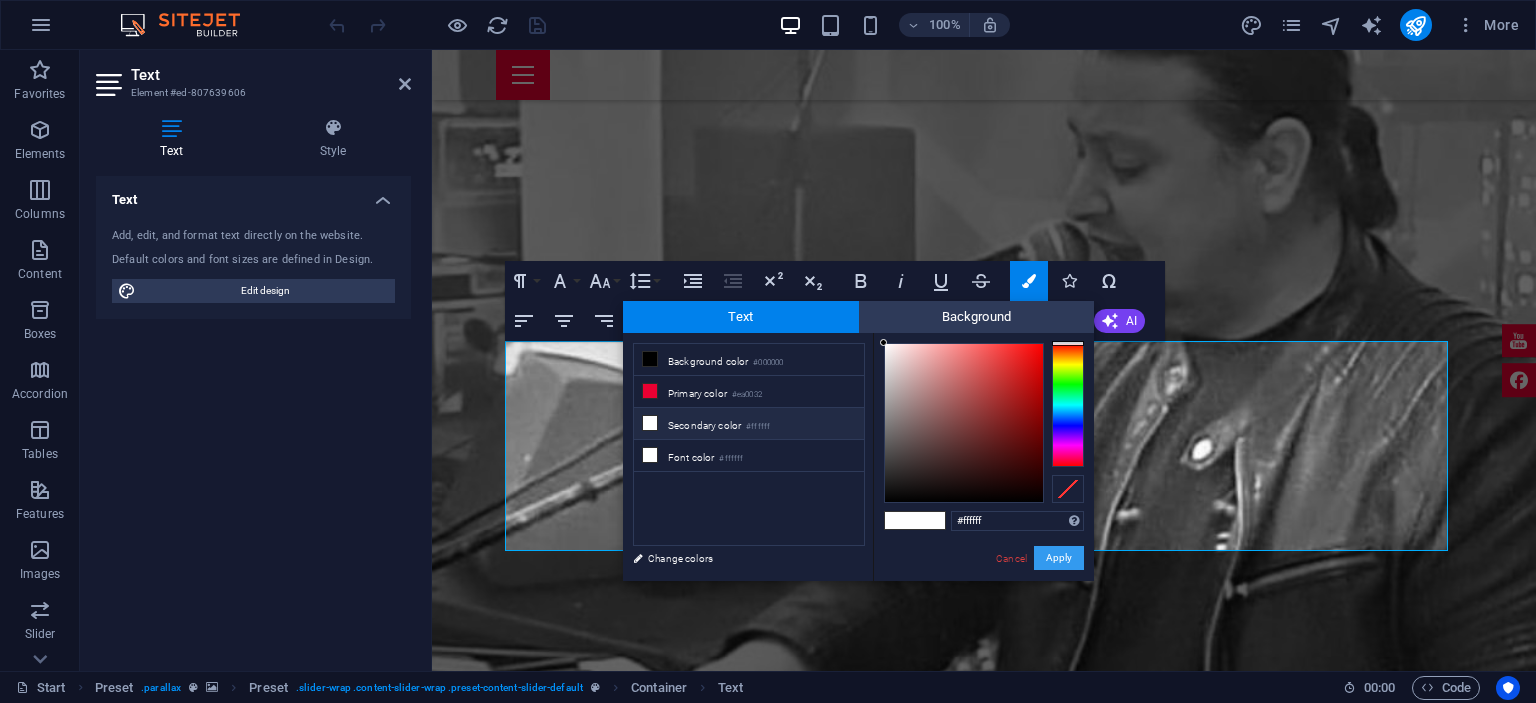 click on "Apply" at bounding box center (1059, 558) 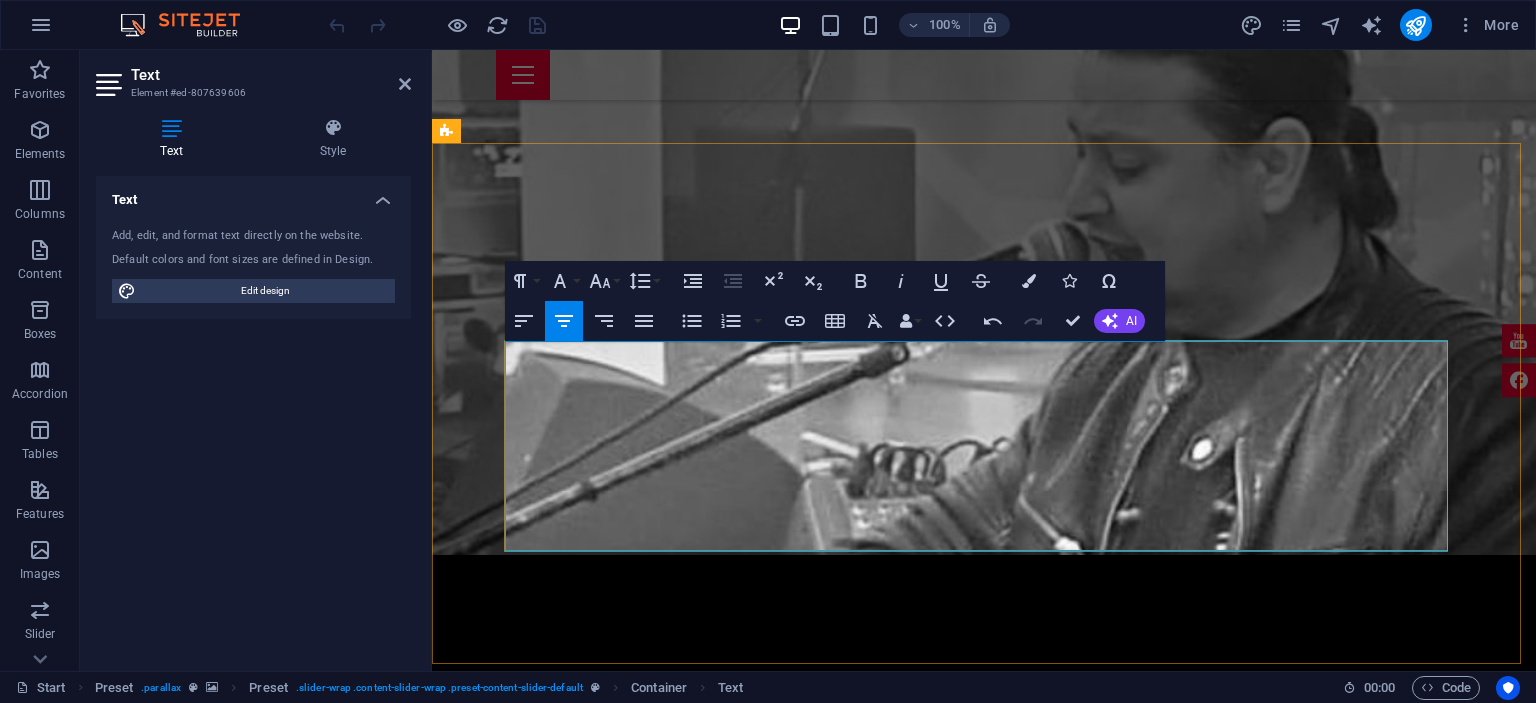drag, startPoint x: 1048, startPoint y: 384, endPoint x: 535, endPoint y: 358, distance: 513.65845 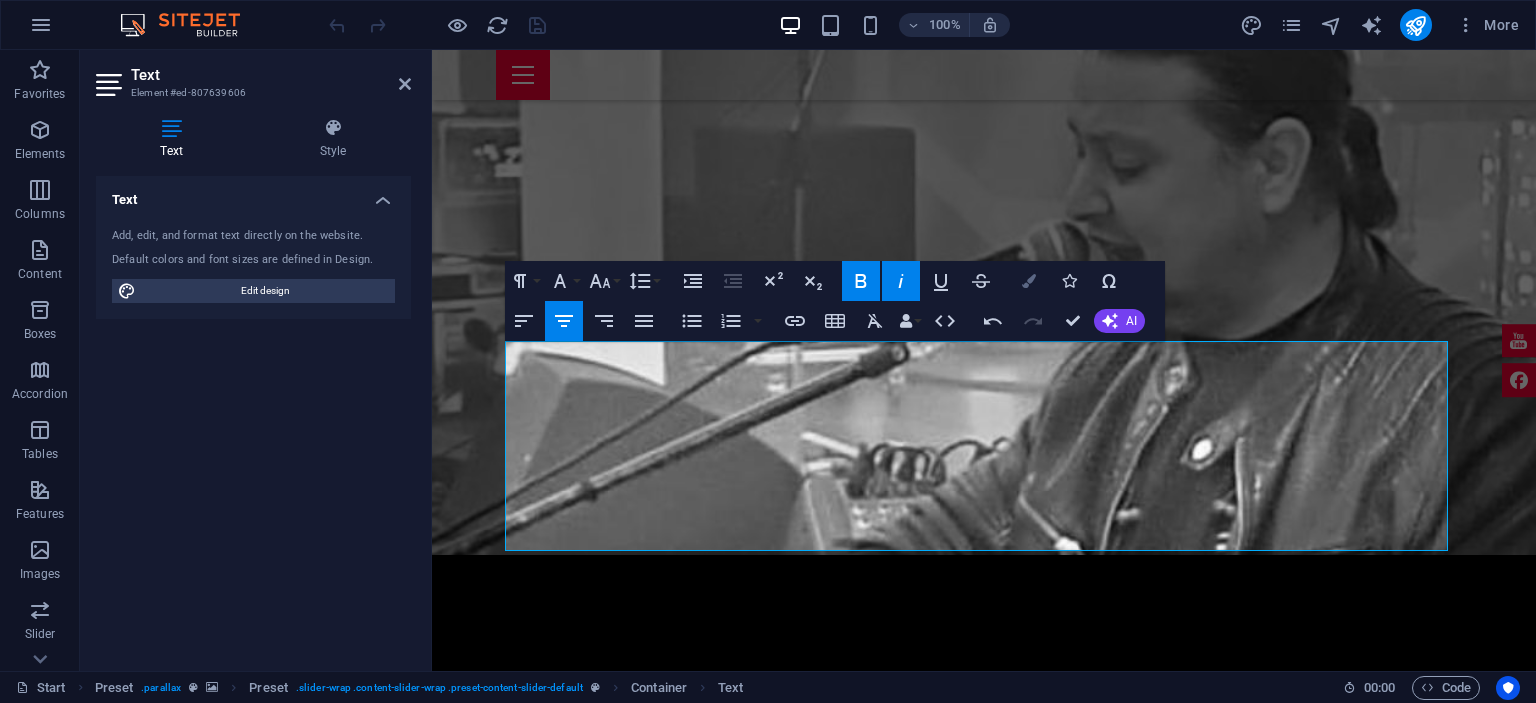 click at bounding box center (1029, 281) 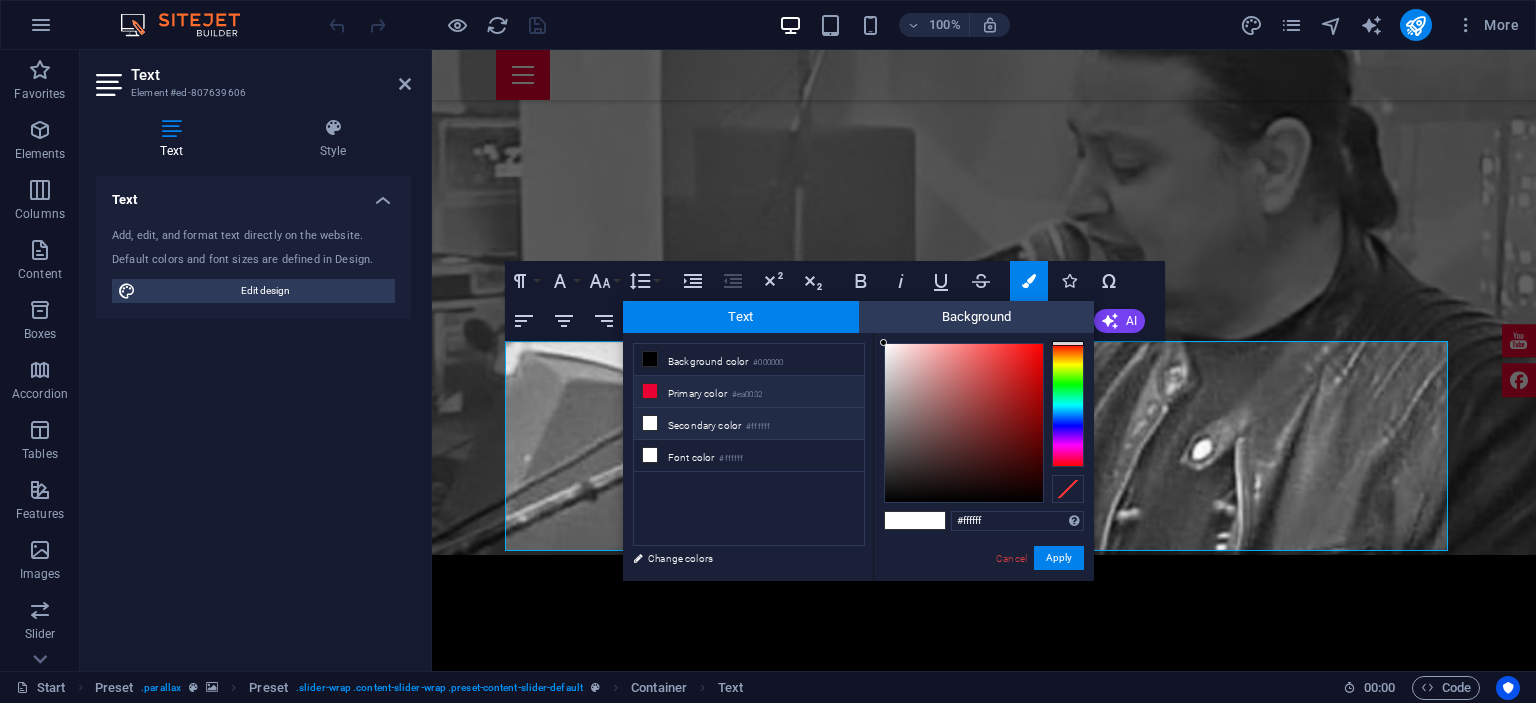 click at bounding box center [650, 391] 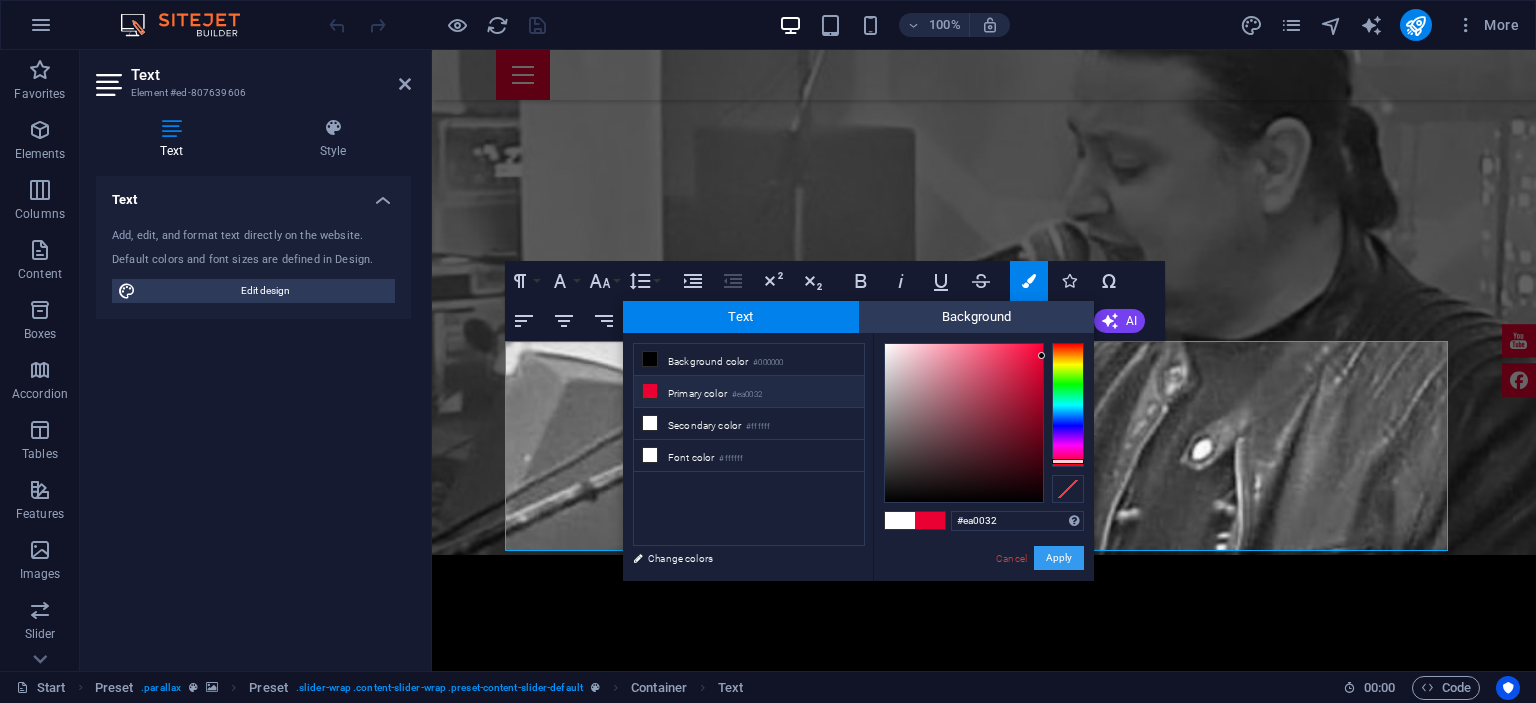click on "Apply" at bounding box center (1059, 558) 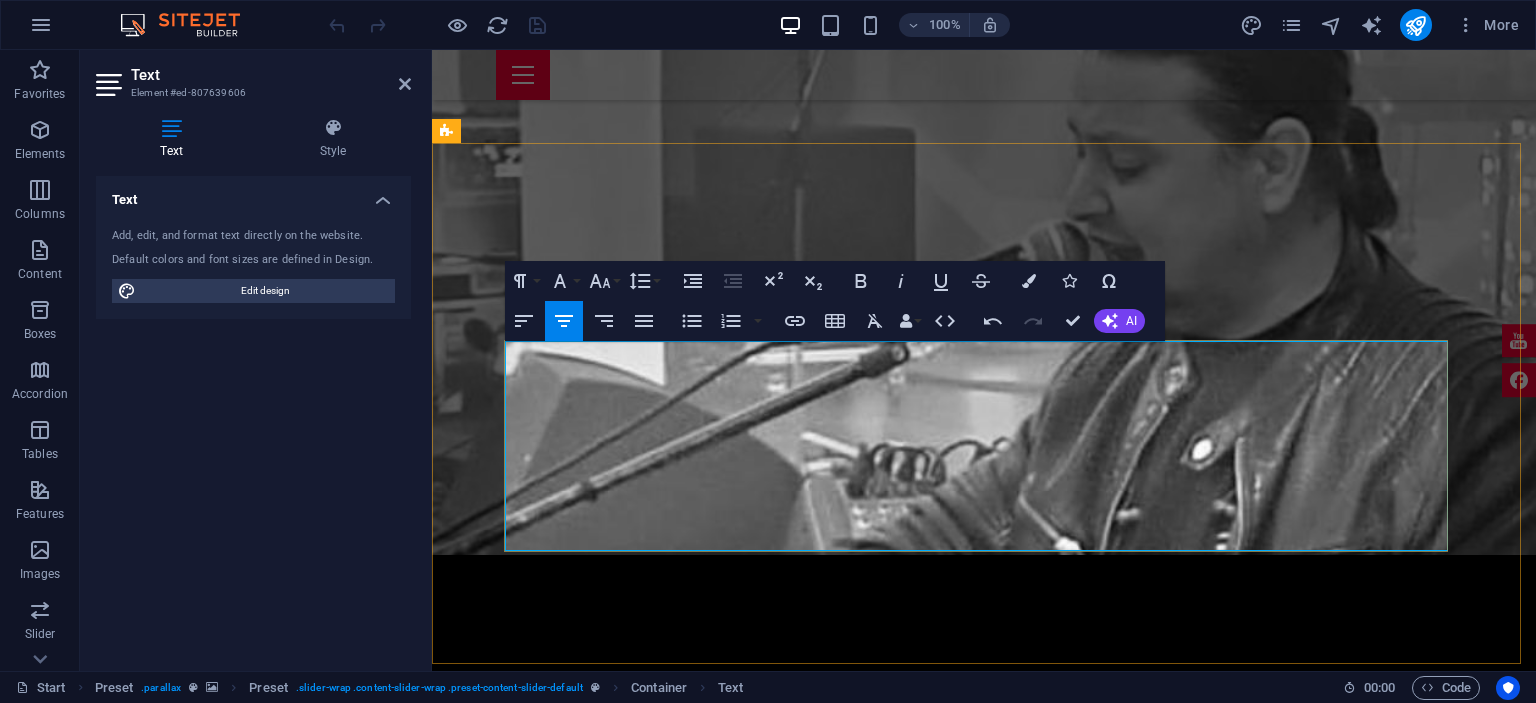 click on "Este poate cel mai frumos sentiment pe care îl trăim zi de zi alături de dumneavoastră, făcând din evenimentele la care luăm parte, adevărate spectacole. Fie că este nunta, botez, cununie, petrecere corporate sau orice alt gen de petrecere privata, abordăm în mod profesionist sarcina pe care o avem, fiind nu doar o formatie de nunta, ci o trupă de muzica live de excepție. În viziunea noastră orice eveniment are succes doar dacă acesta are "personalitatea" dorita de client și decurge în mod profesionist. Tocmai din acest motiv suntem una dintre cele mai cautate si solicitate formatii de nunta.​" at bounding box center (984, 3851) 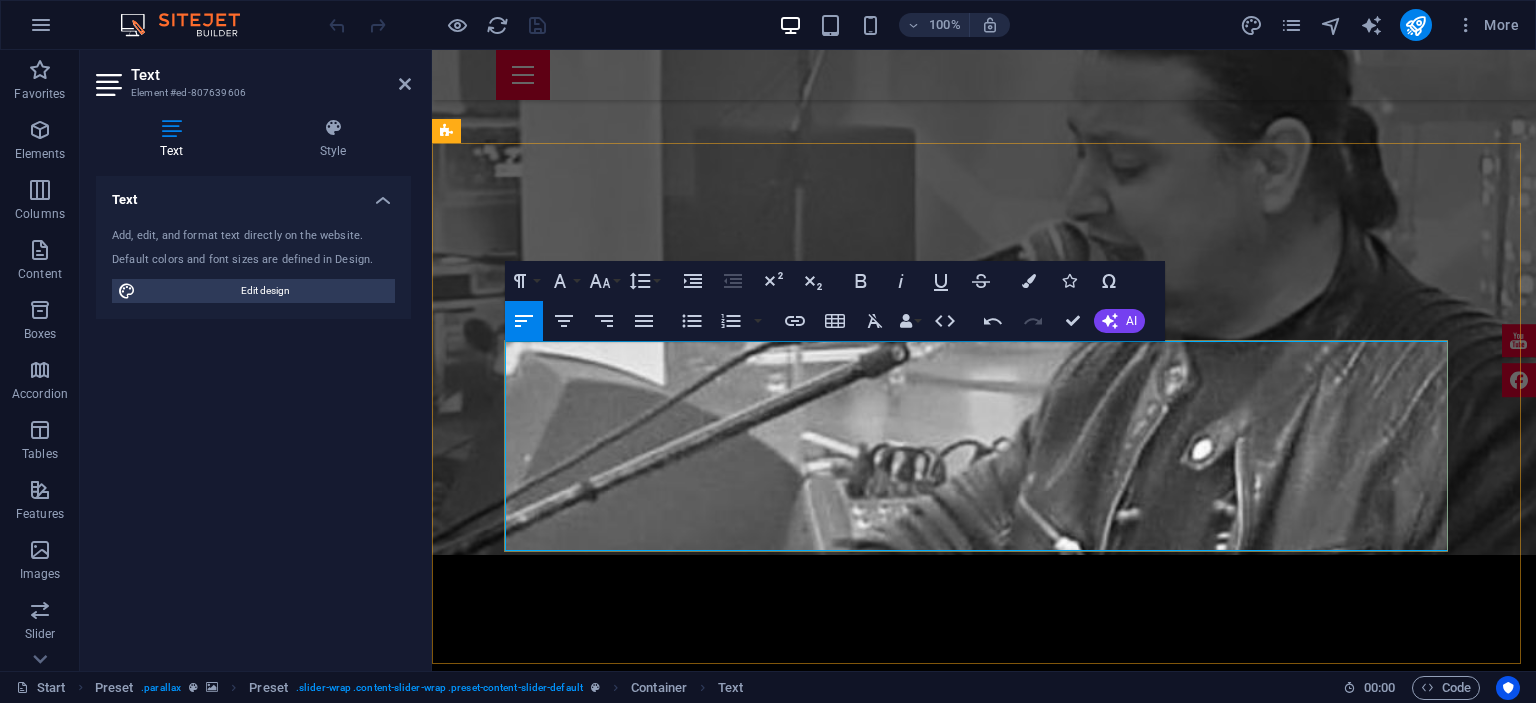 drag, startPoint x: 1060, startPoint y: 390, endPoint x: 533, endPoint y: 352, distance: 528.3682 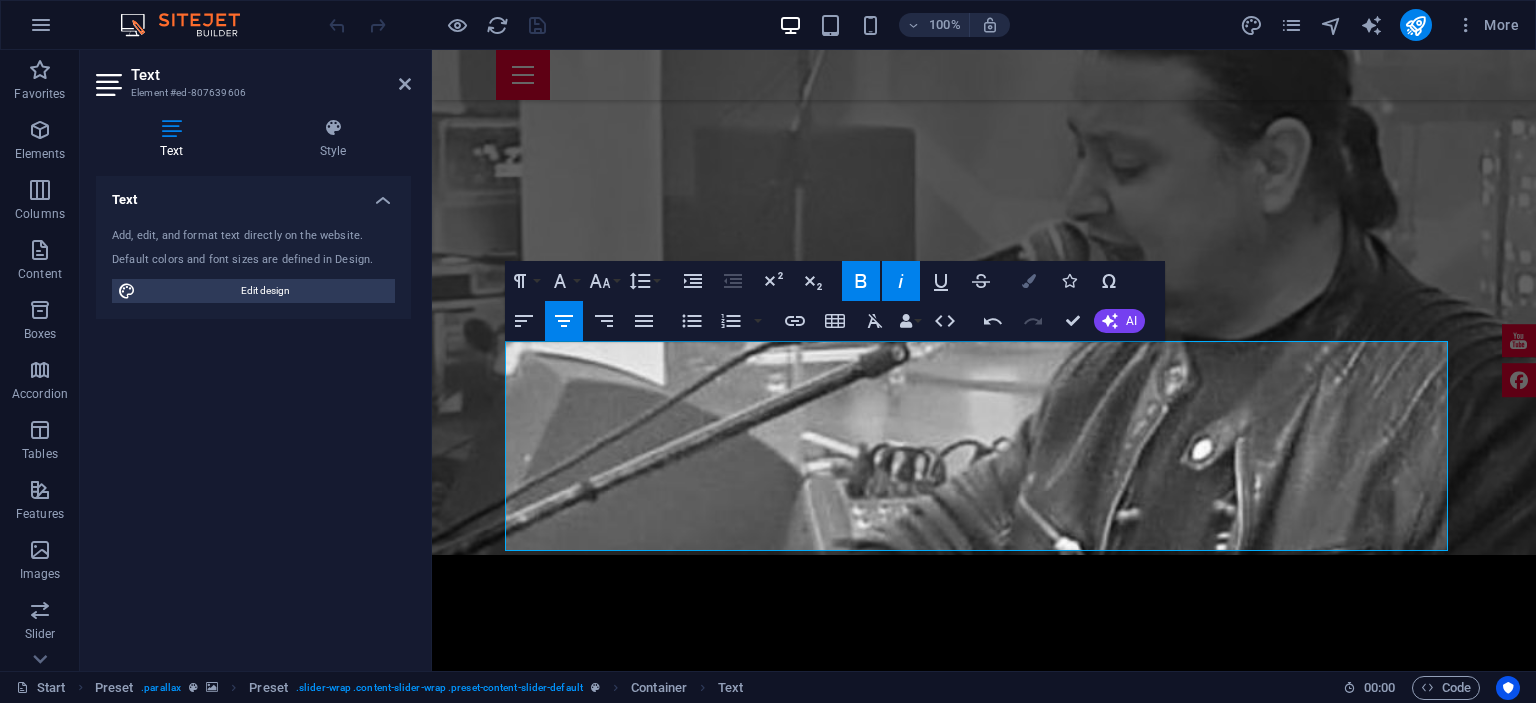 click at bounding box center [1029, 281] 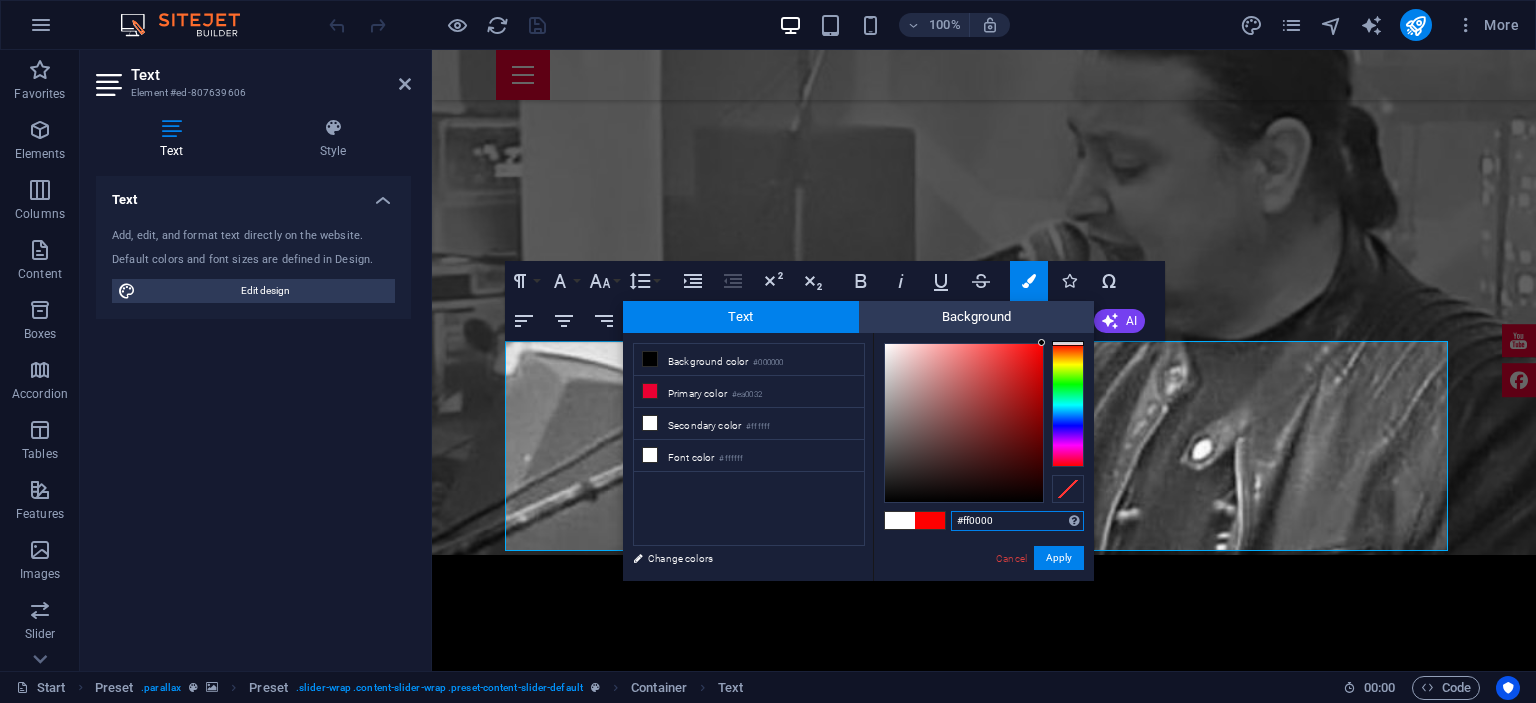 drag, startPoint x: 1029, startPoint y: 348, endPoint x: 1056, endPoint y: 336, distance: 29.546574 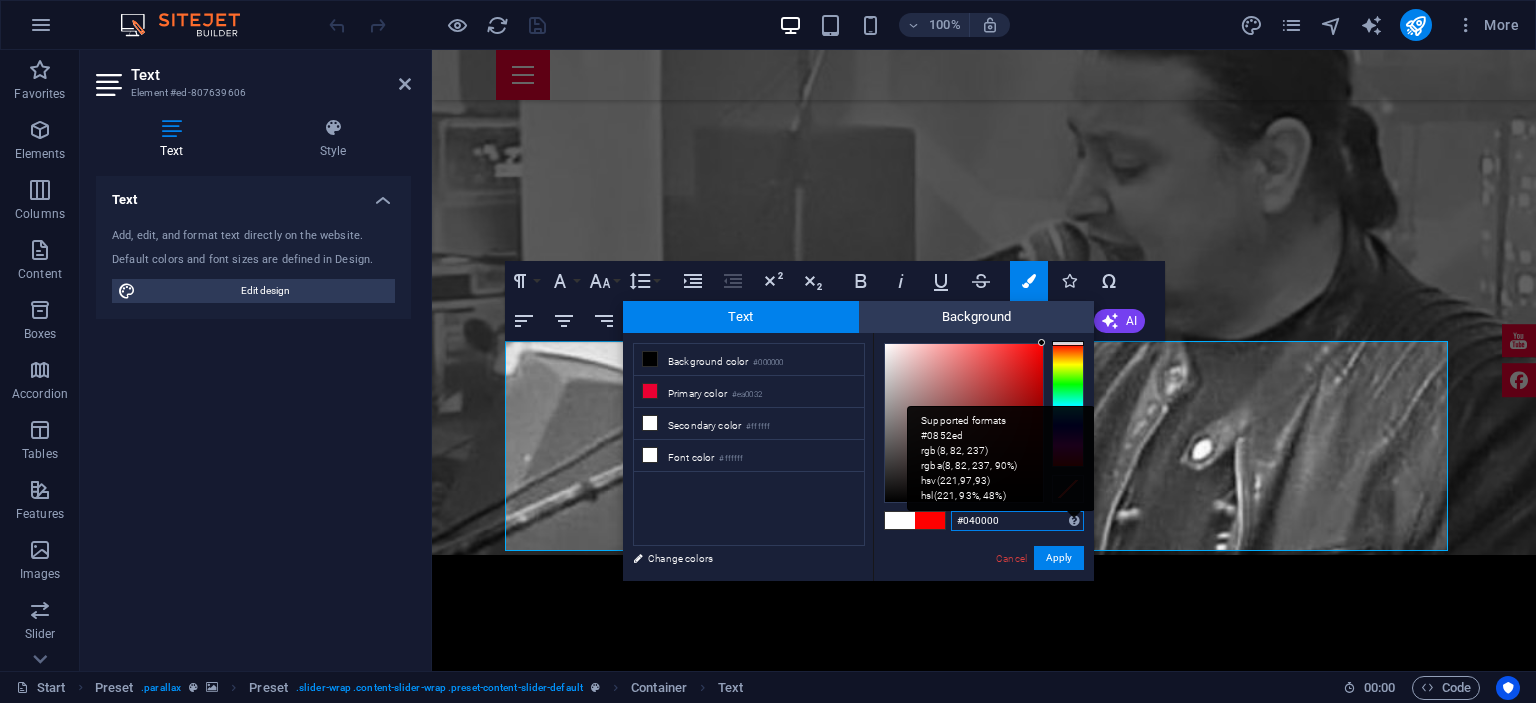 type on "#000000" 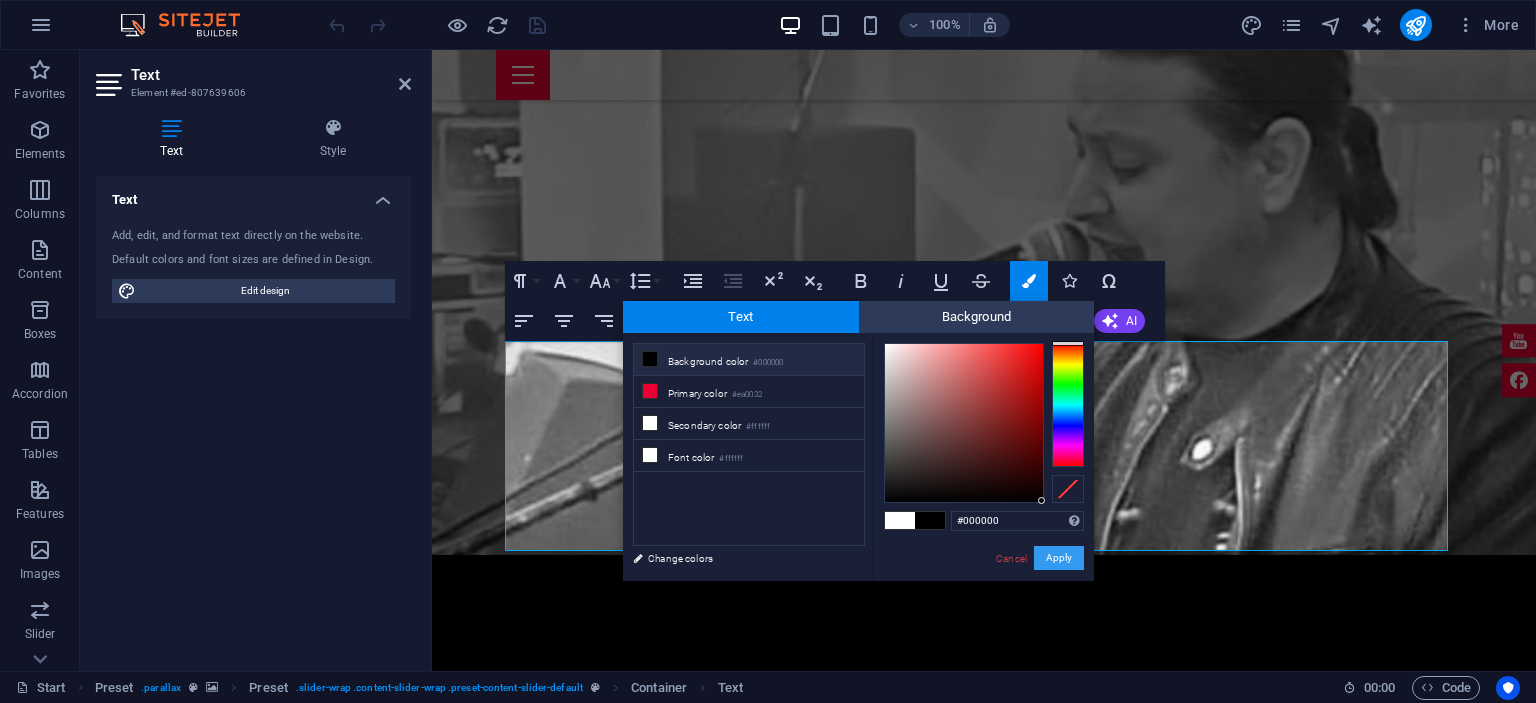 click on "Apply" at bounding box center (1059, 558) 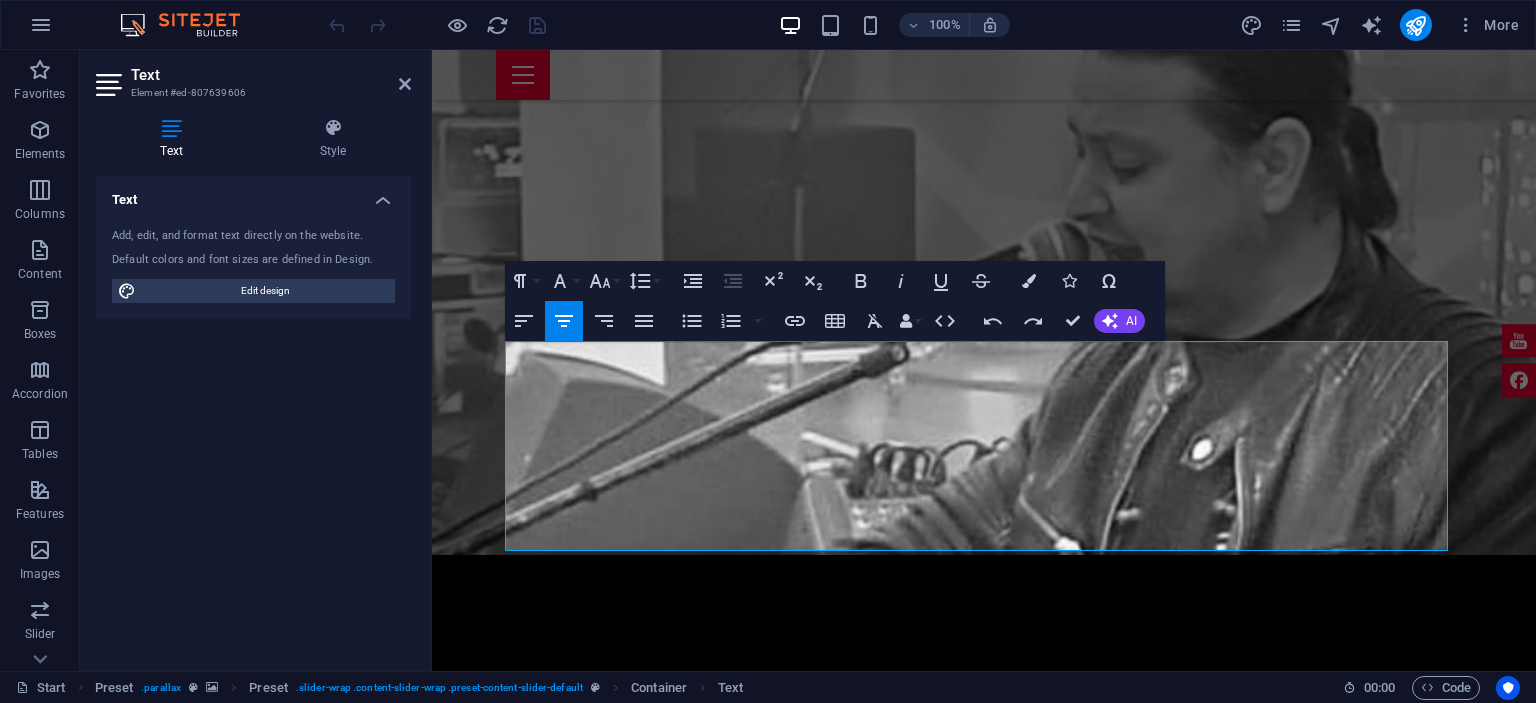 click on "Drag here to replace the existing content. Press “Ctrl” if you want to create a new element.
H2   Wide image with text   Container   Banner   Container   Banner   Scroll indicator   Placeholder   Container   Container   H2   Spacer   Preset   Text   Preset   Button   H2   Container   Spacer   Placeholder   Countdown   Container   Wide image with text   H2   HTML   HTML   Container   H2   Preset   Gallery   Preset   H2   Preset   Spacer   Preset   Container   Text   Preset   Preset   Container   Container   Menu Bar Paragraph Format Normal Heading 1 Heading 2 Heading 3 Heading 4 Heading 5 Heading 6 Code Font Family Arial Georgia Impact Tahoma Times New Roman Verdana Josefin Sans Lato Font Size 8 9 10 11 12 14 18 24 30 36 48 60 72 96 Line Height Default Single 1.15 1.5 Double Increase Indent Decrease Indent Superscript Subscript Bold Italic Underline Strikethrough Colors Icons Special Characters Align Left Align Center Align Right Align Justify Unordered List   Default Circle Disc Square" at bounding box center (984, 360) 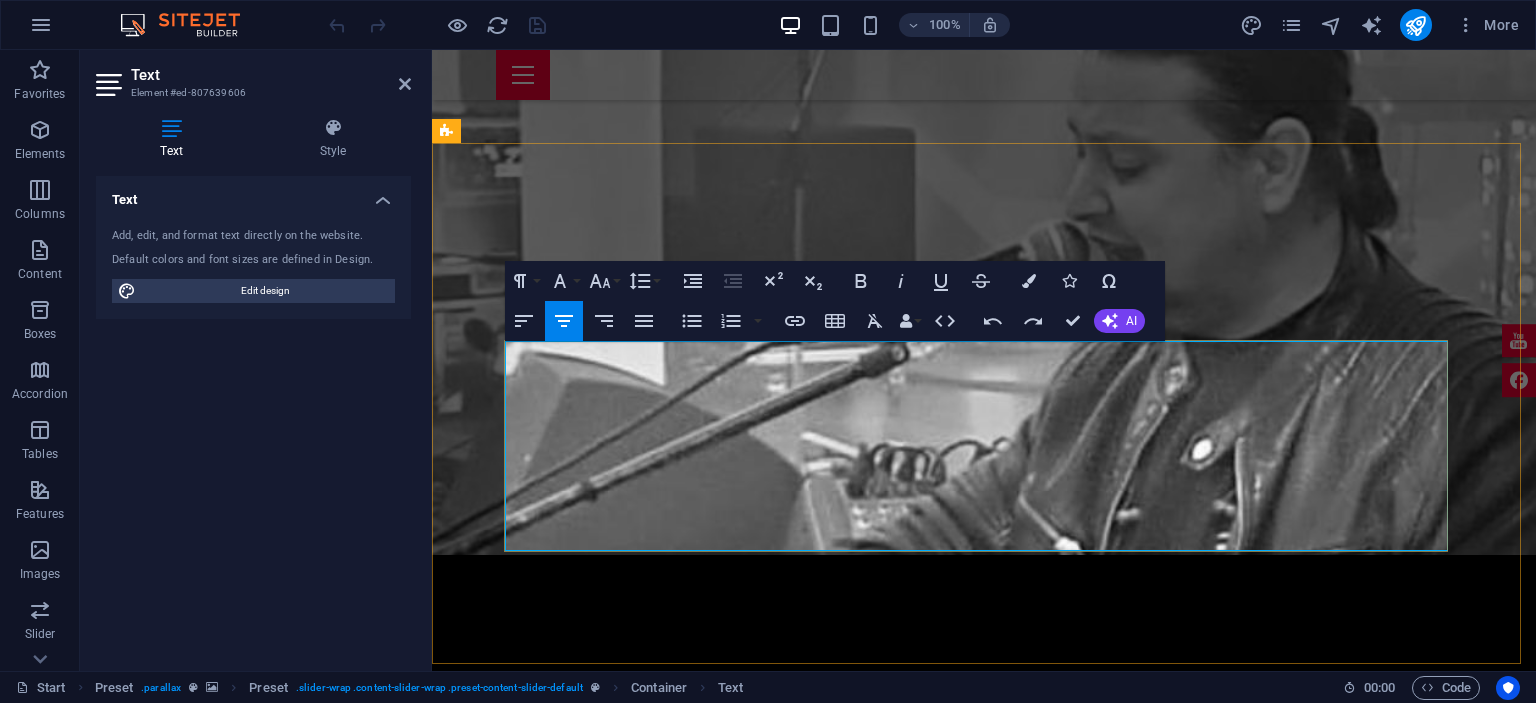click on "Este poate cel mai frumos sentiment pe care îl trăim zi de zi alături de dumneavoastră, făcând din evenimentele la care luăm parte, adevărate spectacole. Fie că este nunta, botez, cununie, petrecere corporate sau orice alt gen de petrecere privata, abordăm în mod profesionist sarcina pe care o avem, fiind nu doar o formatie de nunta, ci o trupă de muzica live de excepție. În viziunea noastră orice eveniment are succes doar dacă acesta are "personalitatea" dorita de client și decurge în mod profesionist. Tocmai din acest motiv suntem una dintre cele mai cautate si solicitate formatii de nunta.​" at bounding box center (984, 3851) 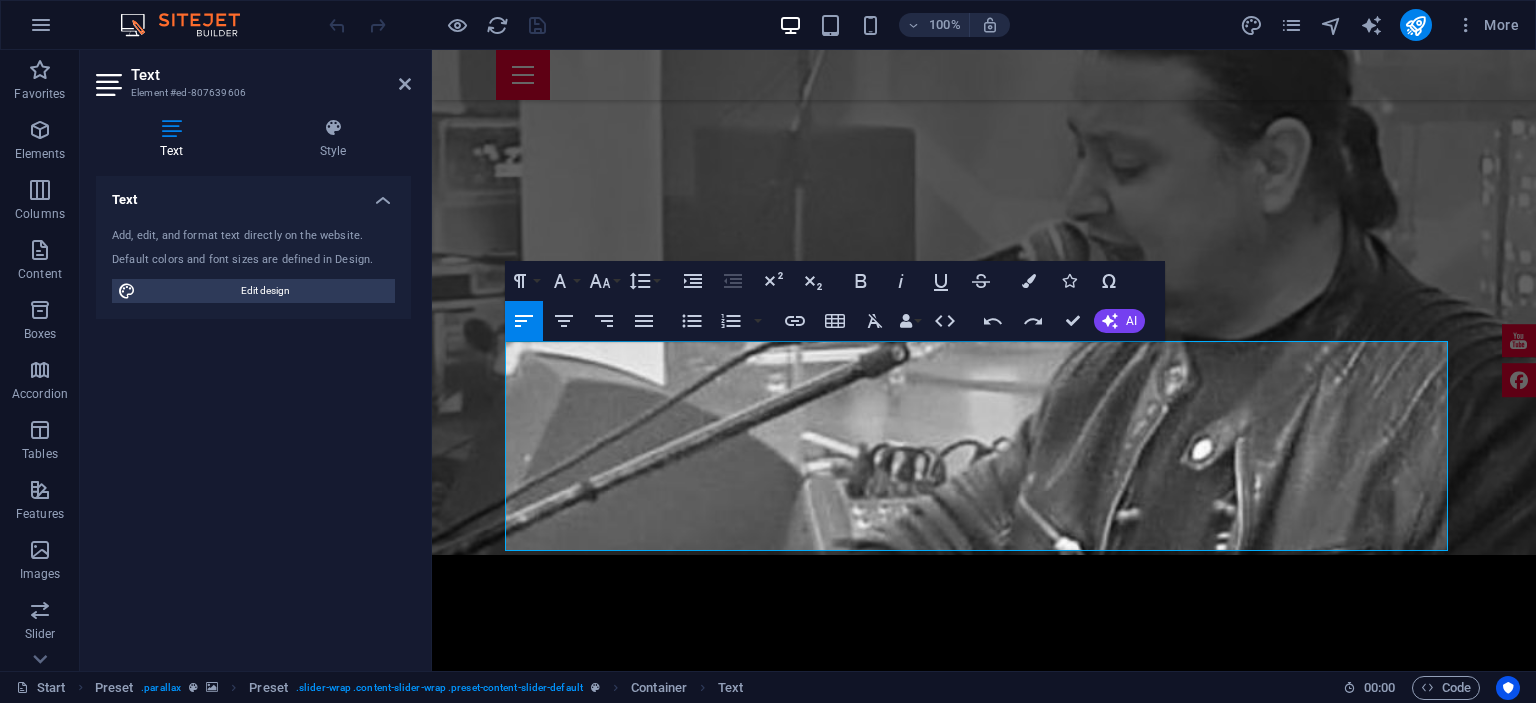 click at bounding box center [984, 3235] 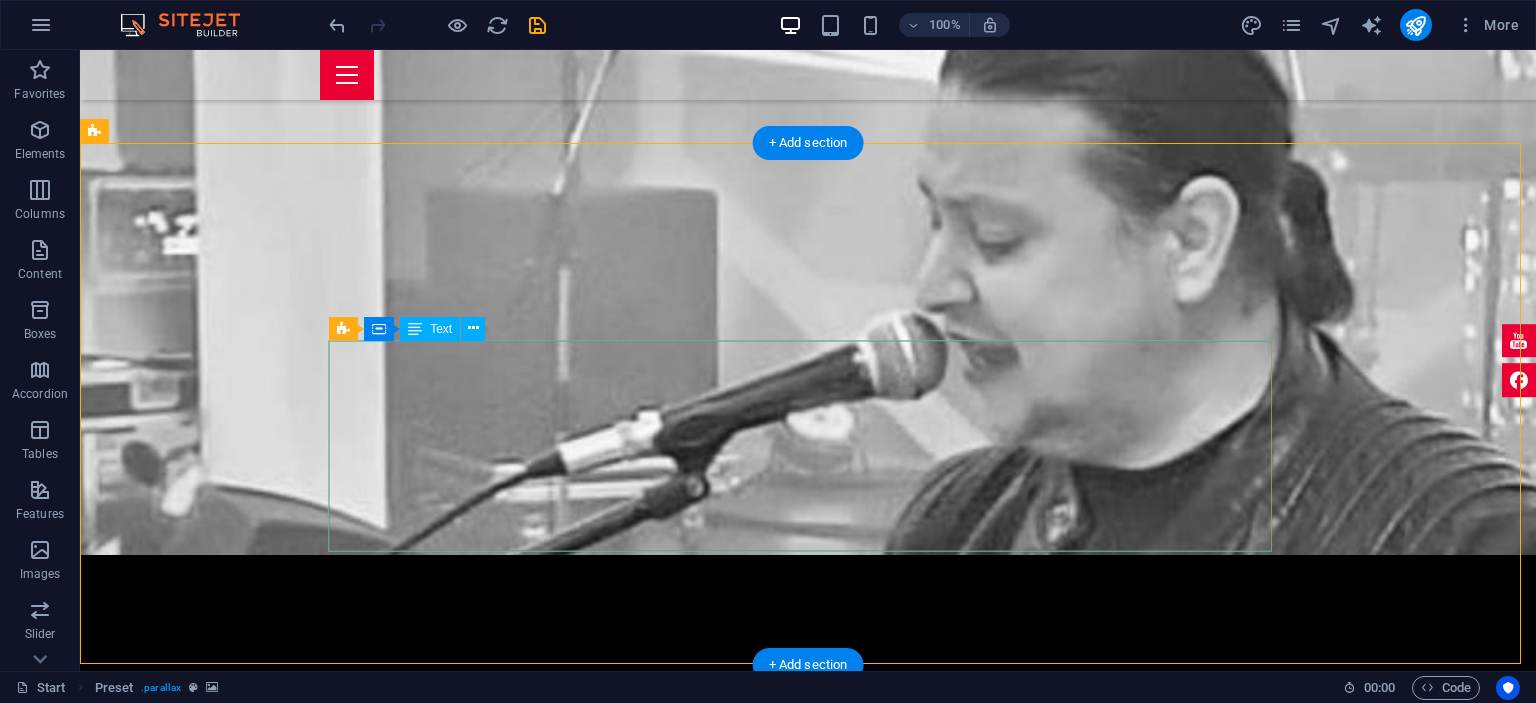 click on ""Pentru un artist , muzica nu este doar sunet - este respiratie, emotie si adevarul rostit in note; e pasiunea care nu doarme niciodata."   Este poate cel mai frumos sentiment pe care îl trăim zi de zi alături de dumneavoastră, făcând din evenimentele la care luăm parte, adevărate spectacole. Fie că este nunta, botez, cununie, petrecere corporate sau orice alt gen de petrecere privata, abordăm în mod profesionist sarcina pe care o avem, fiind nu doar o formatie de nunta, ci o trupă de muzica live de excepție. În viziunea noastră orice eveniment are succes doar dacă acesta are "personalitatea" dorita de client și decurge în mod profesionist. Tocmai din acest motiv suntem una dintre cele mai cautate si solicitate formatii de nunta." at bounding box center [808, 3835] 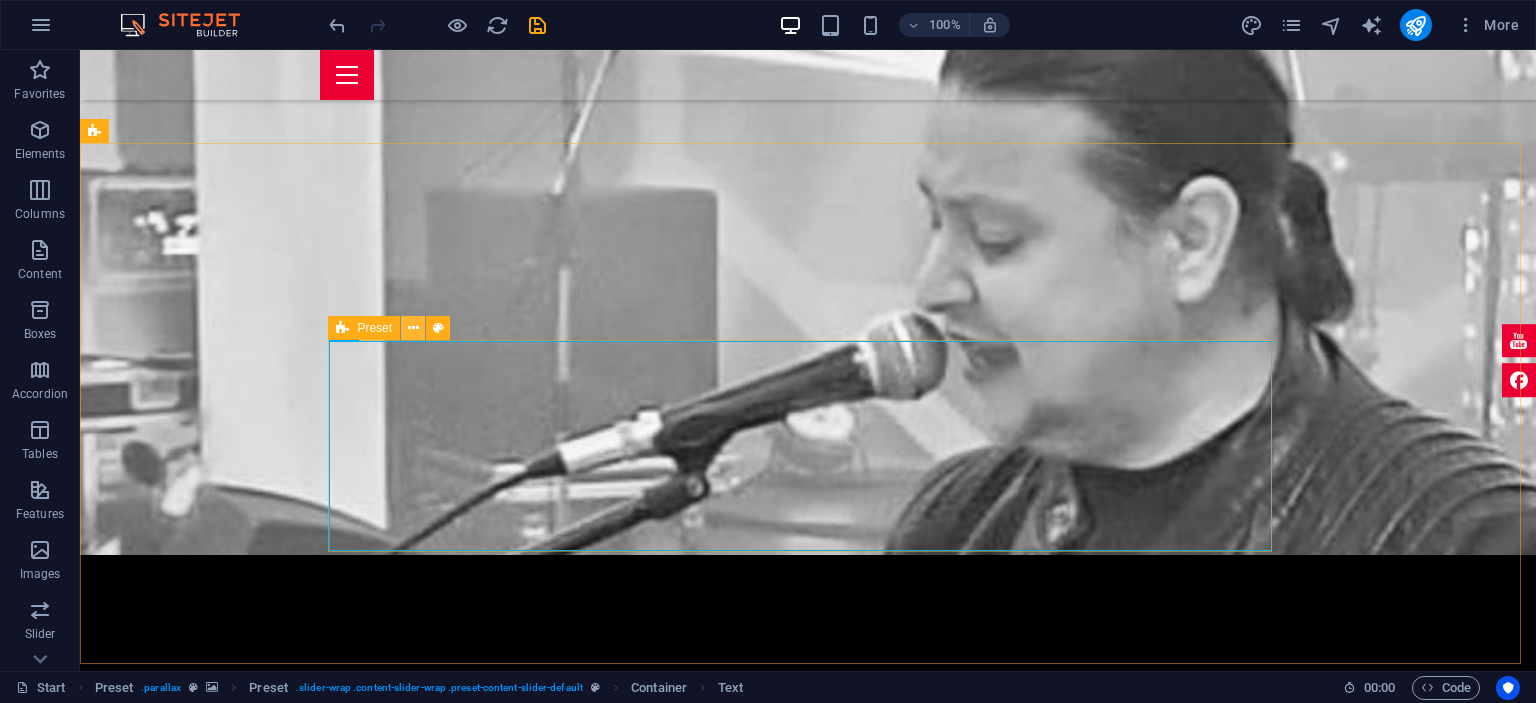 click at bounding box center (413, 328) 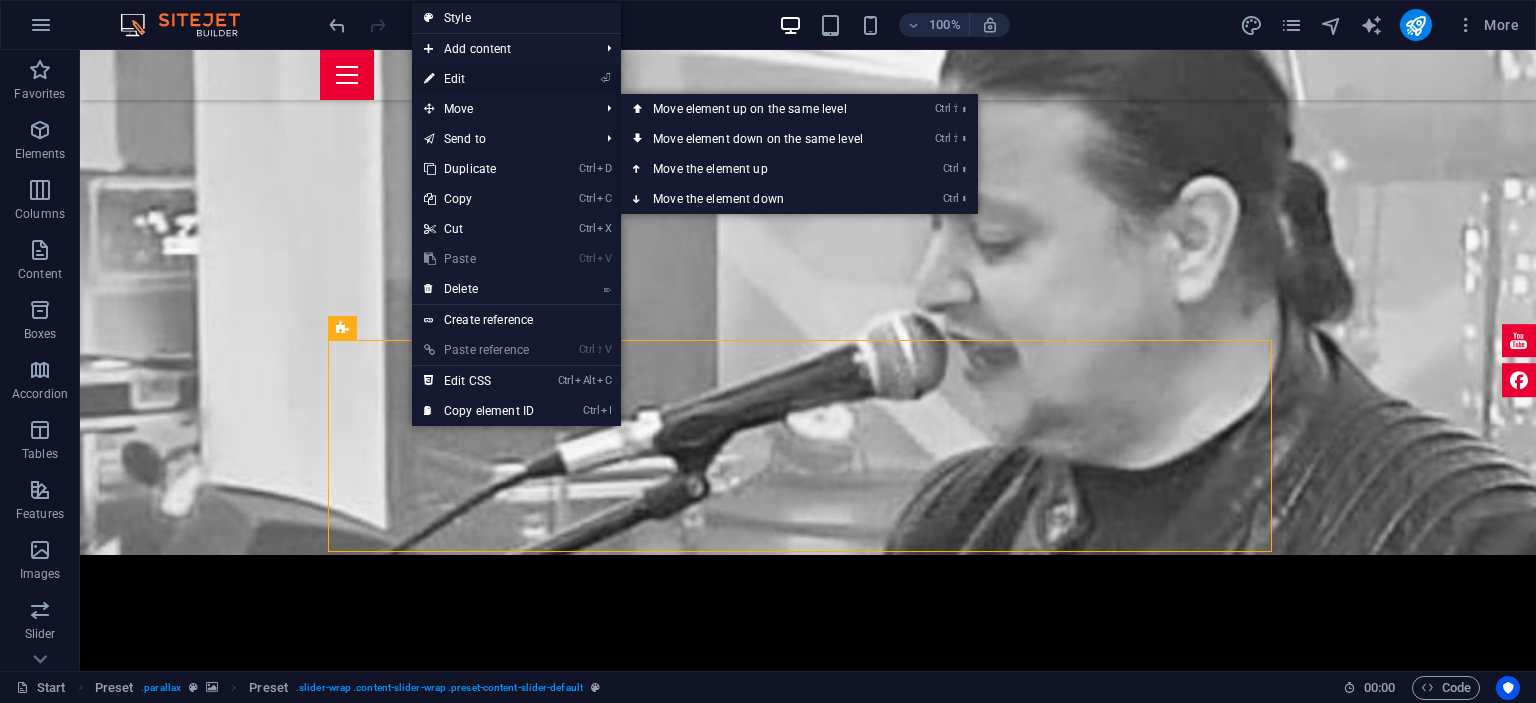 click on "⏎  Edit" at bounding box center [479, 79] 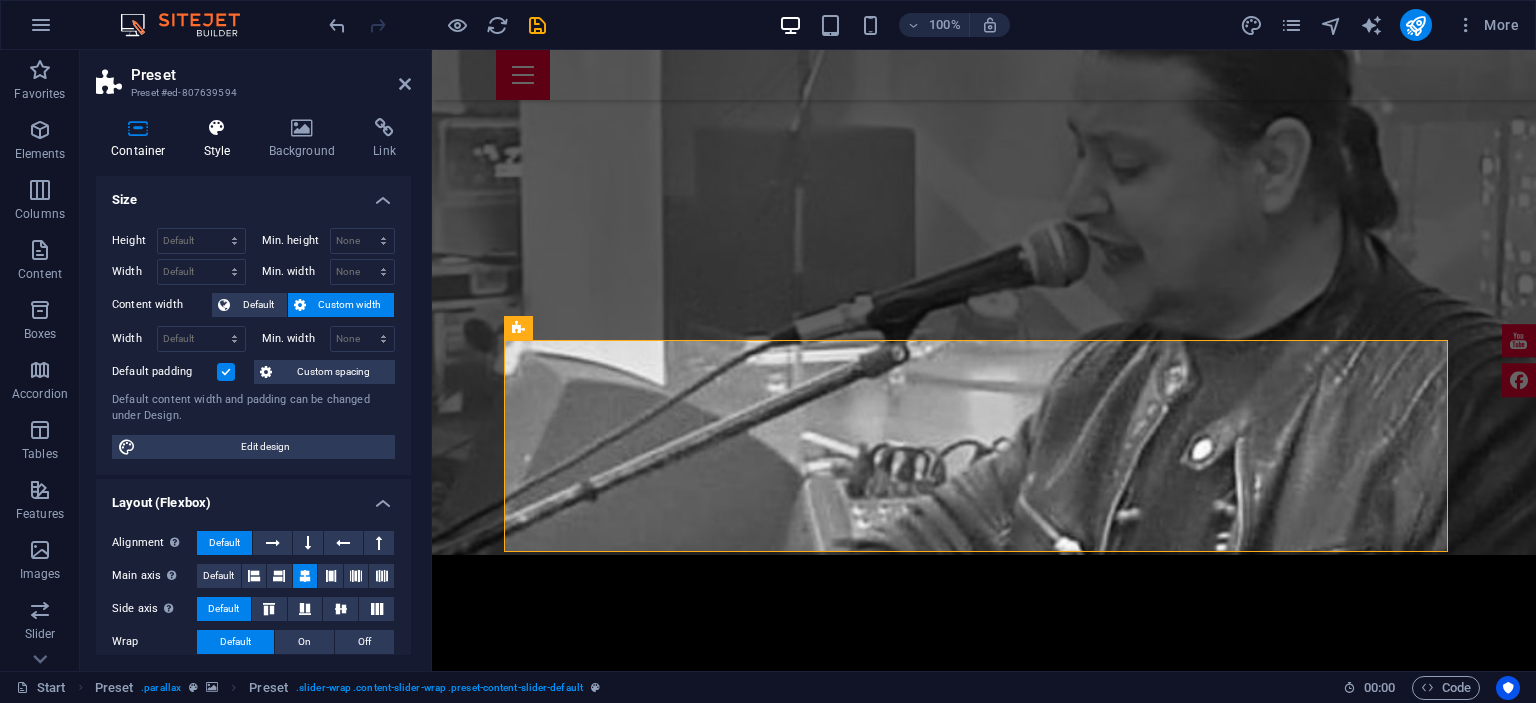 click on "Style" at bounding box center [221, 139] 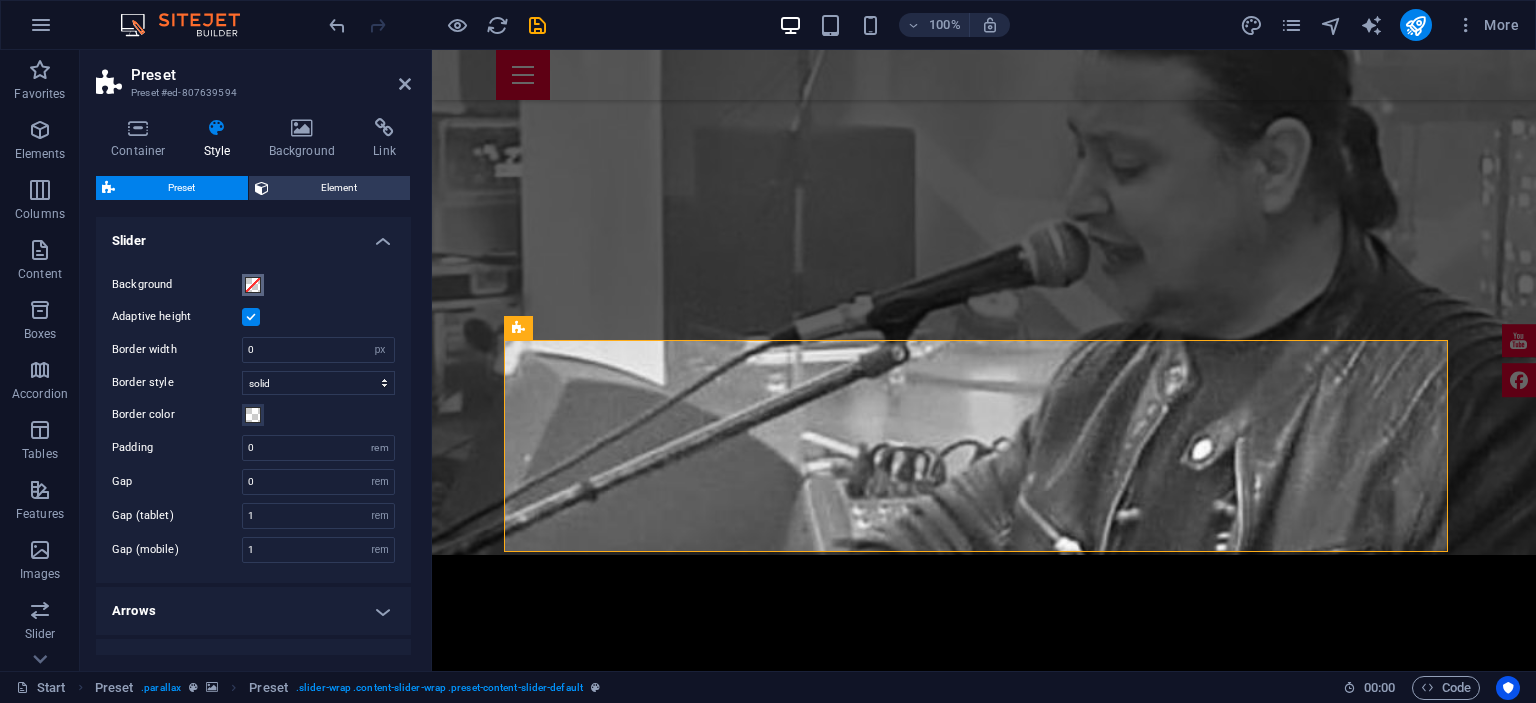 click at bounding box center [253, 285] 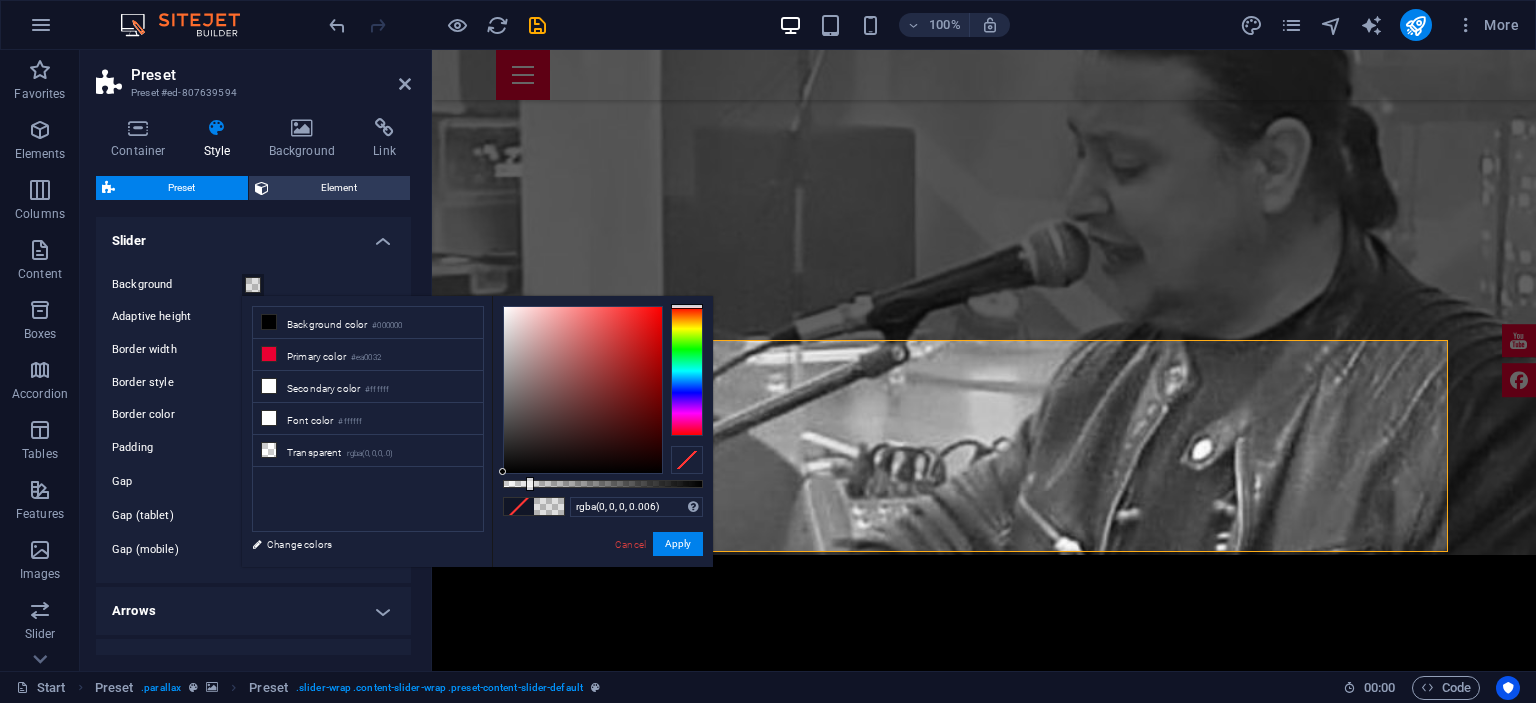 type on "rgba(0, 0, 0, 0)" 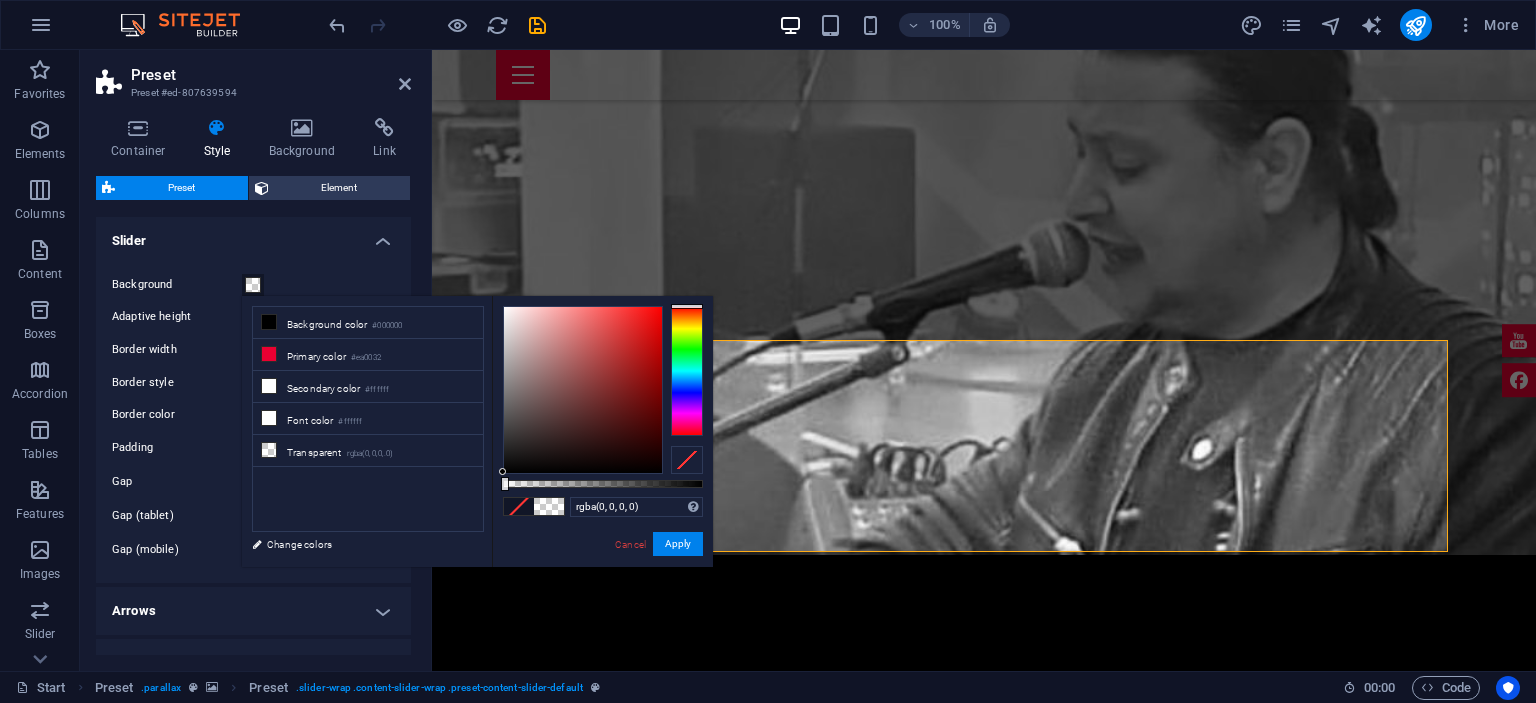 drag, startPoint x: 618, startPoint y: 480, endPoint x: 483, endPoint y: 479, distance: 135.00371 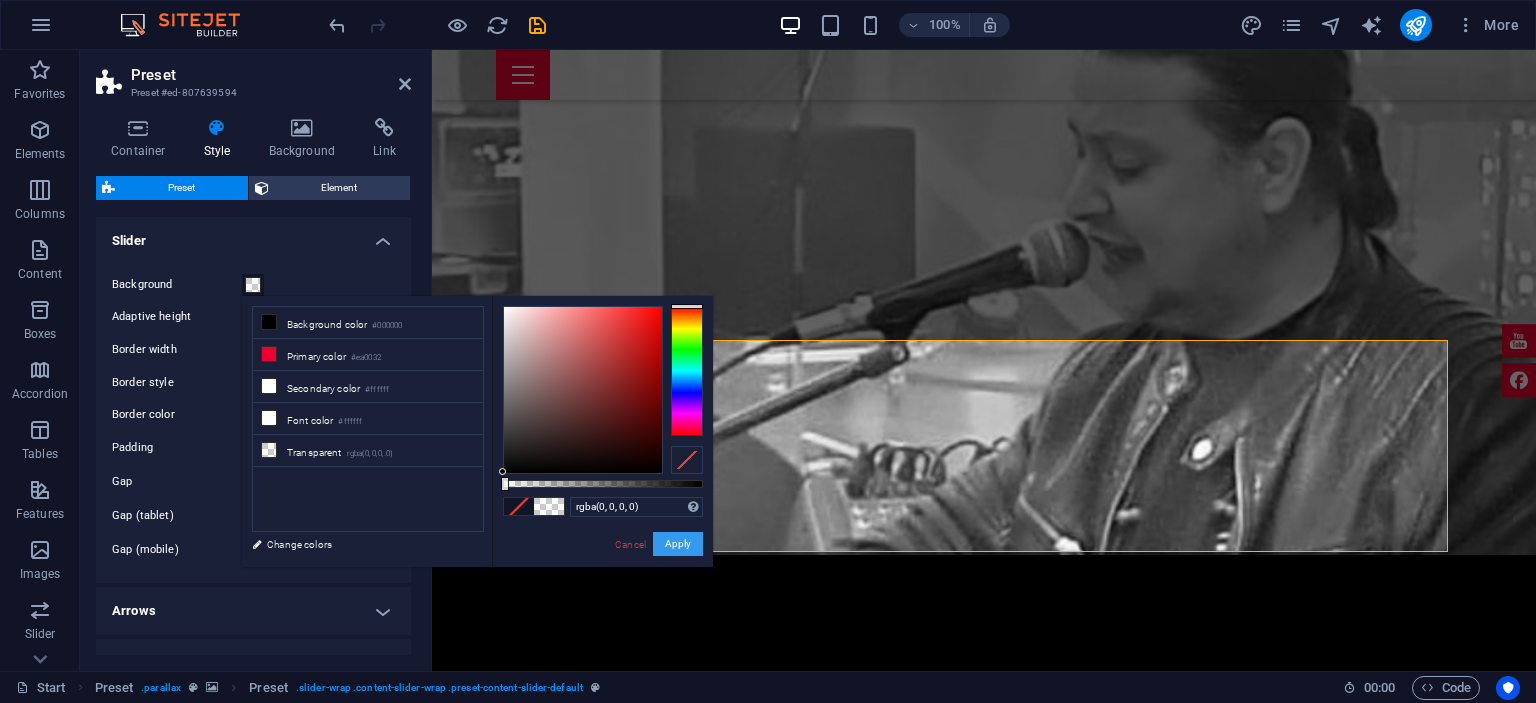 click on "Apply" at bounding box center (678, 544) 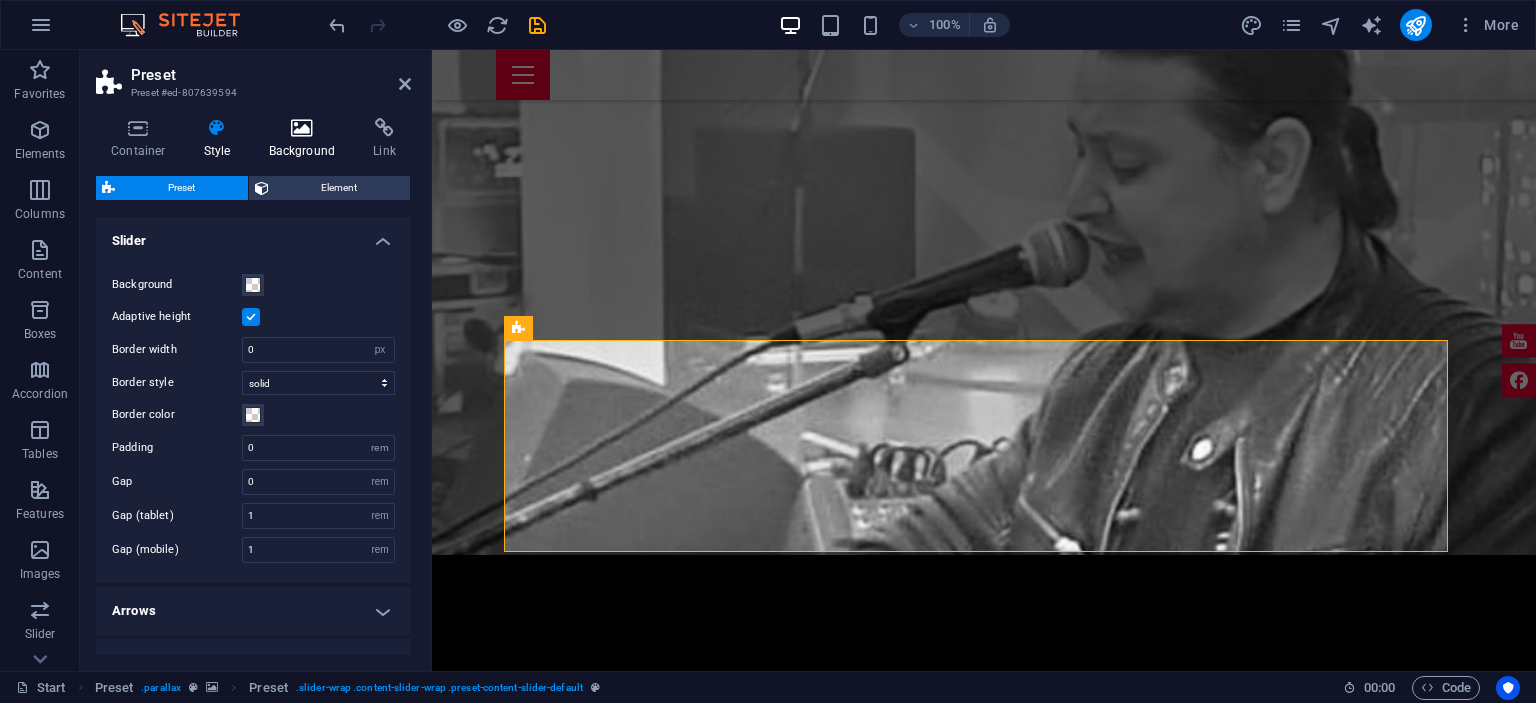 click on "Background" at bounding box center (306, 139) 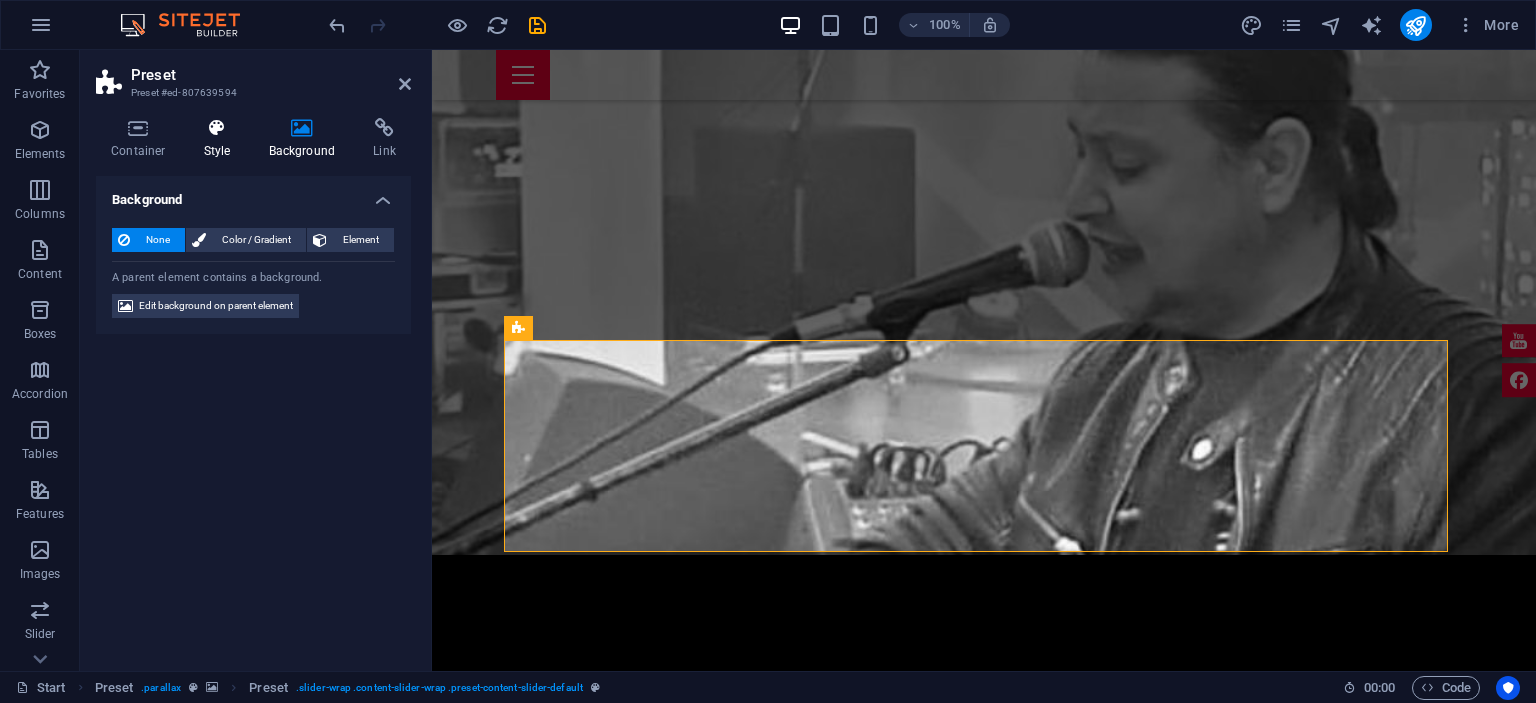 click at bounding box center (217, 128) 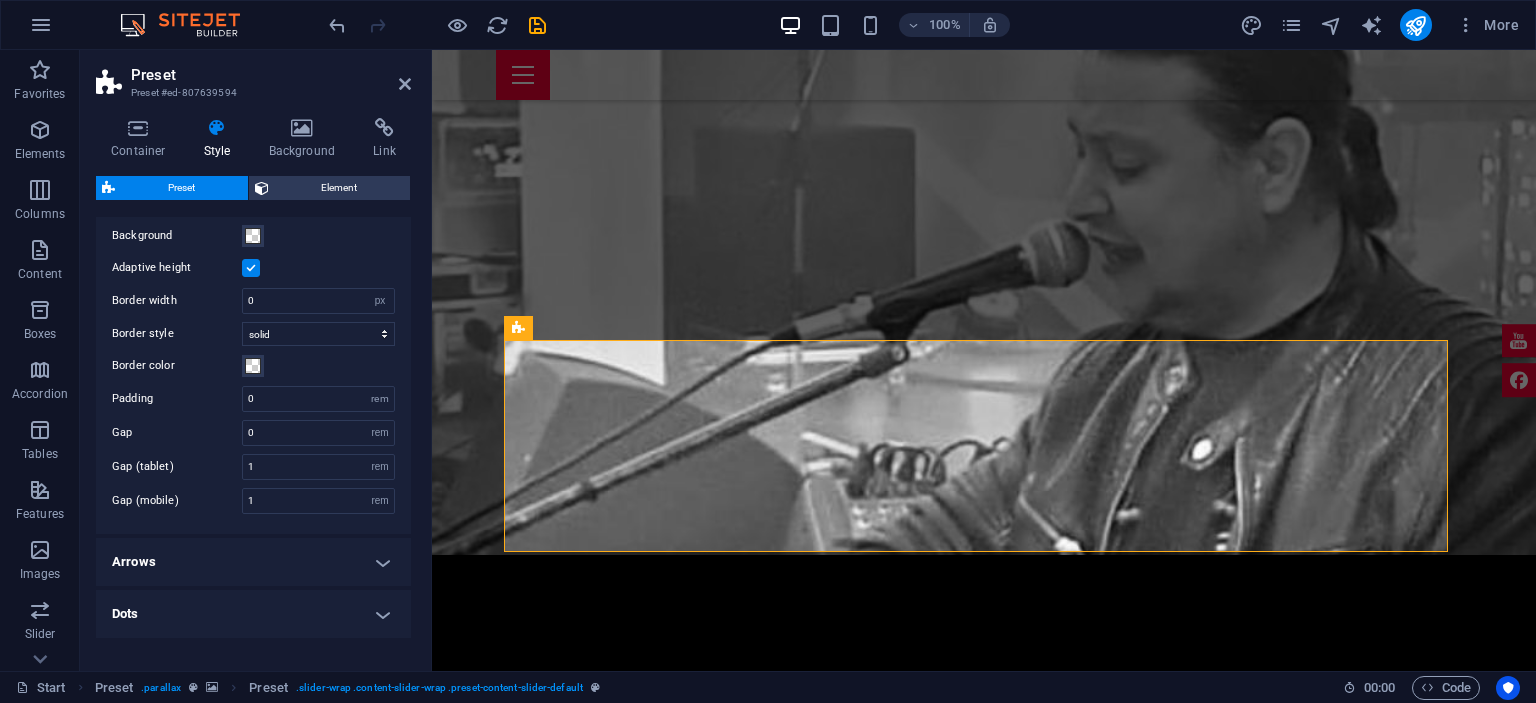 scroll, scrollTop: 0, scrollLeft: 0, axis: both 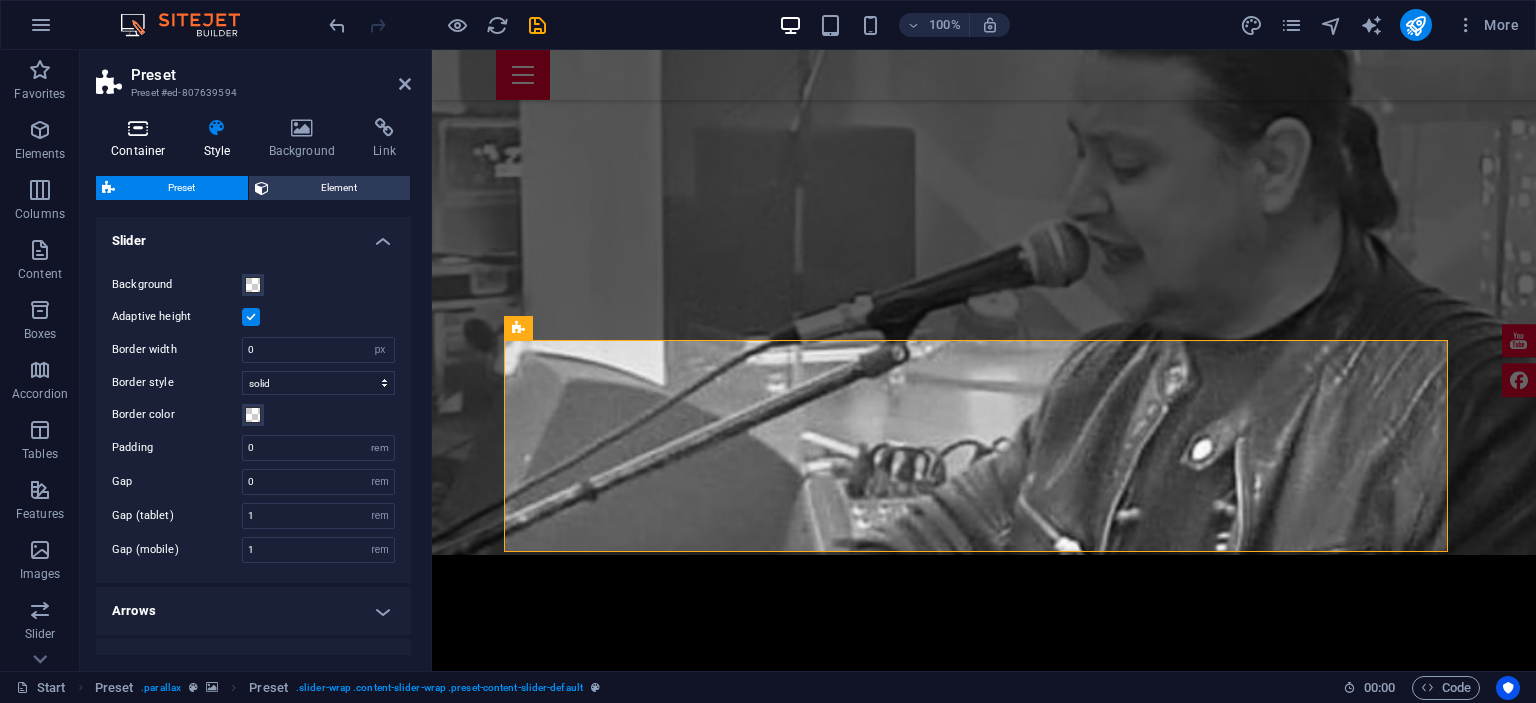 click at bounding box center (138, 128) 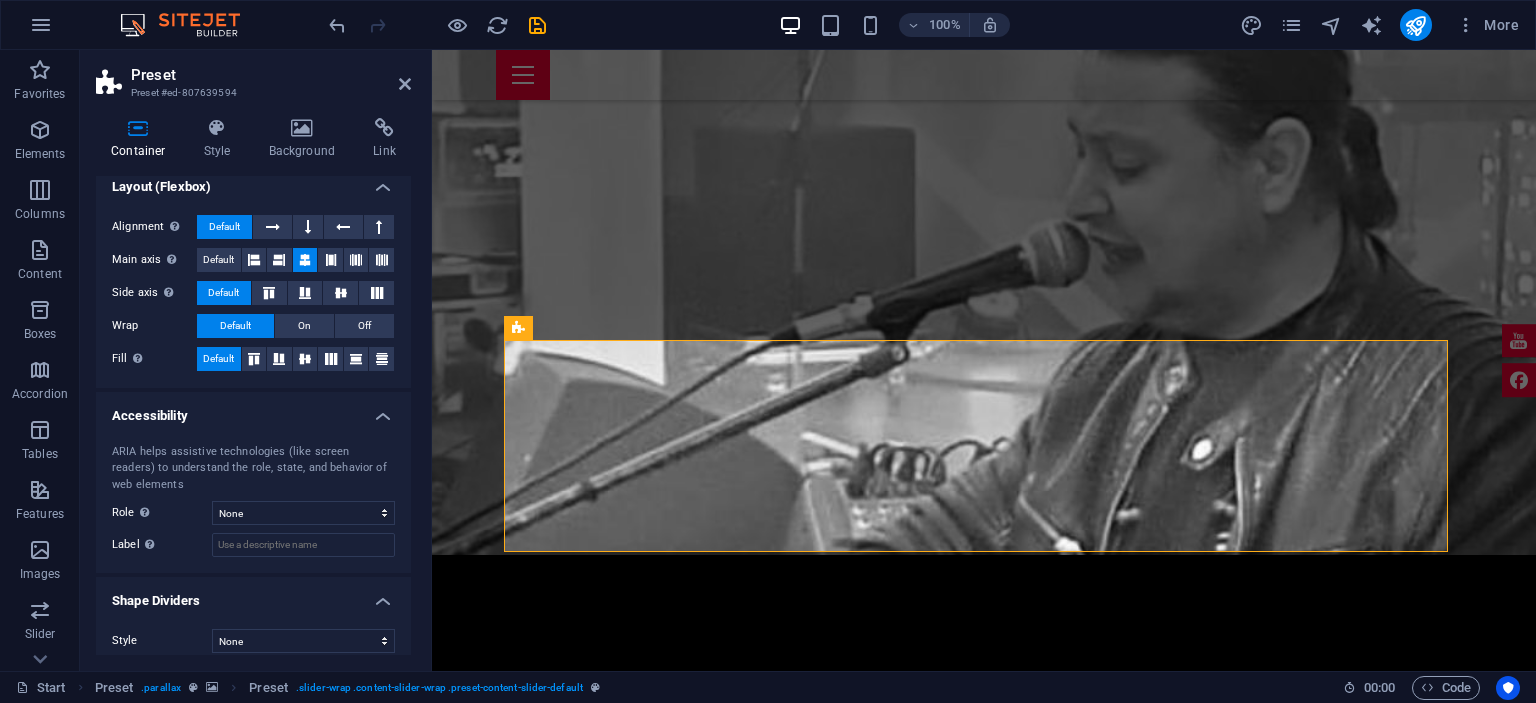 scroll, scrollTop: 328, scrollLeft: 0, axis: vertical 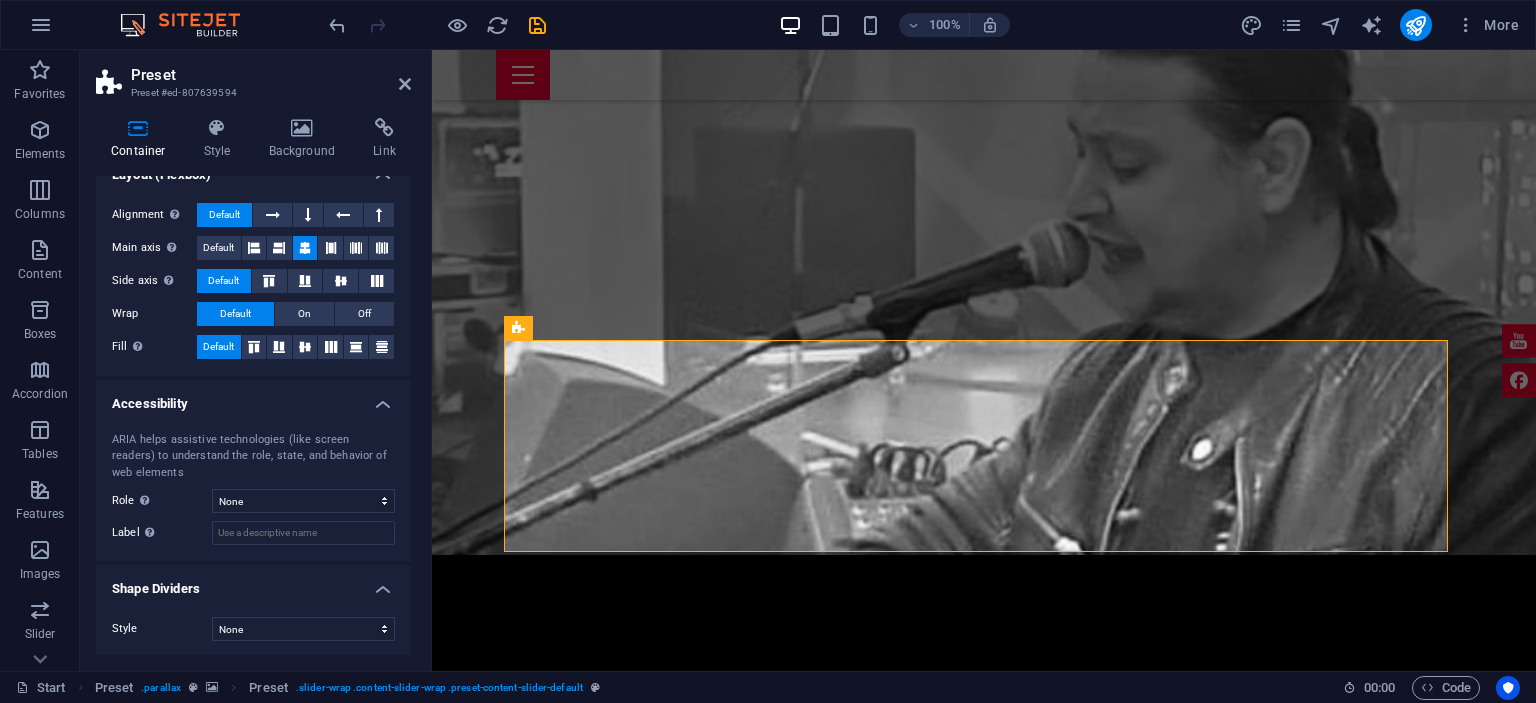click on "Accessibility" at bounding box center (253, 398) 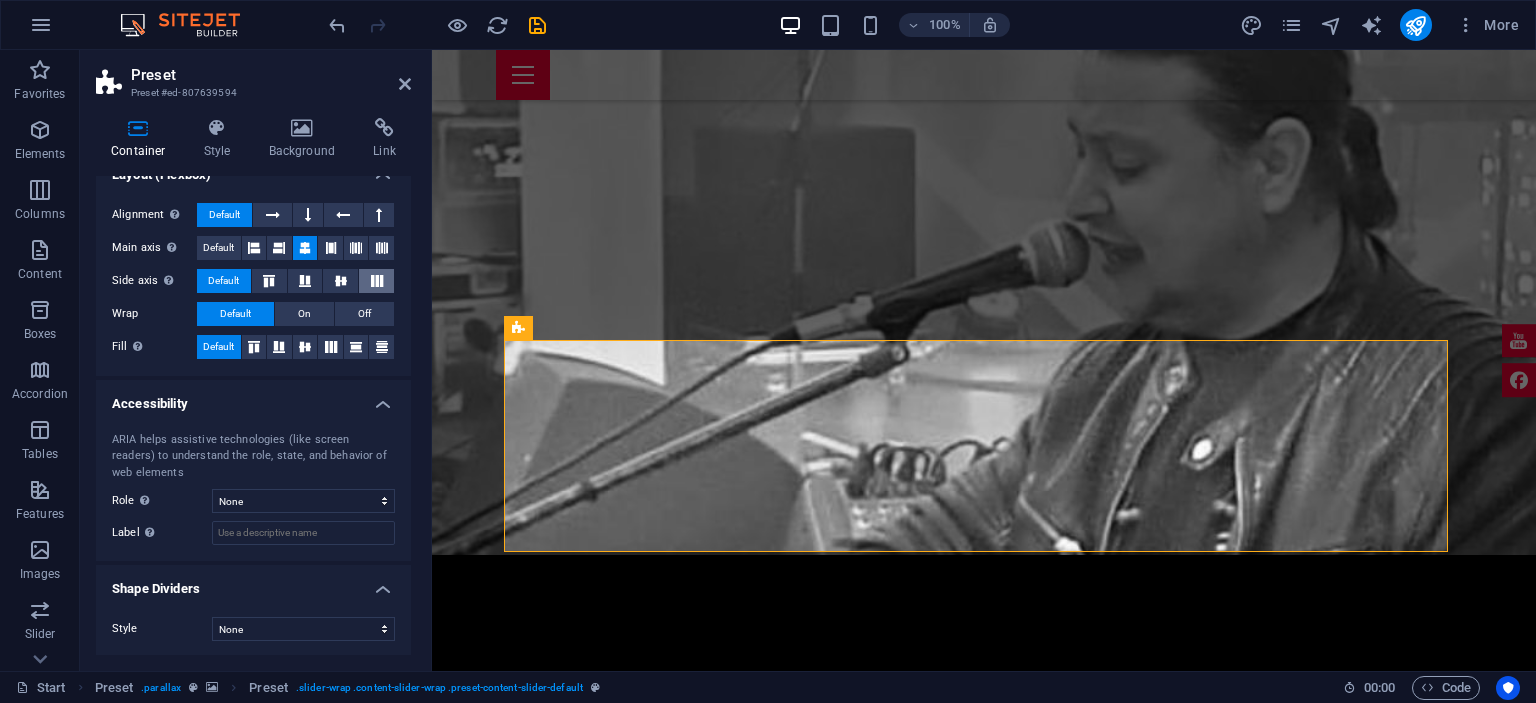 scroll, scrollTop: 195, scrollLeft: 0, axis: vertical 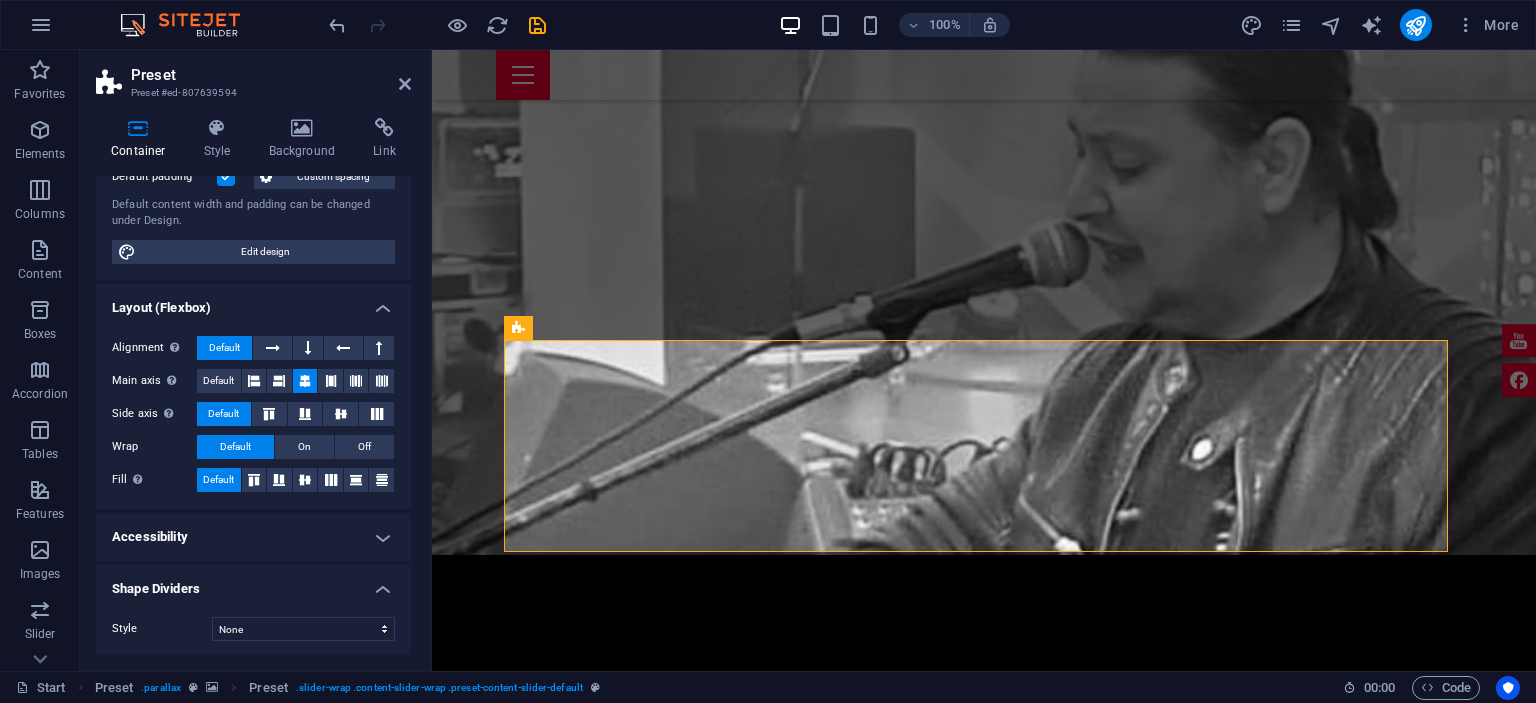 click on "Layout (Flexbox)" at bounding box center [253, 302] 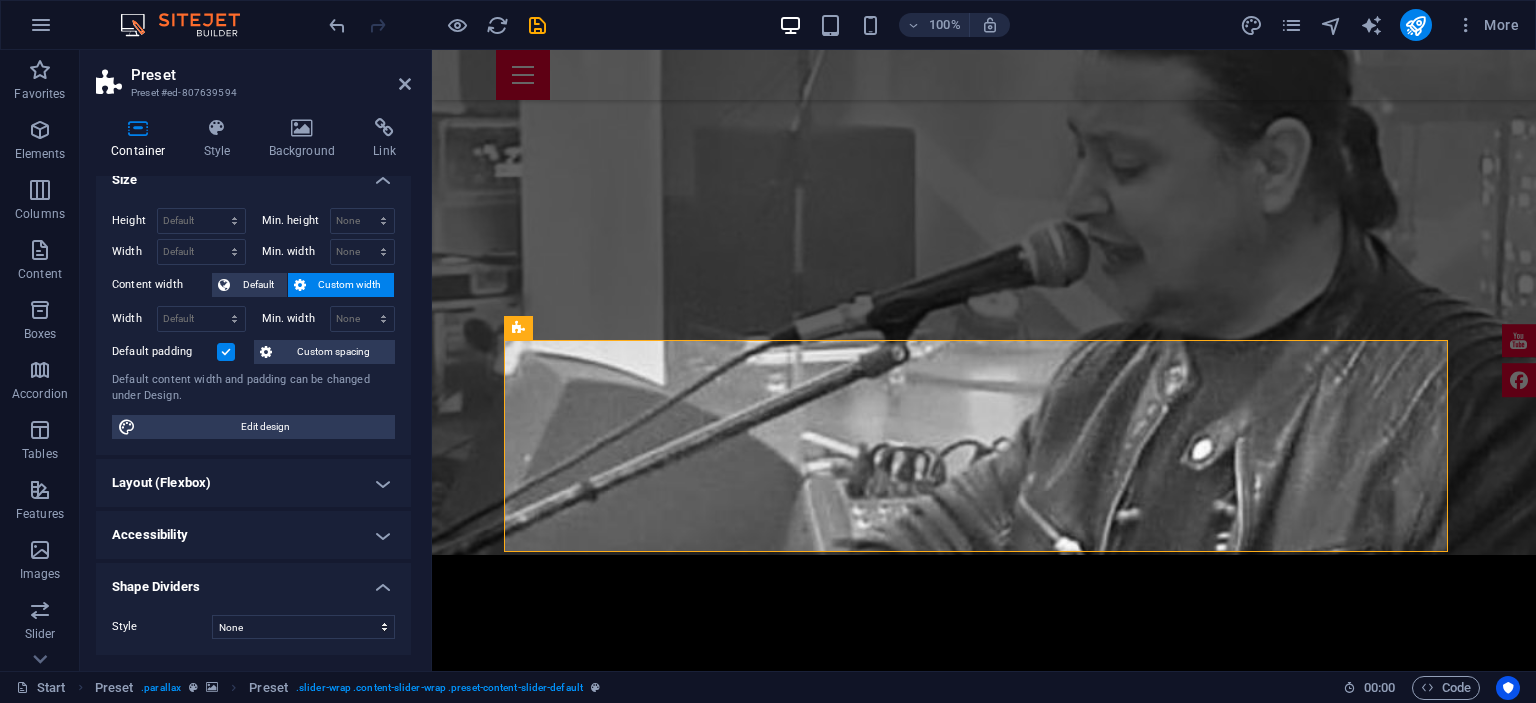 scroll, scrollTop: 17, scrollLeft: 0, axis: vertical 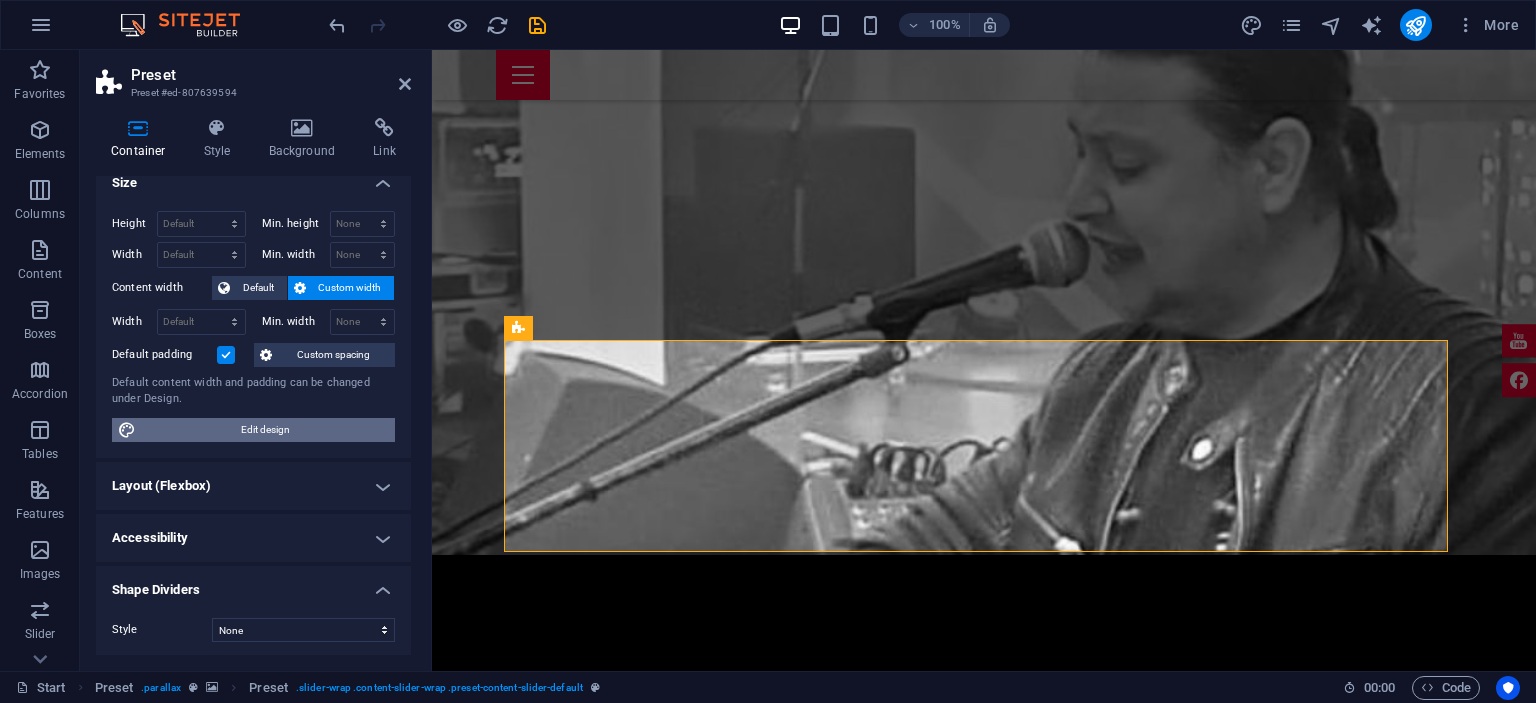 click on "Edit design" at bounding box center (265, 430) 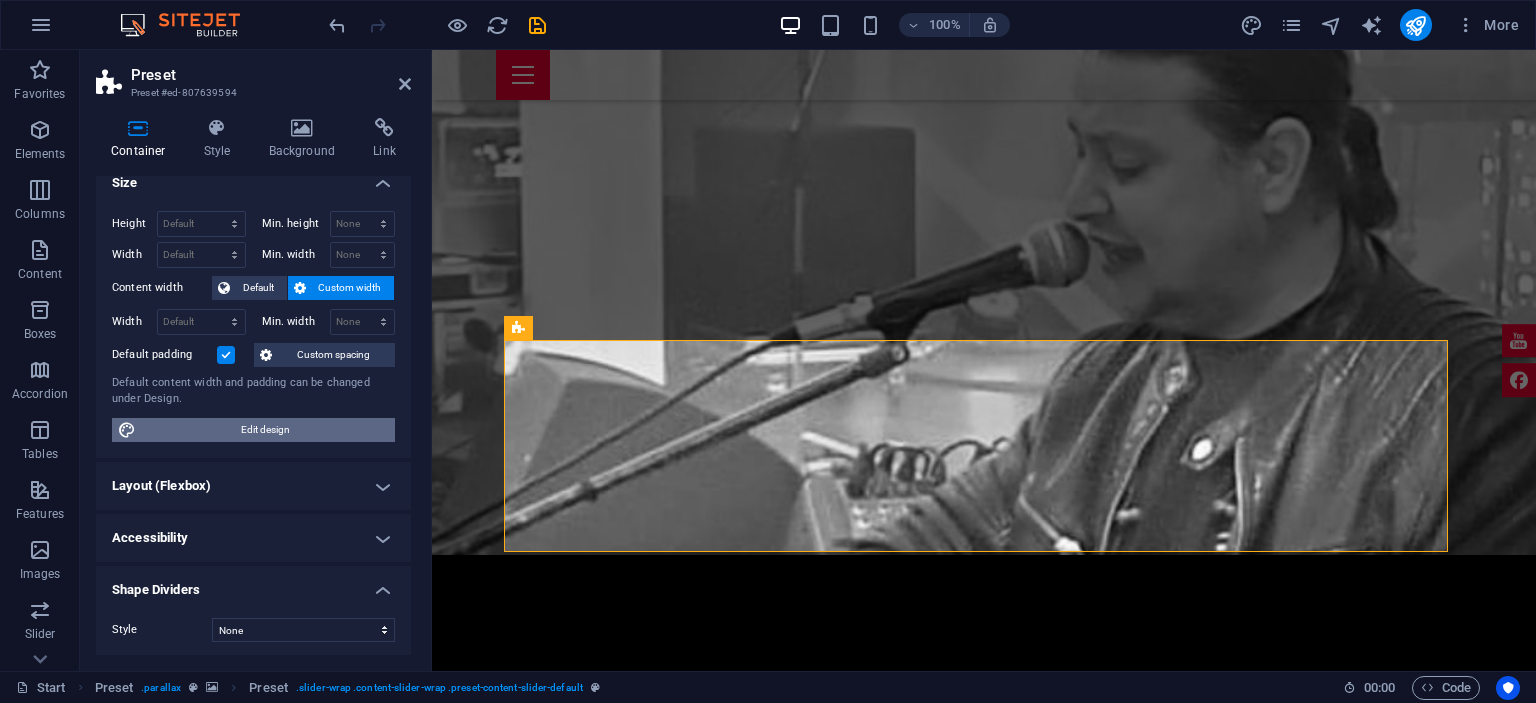select on "px" 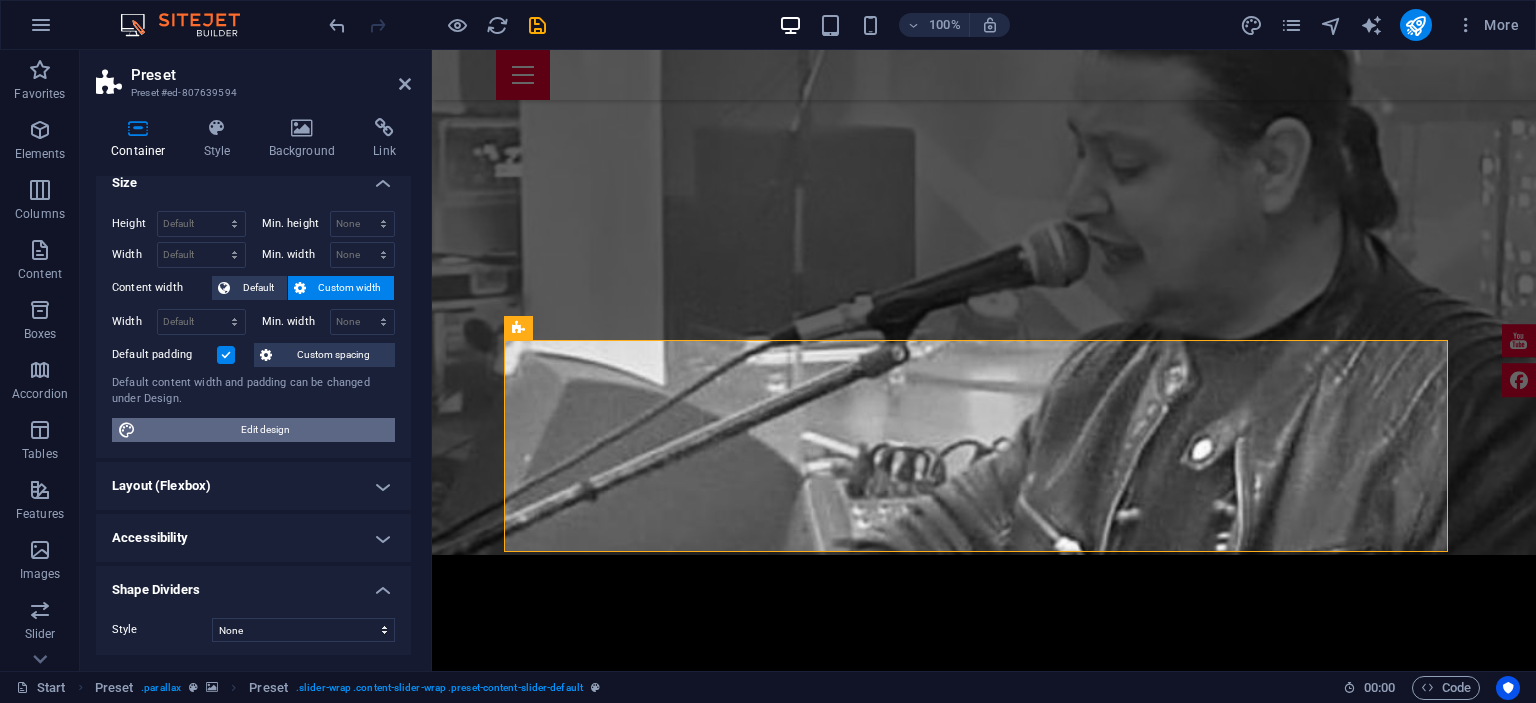 select on "400" 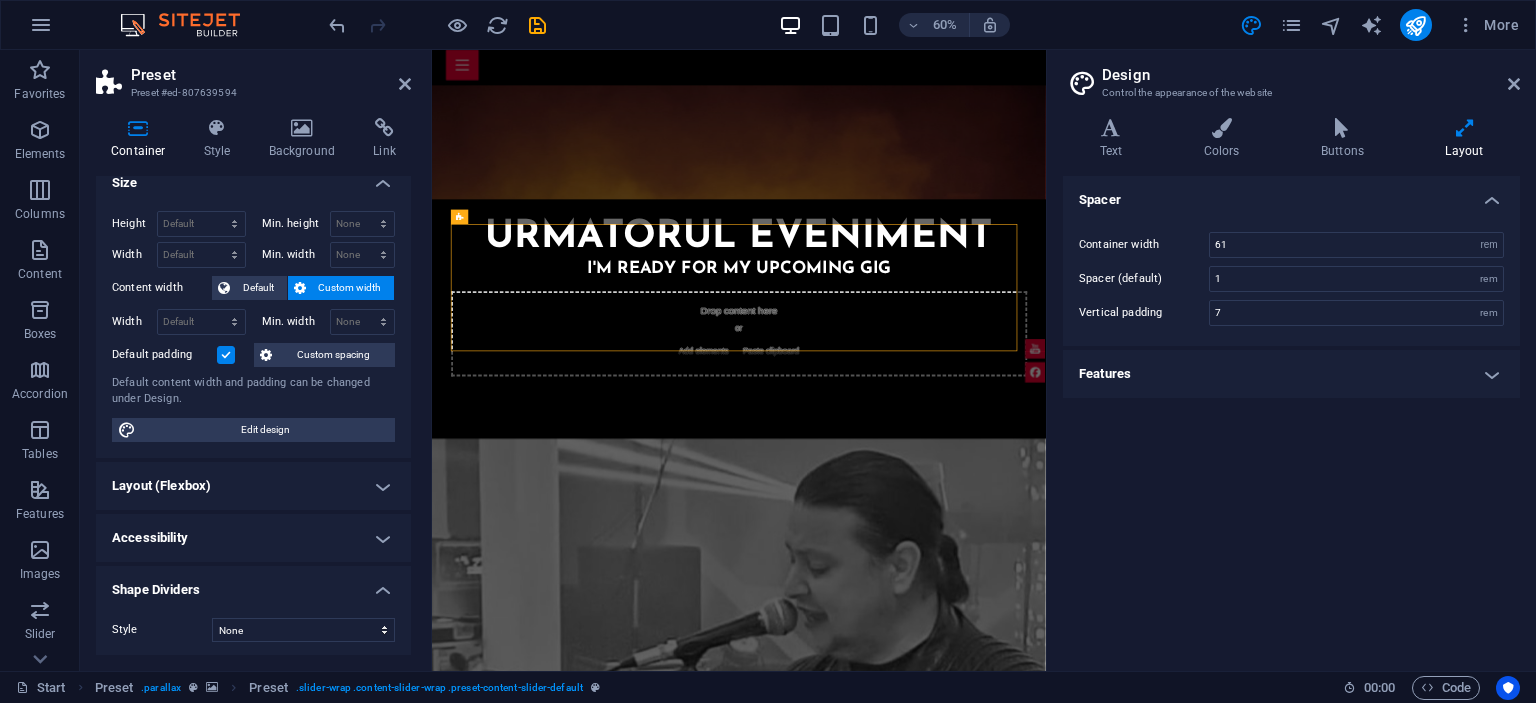 scroll, scrollTop: 4339, scrollLeft: 0, axis: vertical 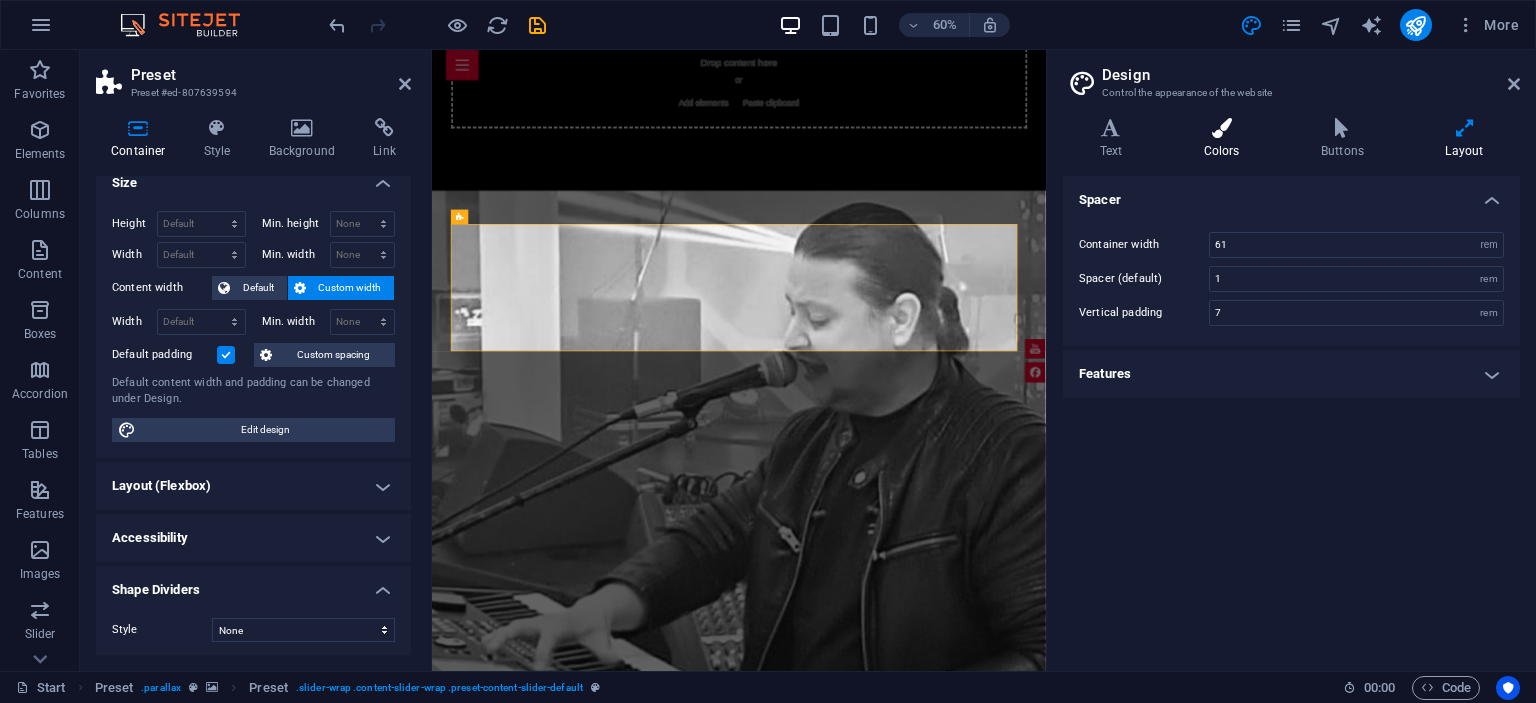 click at bounding box center [1221, 128] 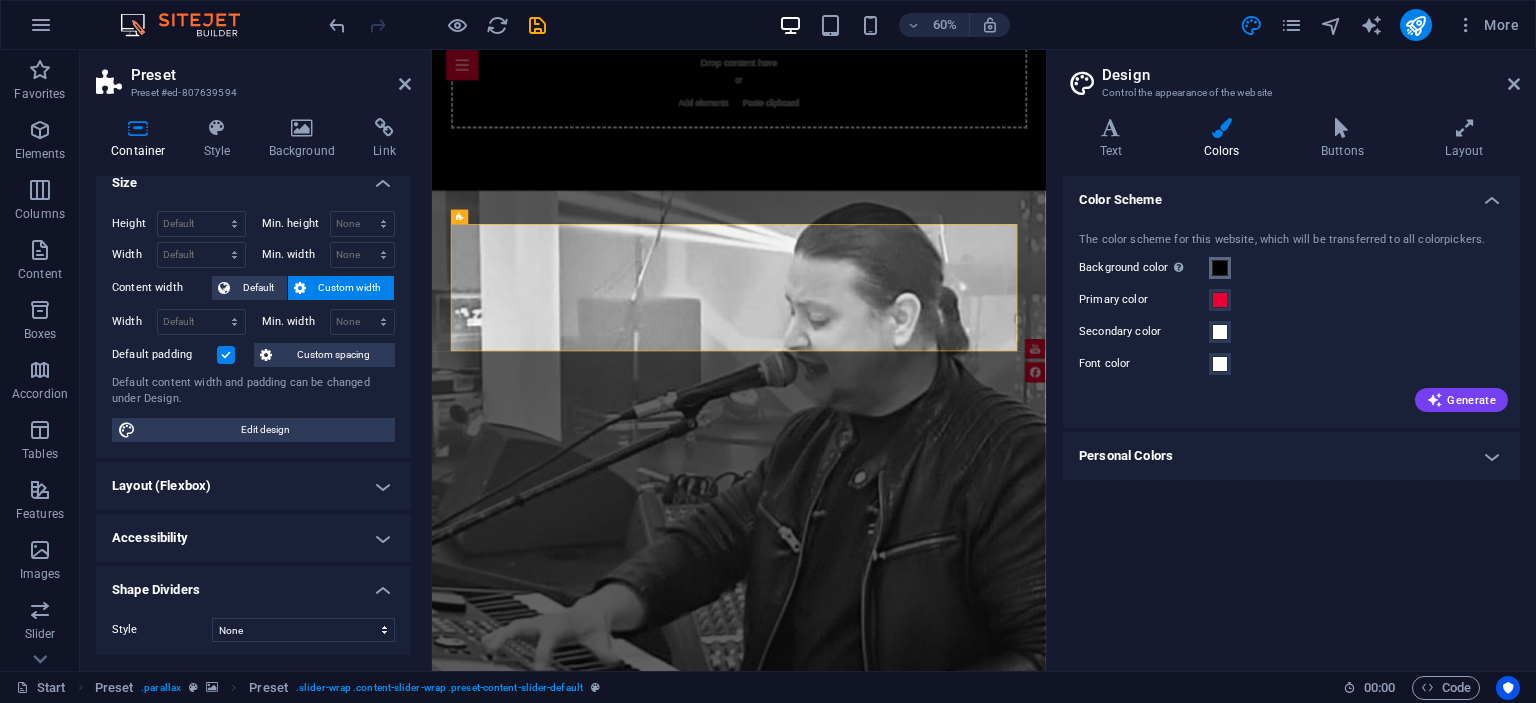 click at bounding box center (1220, 268) 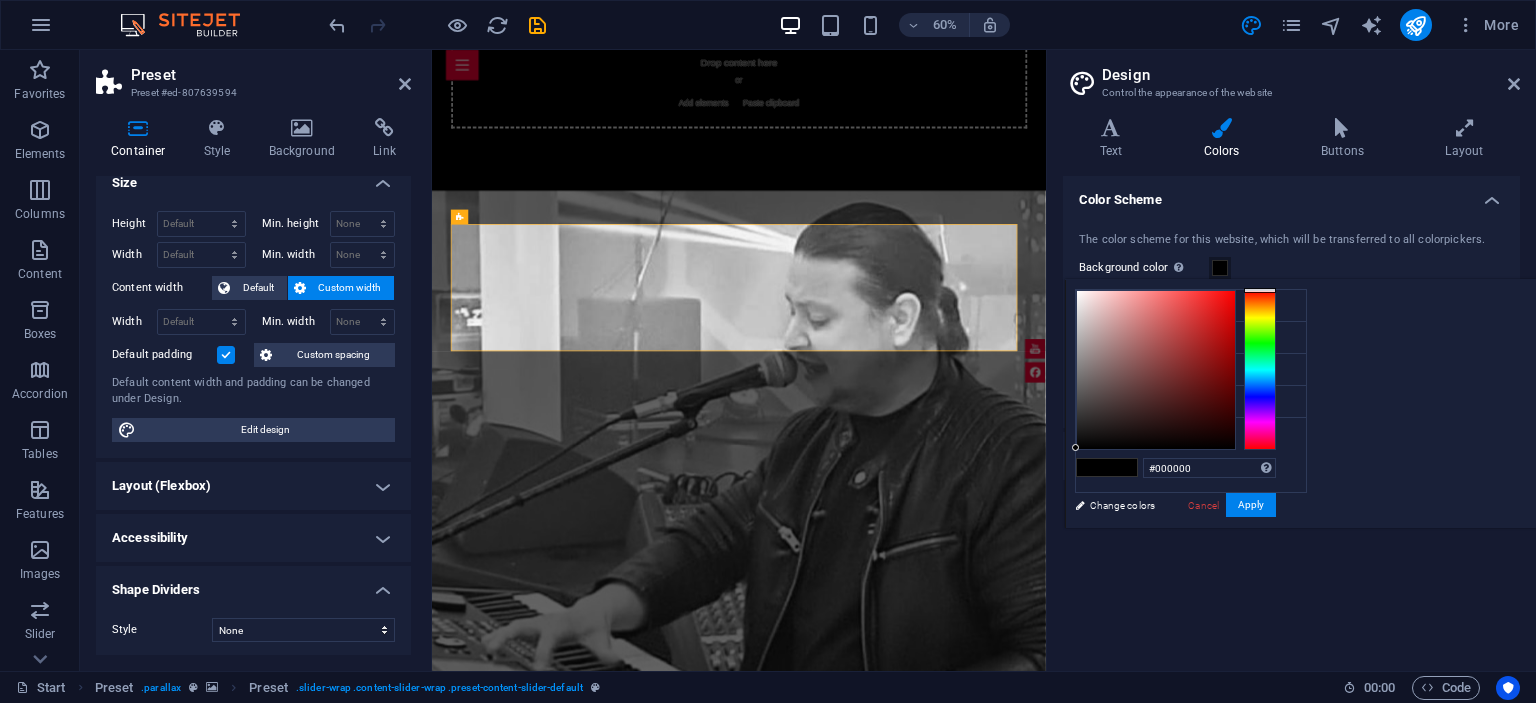 click at bounding box center [1220, 268] 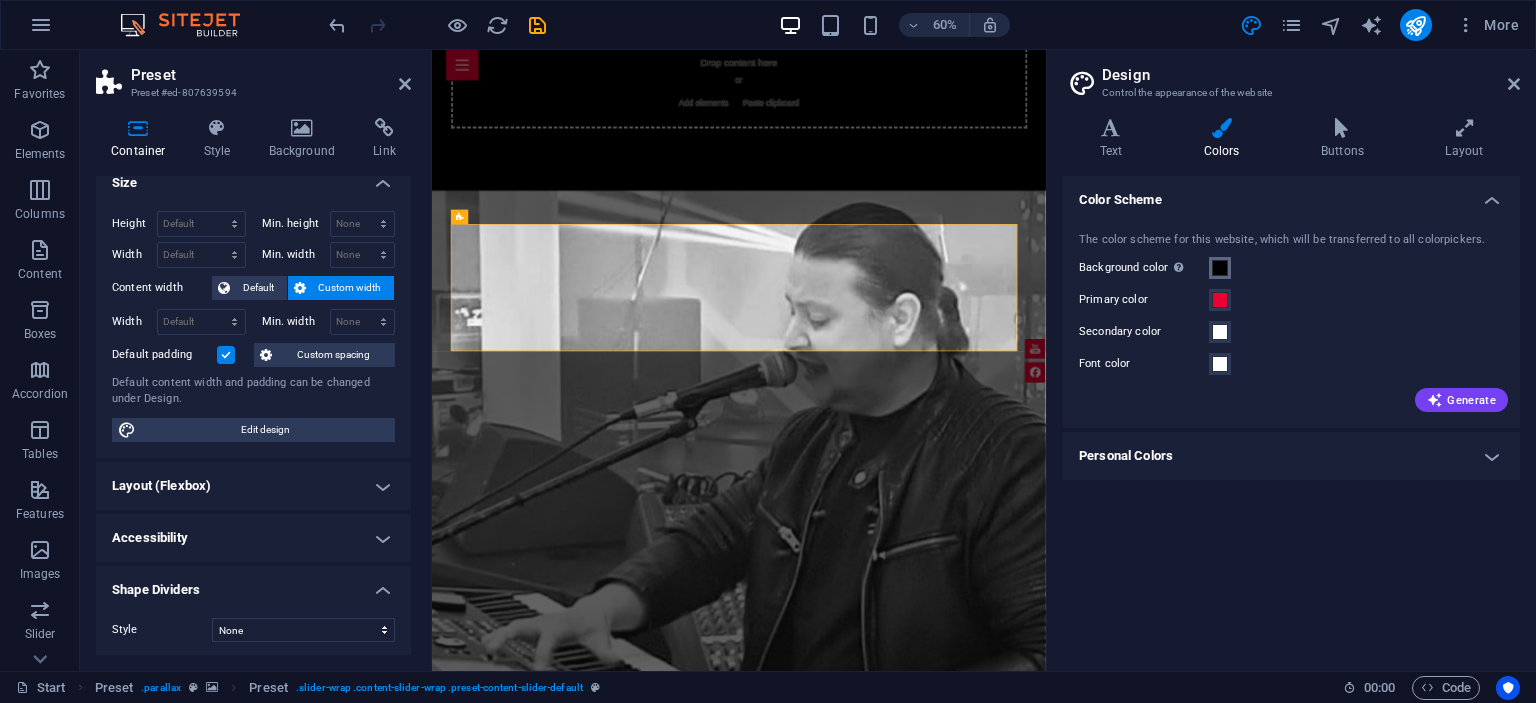 click at bounding box center [1220, 268] 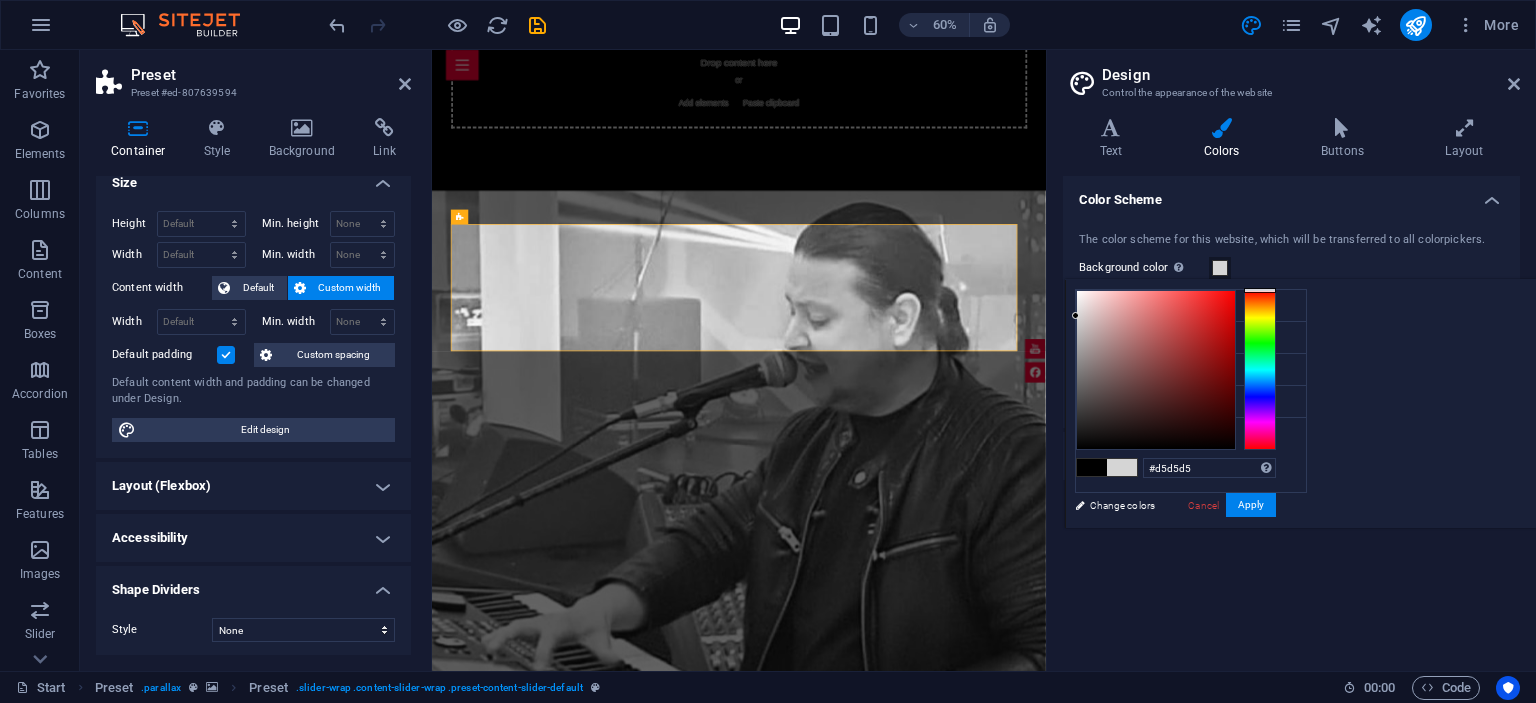 drag, startPoint x: 1344, startPoint y: 339, endPoint x: 1324, endPoint y: 315, distance: 31.241 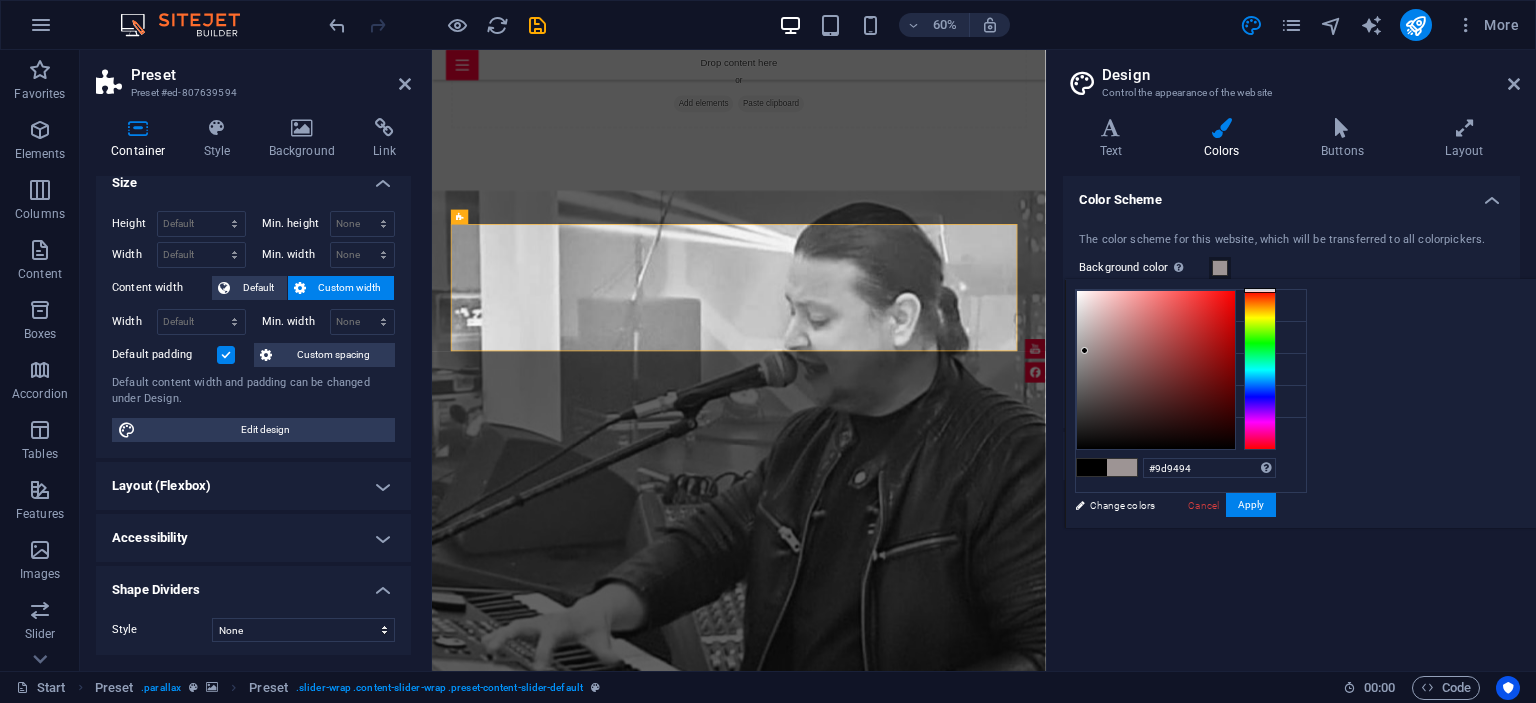 click at bounding box center (1156, 370) 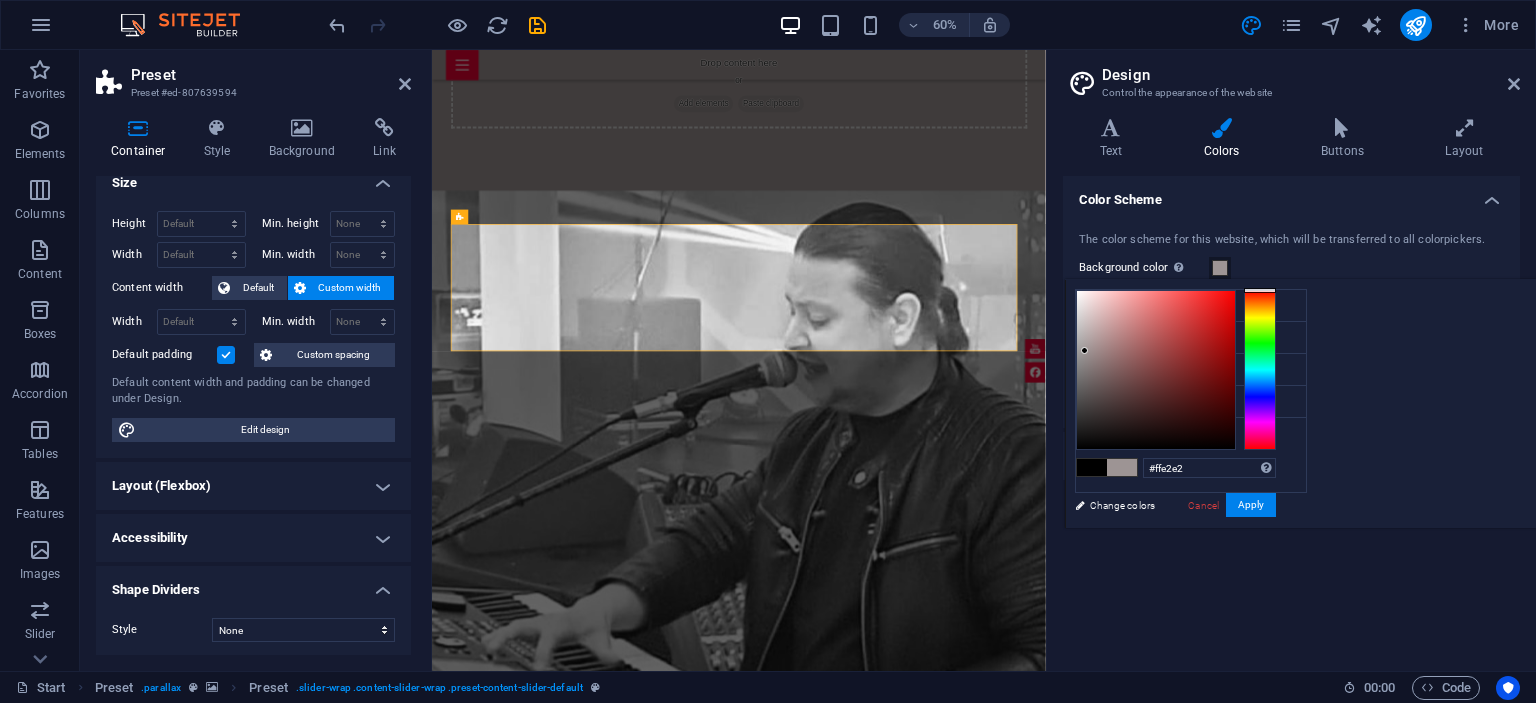 click at bounding box center (1156, 370) 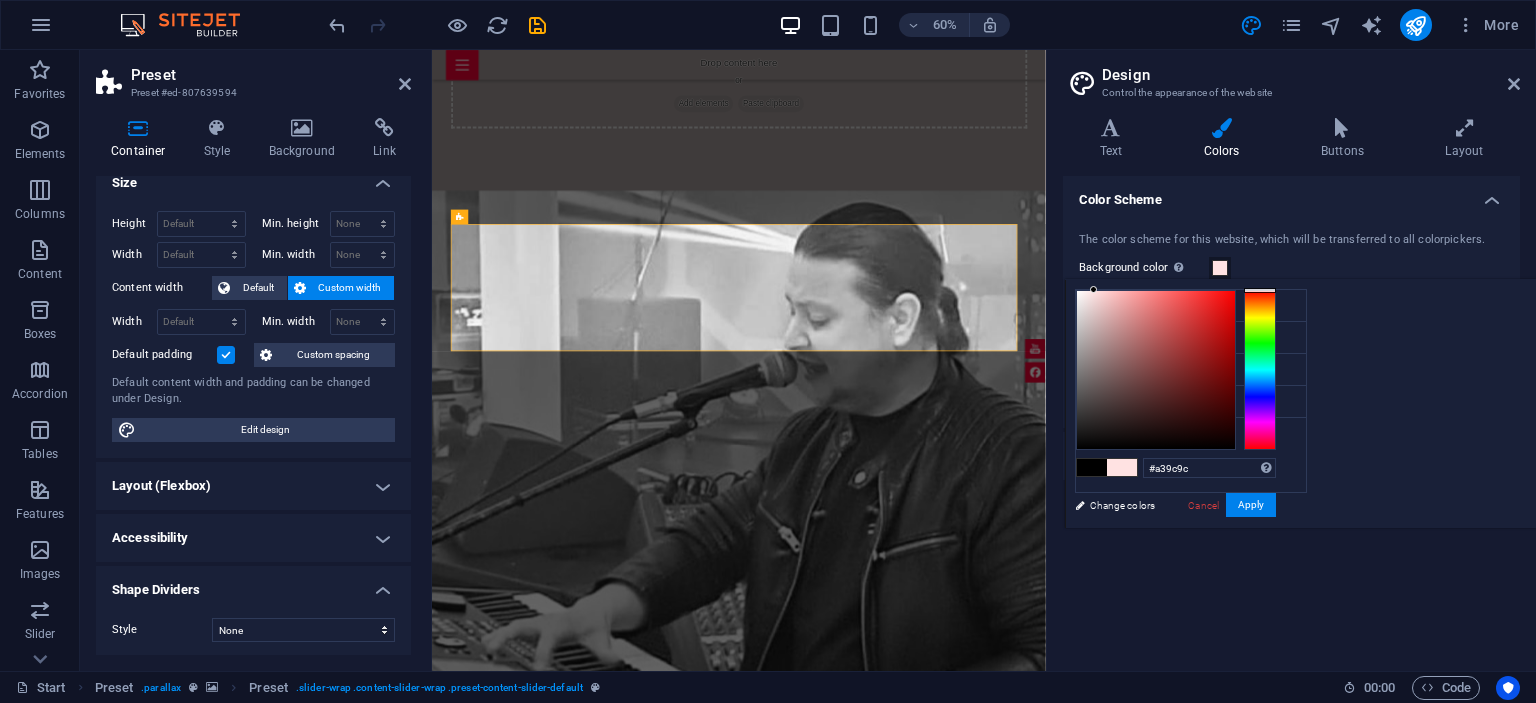 click at bounding box center [1156, 370] 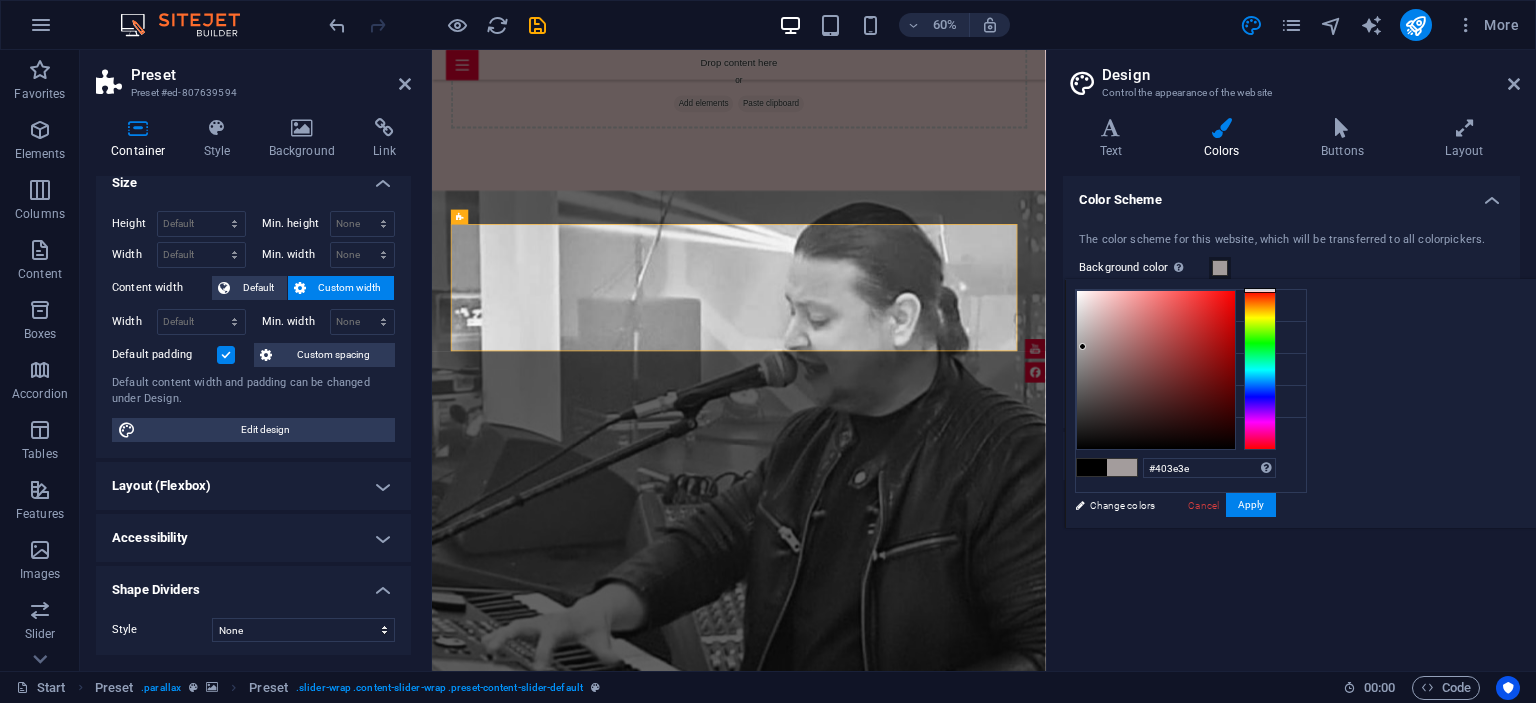 click at bounding box center (1156, 370) 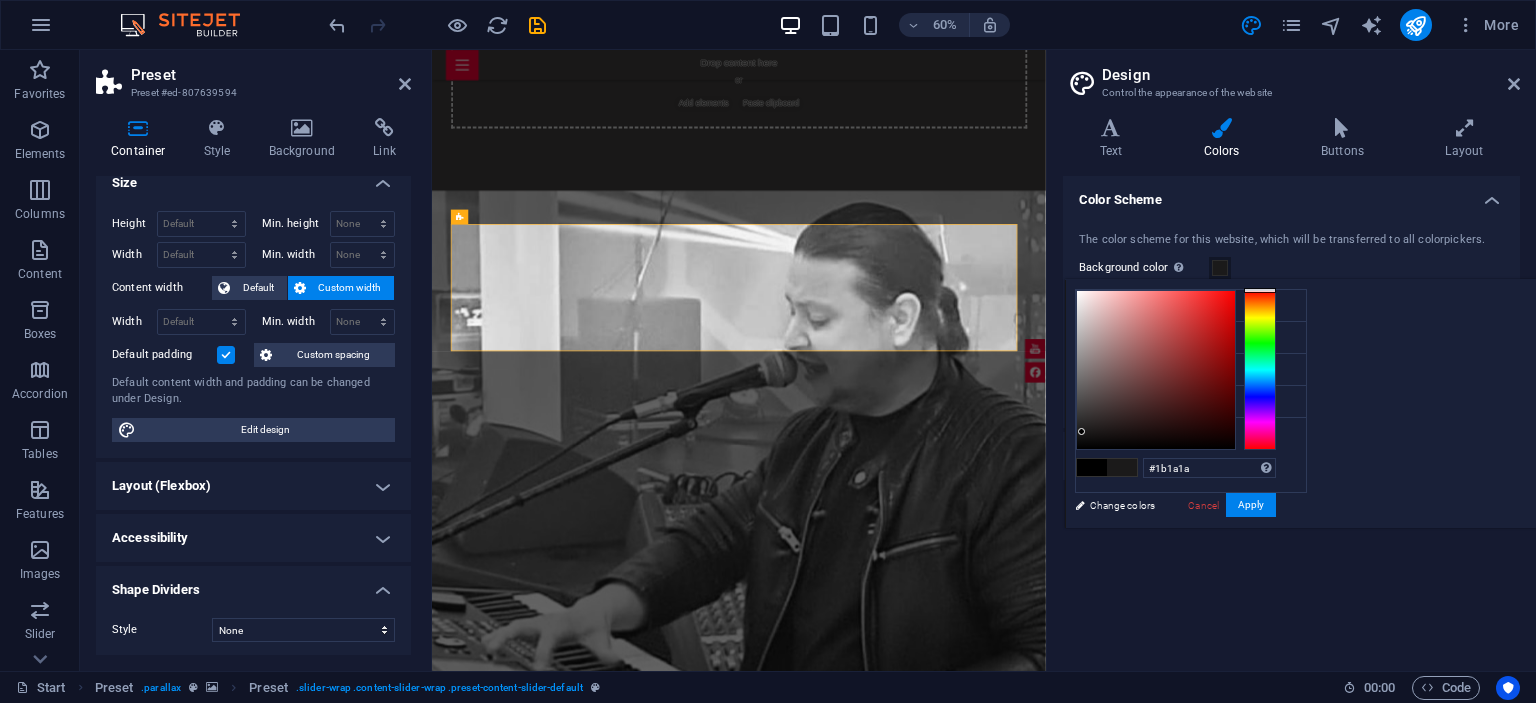 click at bounding box center (1156, 370) 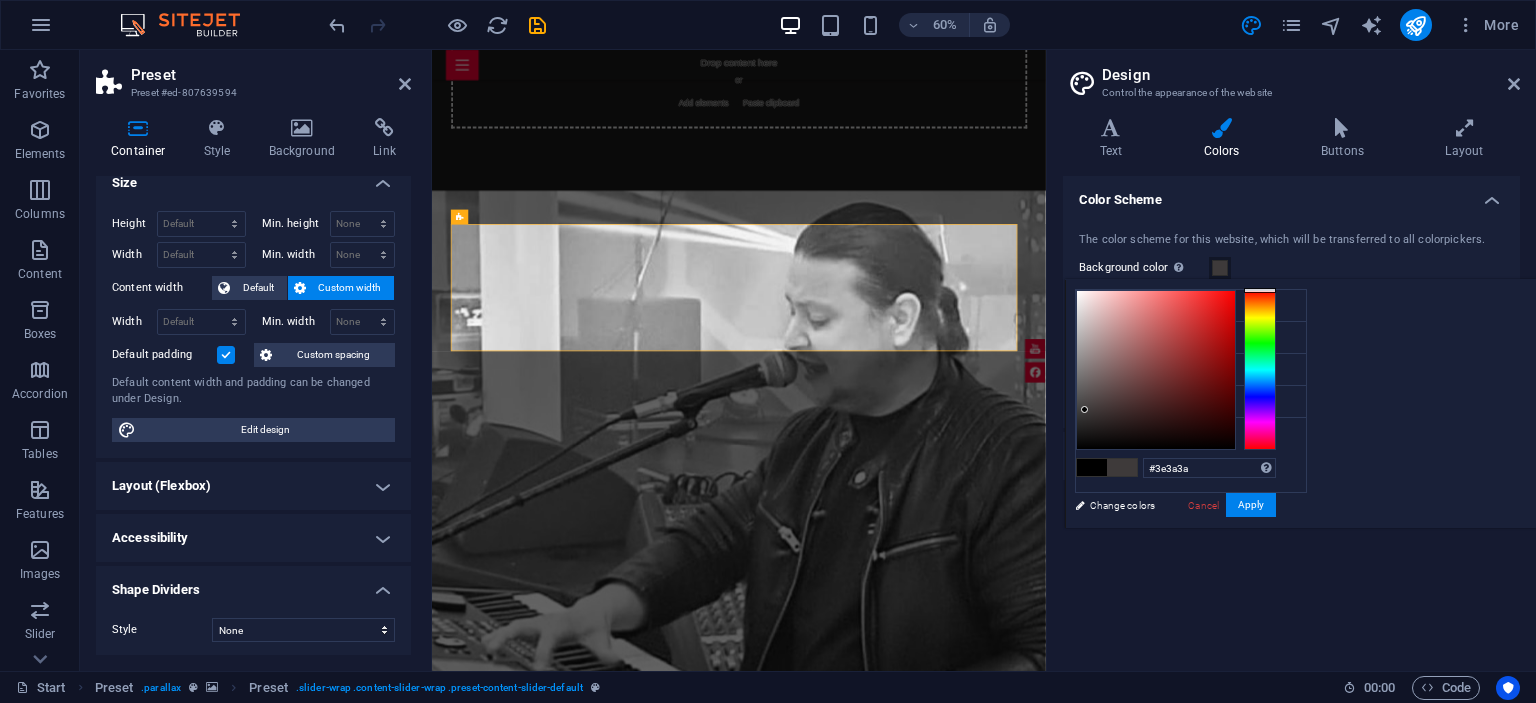 click at bounding box center (1156, 370) 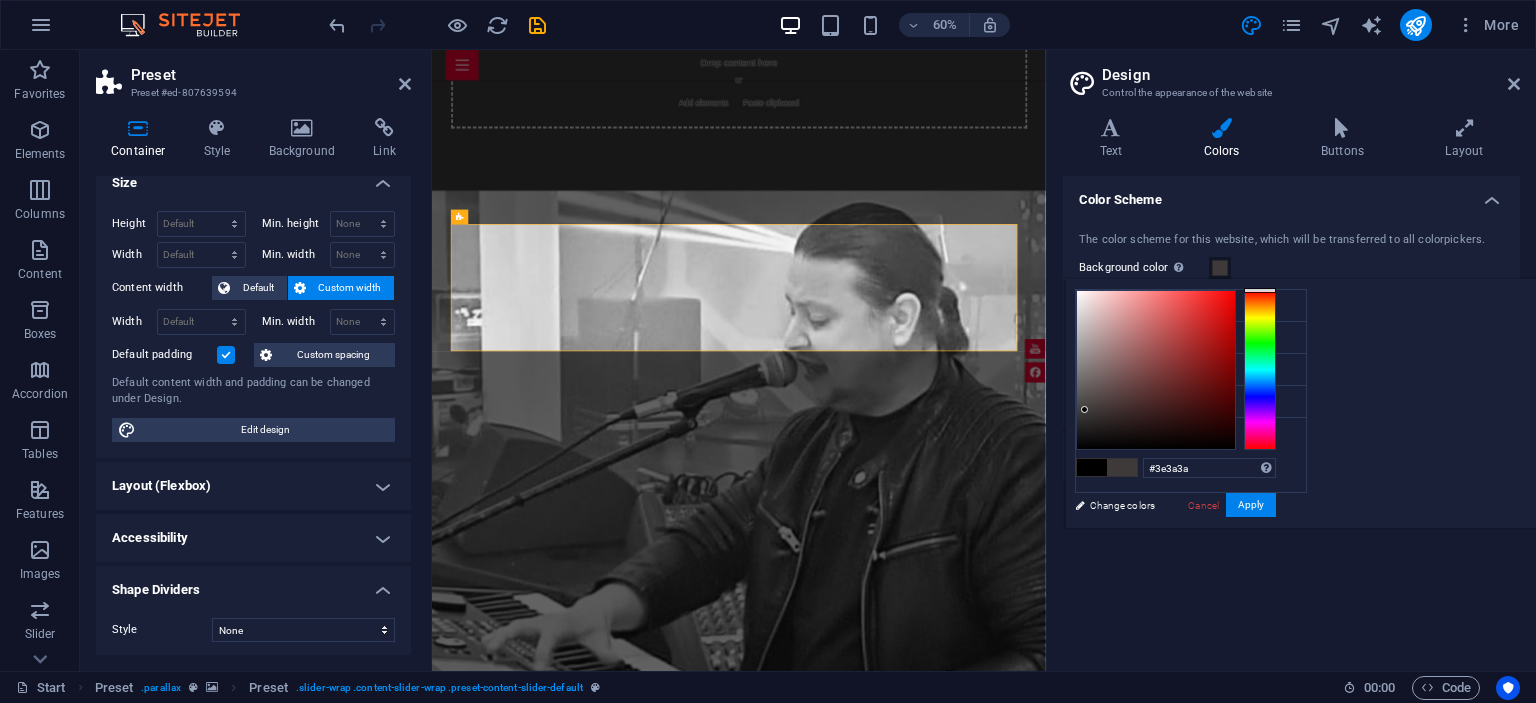 type on "#1b1a1a" 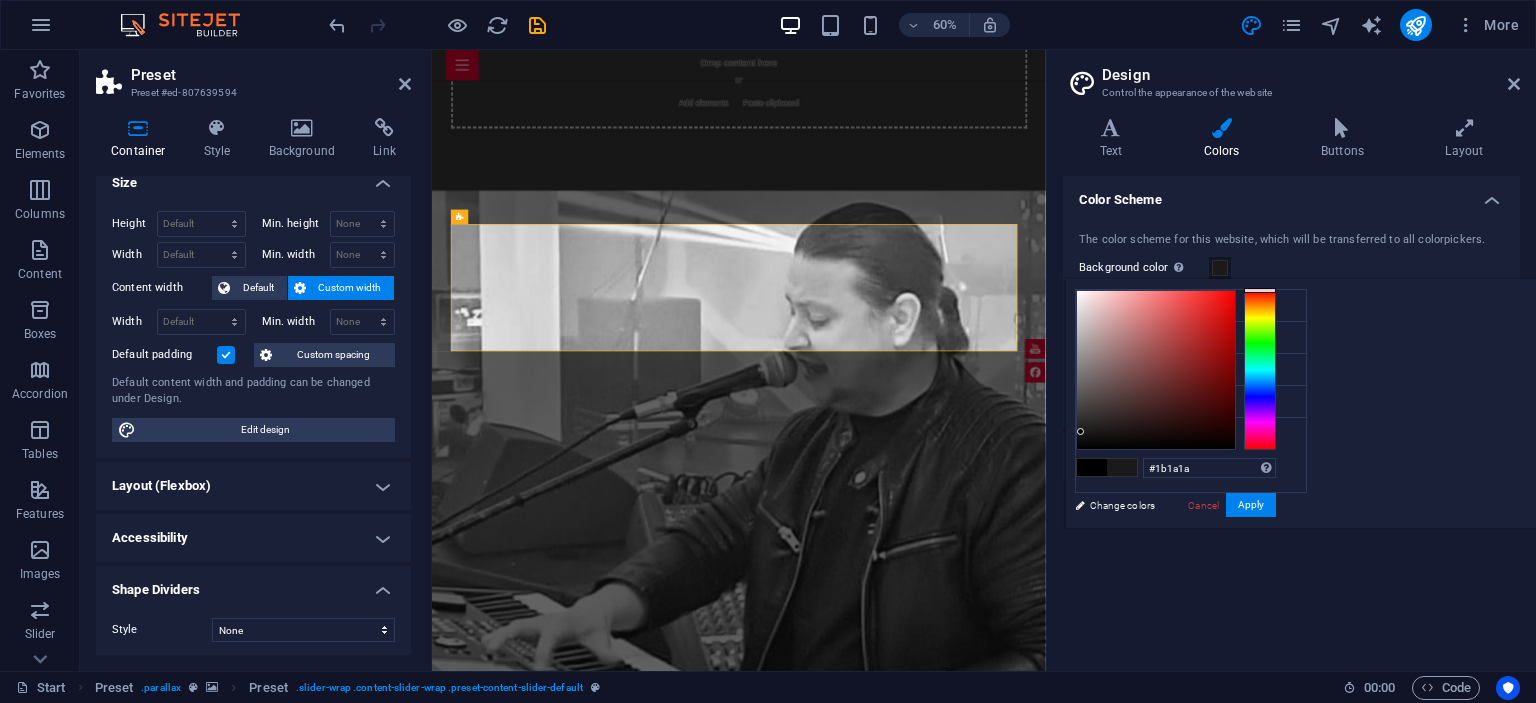click at bounding box center (1156, 370) 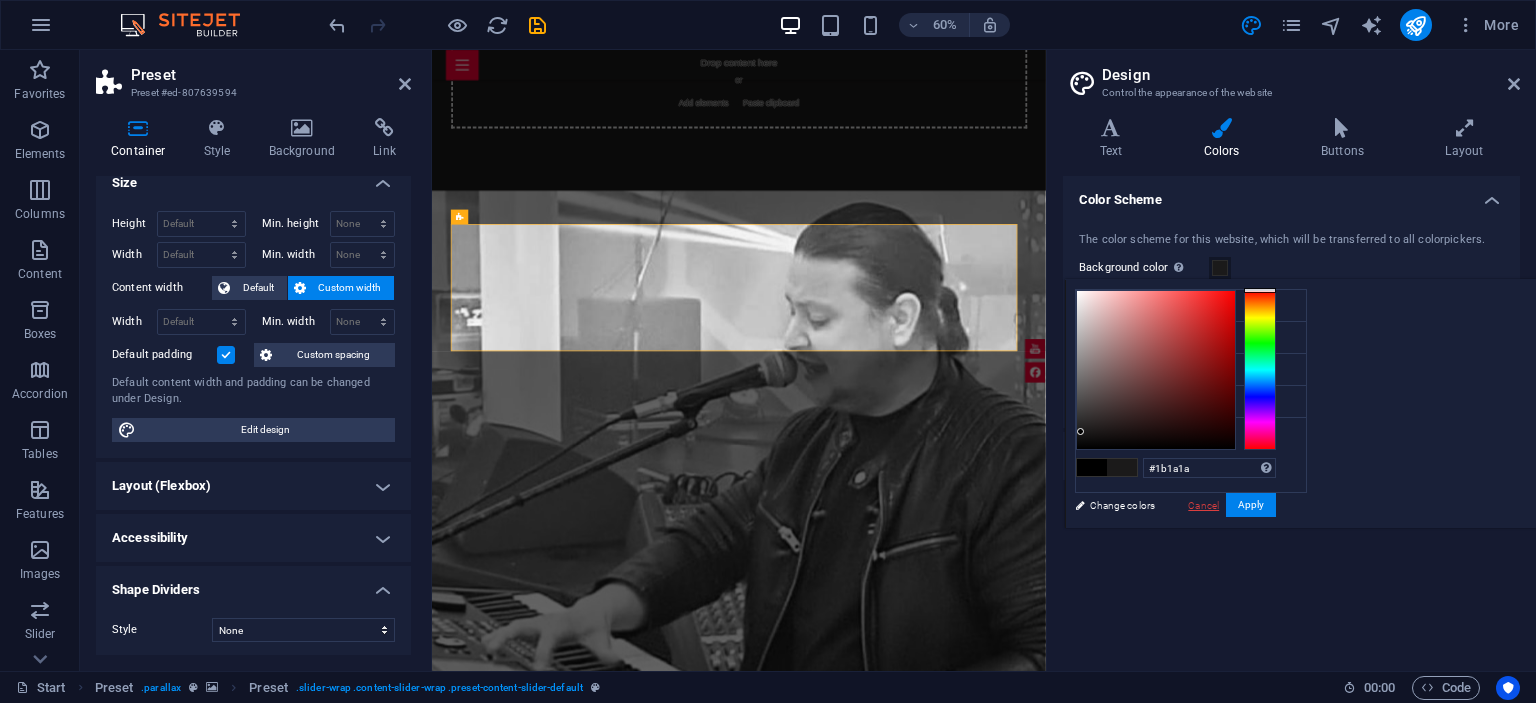 click on "Cancel" at bounding box center [1203, 505] 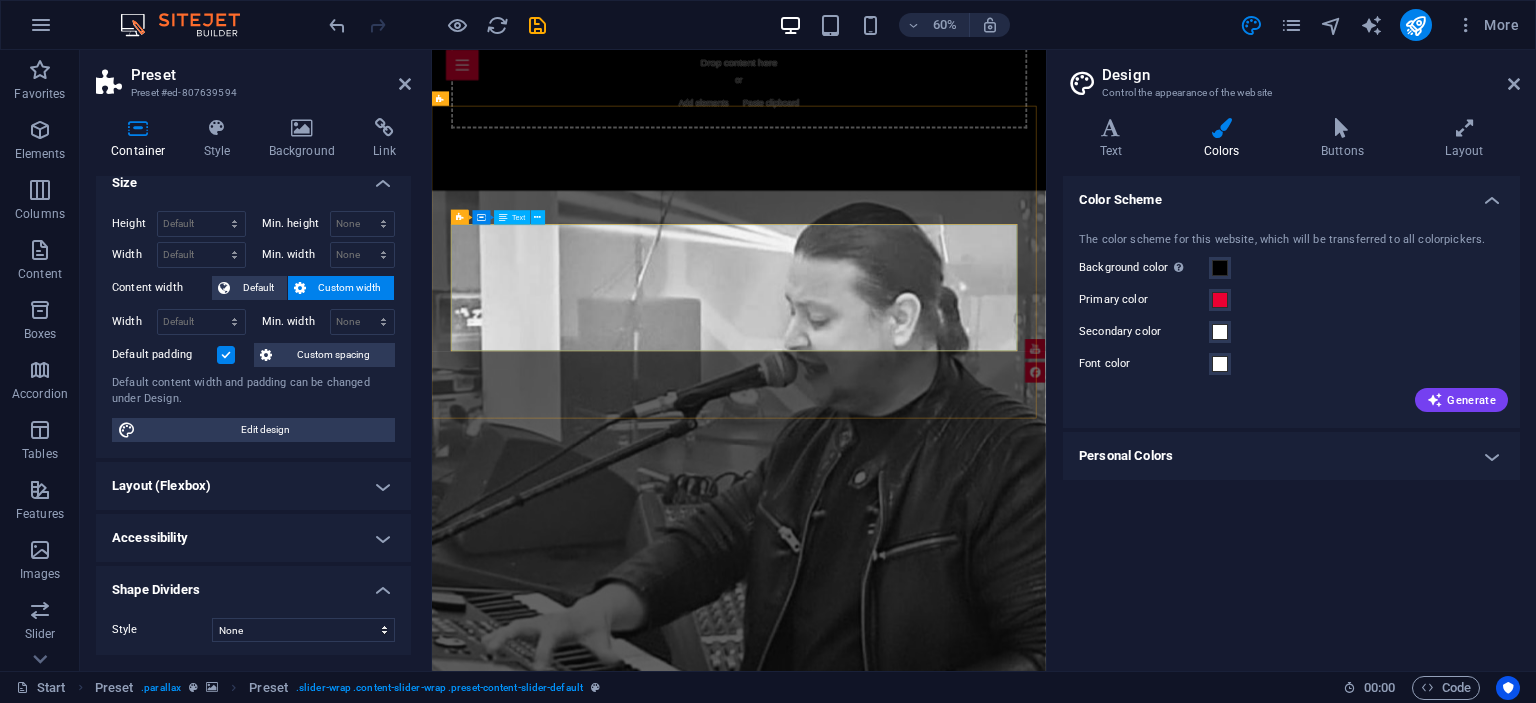 click on ""Pentru un artist , muzica nu este doar sunet - este respiratie, emotie si adevarul rostit in note; e pasiunea care nu doarme niciodata."   Este poate cel mai frumos sentiment pe care îl trăim zi de zi alături de dumneavoastră, făcând din evenimentele la care luăm parte, adevărate spectacole. Fie că este nunta, botez, cununie, petrecere corporate sau orice alt gen de petrecere privata, abordăm în mod profesionist sarcina pe care o avem, fiind nu doar o formatie de nunta, ci o trupă de muzica live de excepție. În viziunea noastră orice eveniment are succes doar dacă acesta are "personalitatea" dorita de client și decurge în mod profesionist. Tocmai din acest motiv suntem una dintre cele mai cautate si solicitate formatii de nunta." at bounding box center [944, 4537] 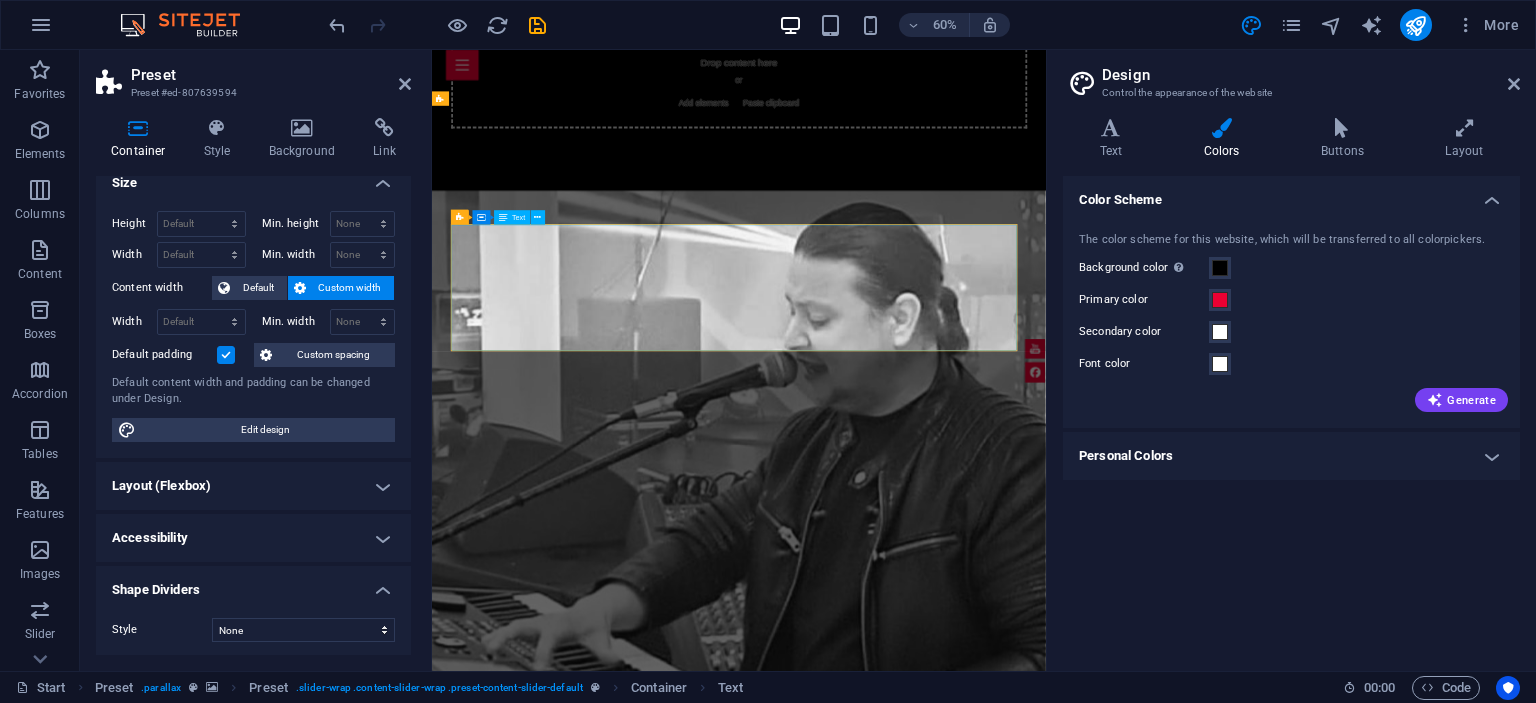 click on ""Pentru un artist , muzica nu este doar sunet - este respiratie, emotie si adevarul rostit in note; e pasiunea care nu doarme niciodata."   Este poate cel mai frumos sentiment pe care îl trăim zi de zi alături de dumneavoastră, făcând din evenimentele la care luăm parte, adevărate spectacole. Fie că este nunta, botez, cununie, petrecere corporate sau orice alt gen de petrecere privata, abordăm în mod profesionist sarcina pe care o avem, fiind nu doar o formatie de nunta, ci o trupă de muzica live de excepție. În viziunea noastră orice eveniment are succes doar dacă acesta are "personalitatea" dorita de client și decurge în mod profesionist. Tocmai din acest motiv suntem una dintre cele mai cautate si solicitate formatii de nunta." at bounding box center (944, 4537) 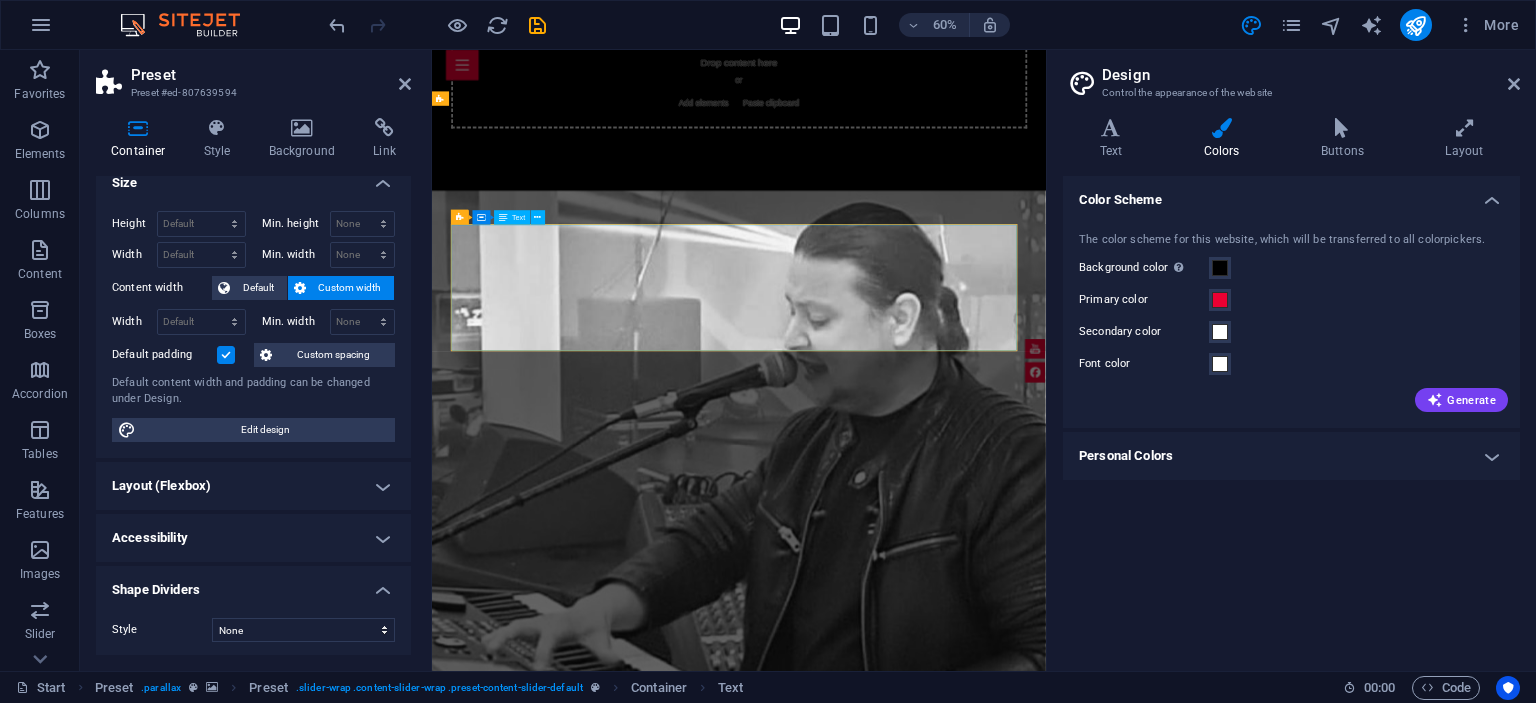 click on ""Pentru un artist , muzica nu este doar sunet - este respiratie, emotie si adevarul rostit in note; e pasiunea care nu doarme niciodata."   Este poate cel mai frumos sentiment pe care îl trăim zi de zi alături de dumneavoastră, făcând din evenimentele la care luăm parte, adevărate spectacole. Fie că este nunta, botez, cununie, petrecere corporate sau orice alt gen de petrecere privata, abordăm în mod profesionist sarcina pe care o avem, fiind nu doar o formatie de nunta, ci o trupă de muzica live de excepție. În viziunea noastră orice eveniment are succes doar dacă acesta are "personalitatea" dorita de client și decurge în mod profesionist. Tocmai din acest motiv suntem una dintre cele mai cautate si solicitate formatii de nunta." at bounding box center (944, 4537) 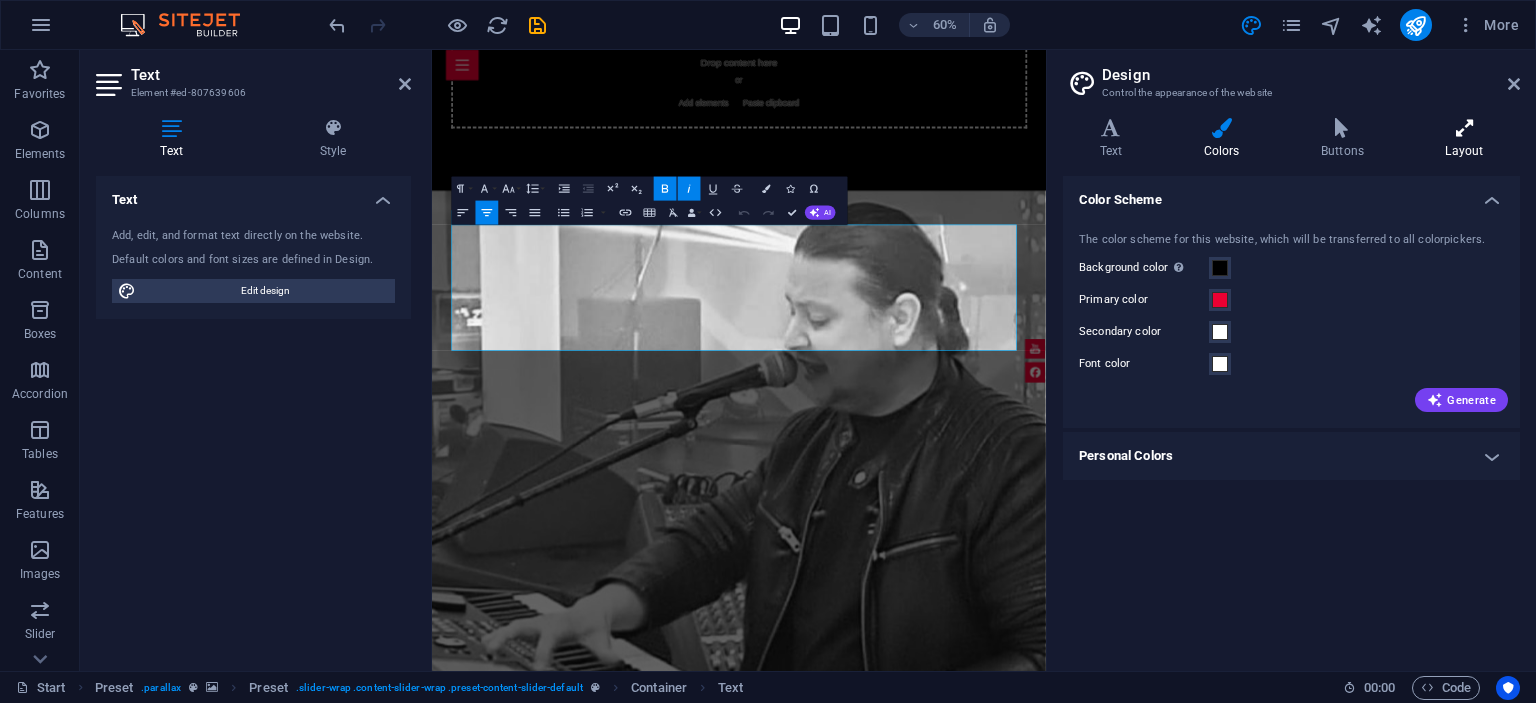 click on "Layout" at bounding box center [1464, 139] 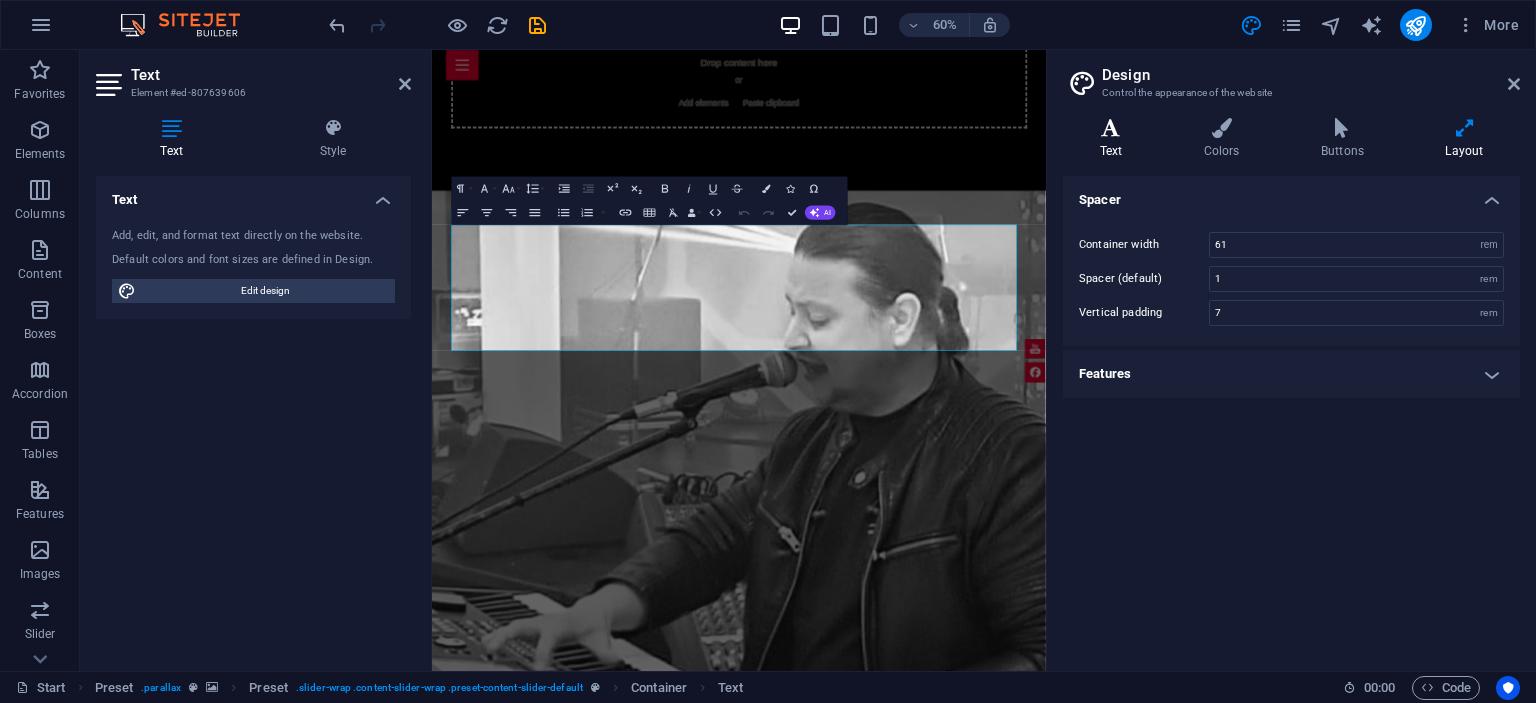 click on "Text" at bounding box center [1115, 139] 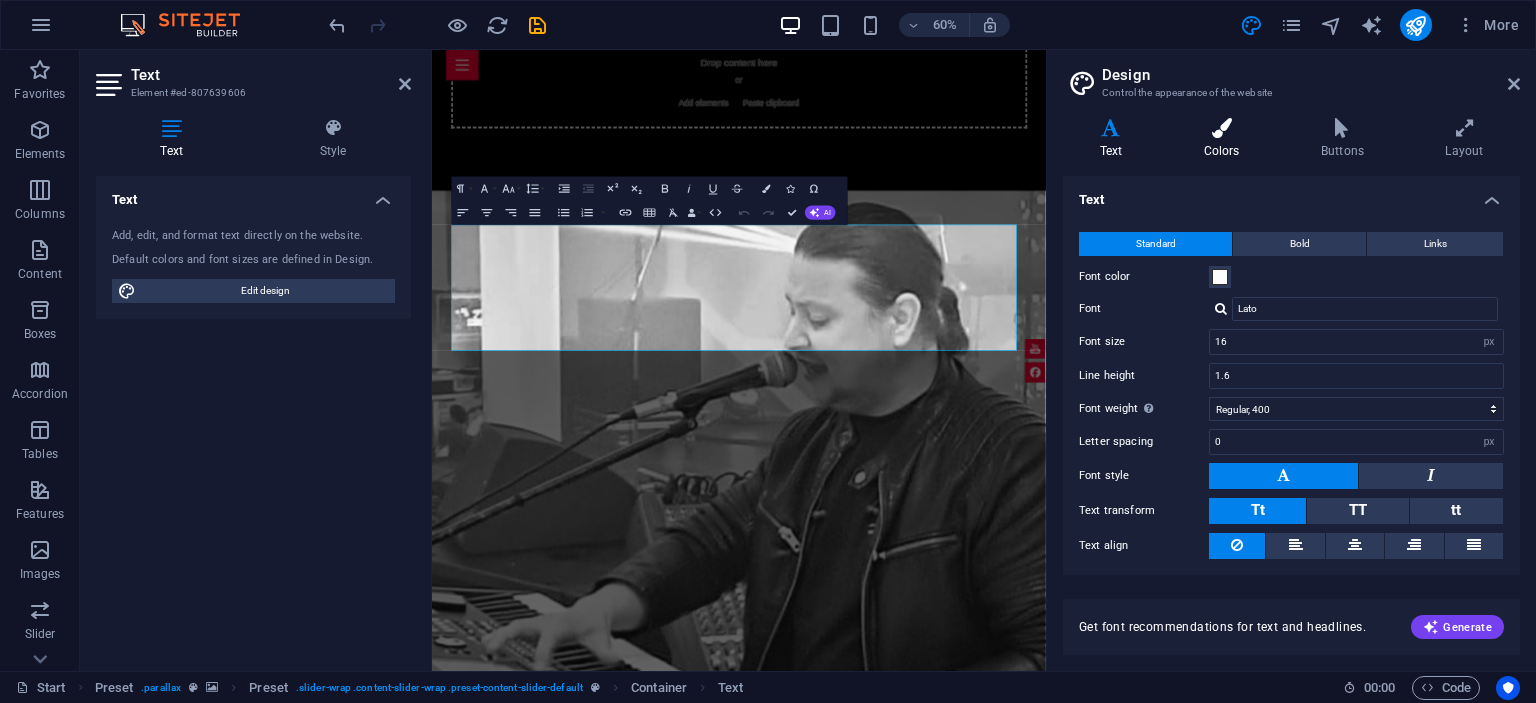 click at bounding box center [1221, 128] 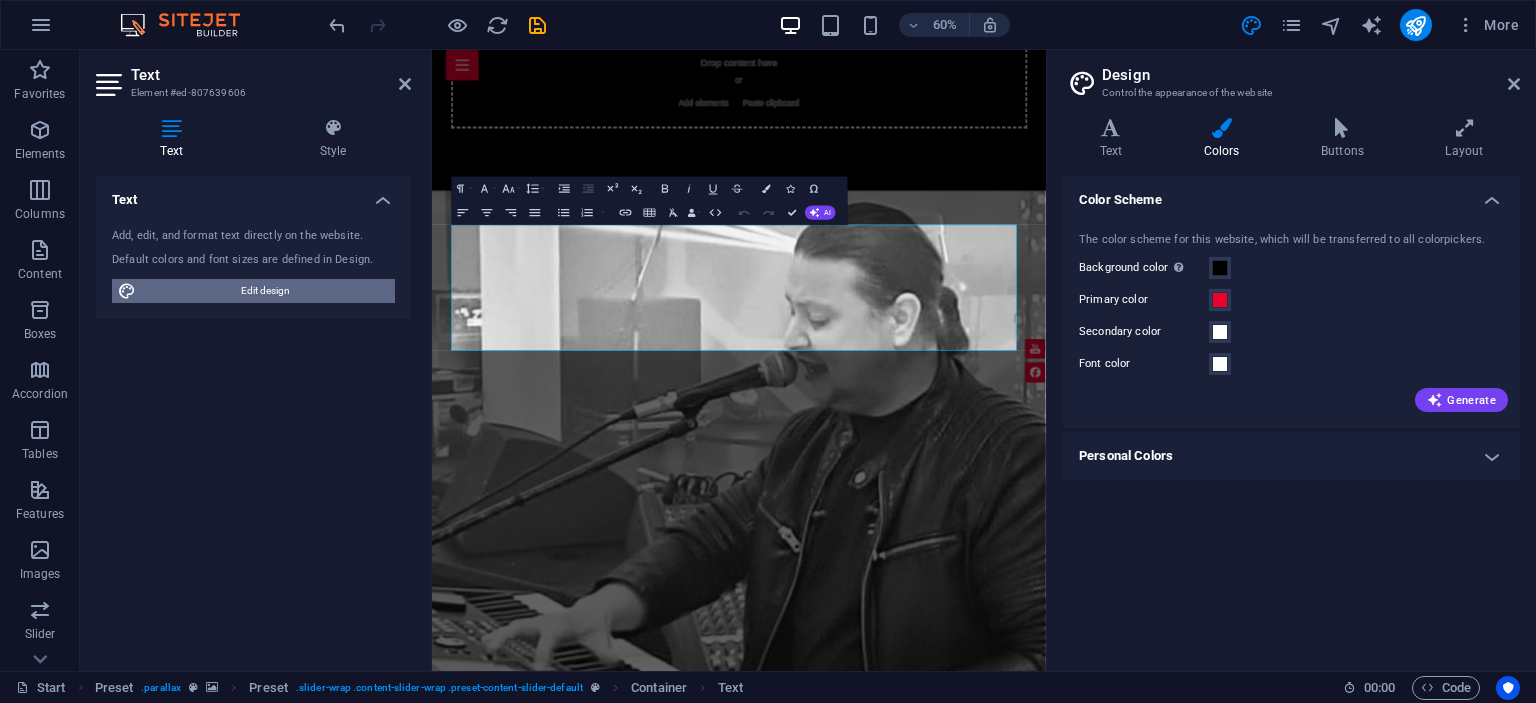 click on "Edit design" at bounding box center (265, 291) 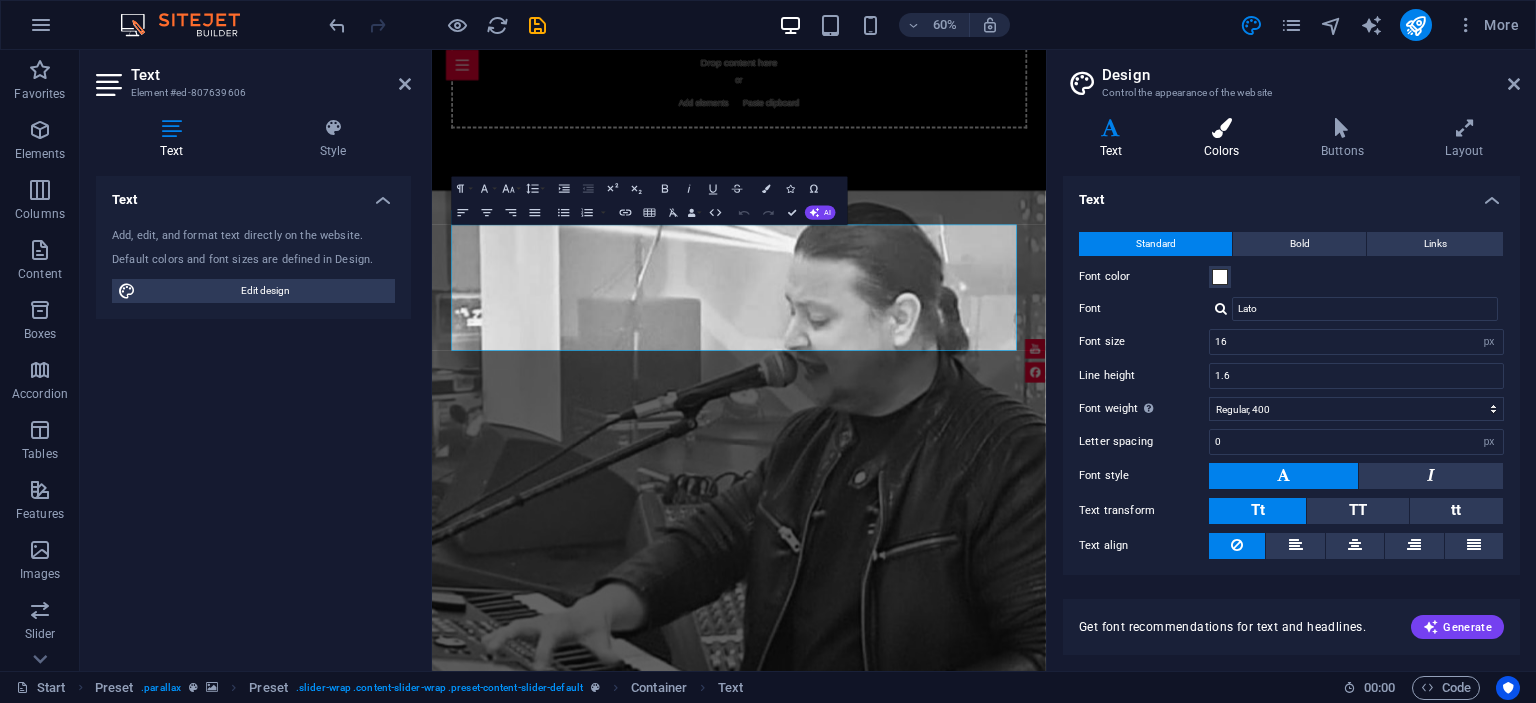 click on "Colors" at bounding box center (1225, 139) 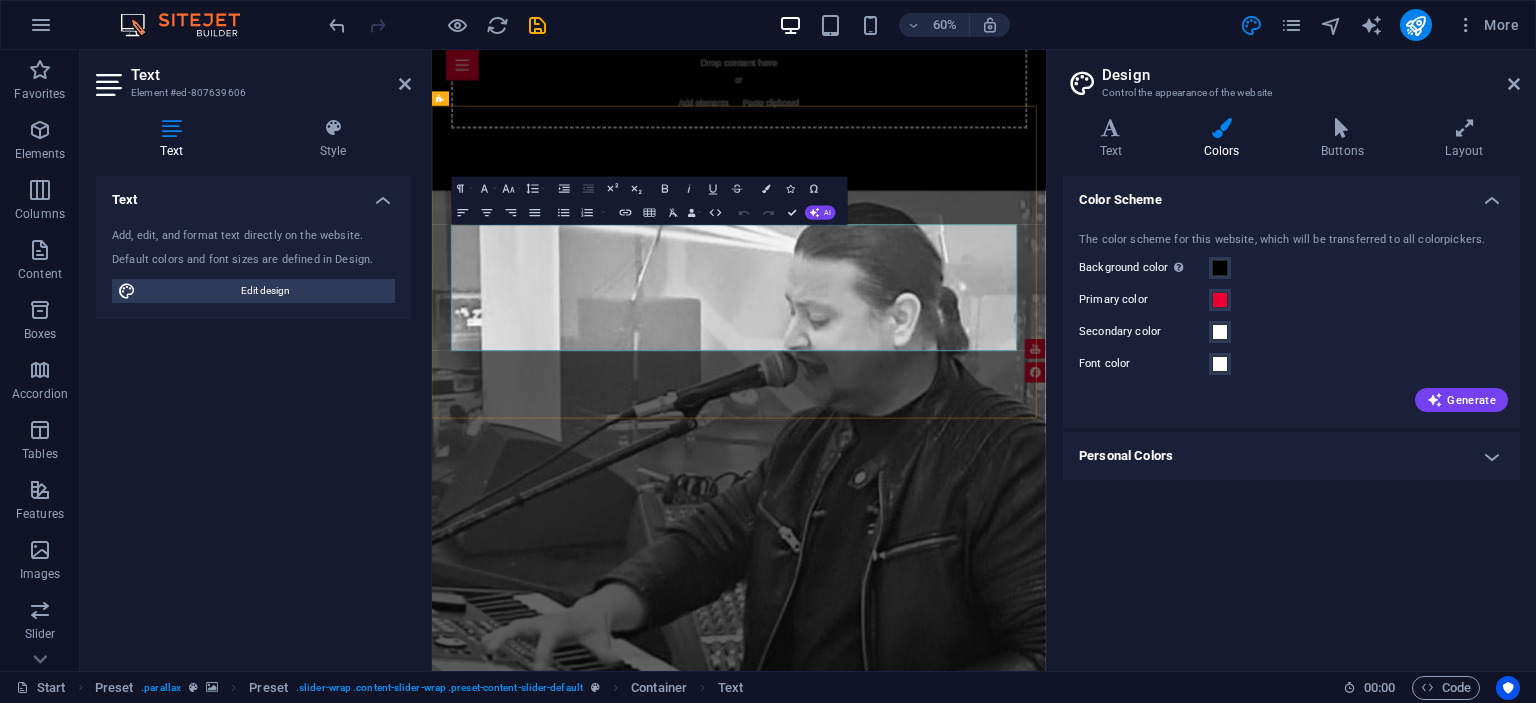 click on "Este poate cel mai frumos sentiment pe care îl trăim zi de zi alături de dumneavoastră, făcând din evenimentele la care luăm parte, adevărate spectacole. Fie că este nunta, botez, cununie, petrecere corporate sau orice alt gen de petrecere privata, abordăm în mod profesionist sarcina pe care o avem, fiind nu doar o formatie de nunta, ci o trupă de muzica live de excepție. În viziunea noastră orice eveniment are succes doar dacă acesta are "personalitatea" dorita de client și decurge în mod profesionist. Tocmai din acest motiv suntem una dintre cele mai cautate si solicitate formatii de nunta." at bounding box center [944, 4553] 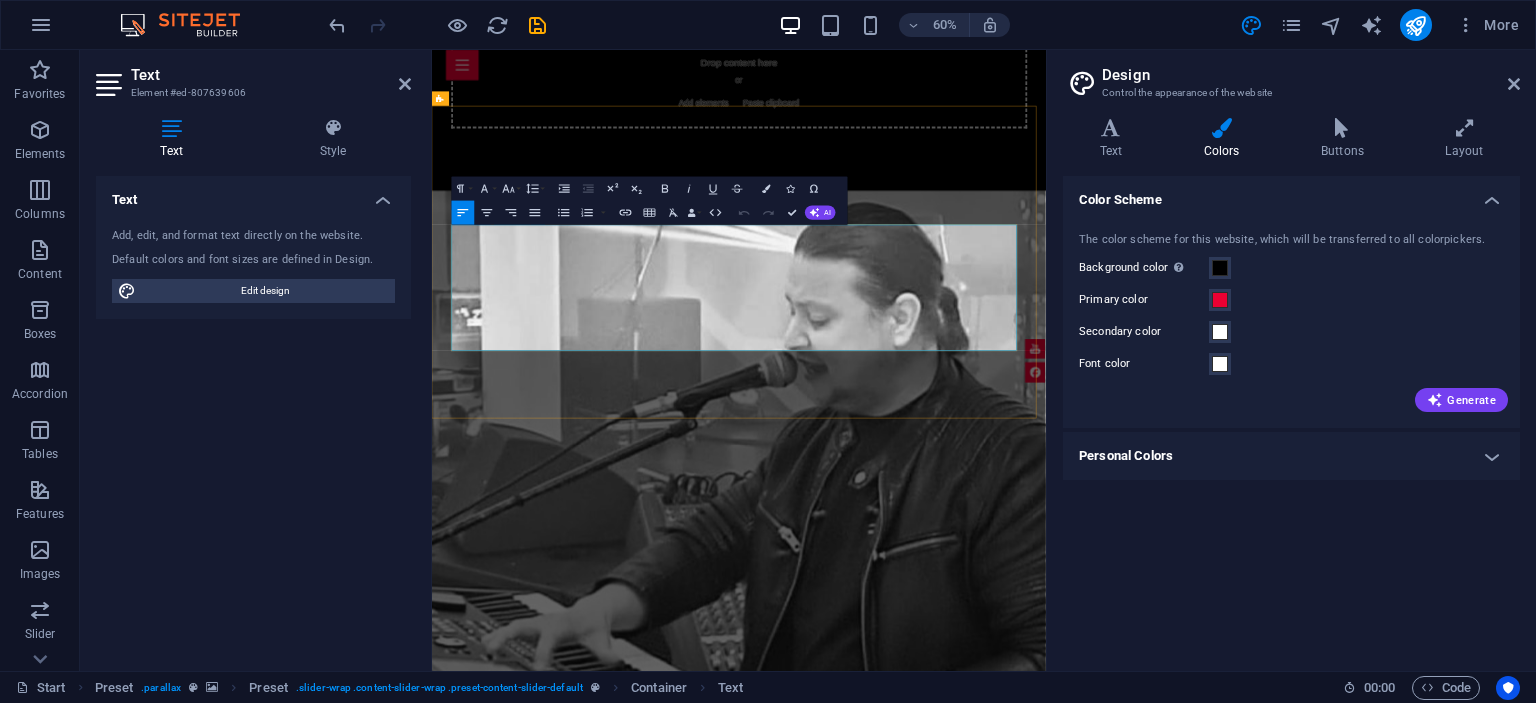 click on "Este poate cel mai frumos sentiment pe care îl trăim zi de zi alături de dumneavoastră, făcând din evenimentele la care luăm parte, adevărate spectacole. Fie că este nunta, botez, cununie, petrecere corporate sau orice alt gen de petrecere privata, abordăm în mod profesionist sarcina pe care o avem, fiind nu doar o formatie de nunta, ci o trupă de muzica live de excepție. În viziunea noastră orice eveniment are succes doar dacă acesta are "personalitatea" dorita de client și decurge în mod profesionist. Tocmai din acest motiv suntem una dintre cele mai cautate si solicitate formatii de nunta." at bounding box center [944, 4553] 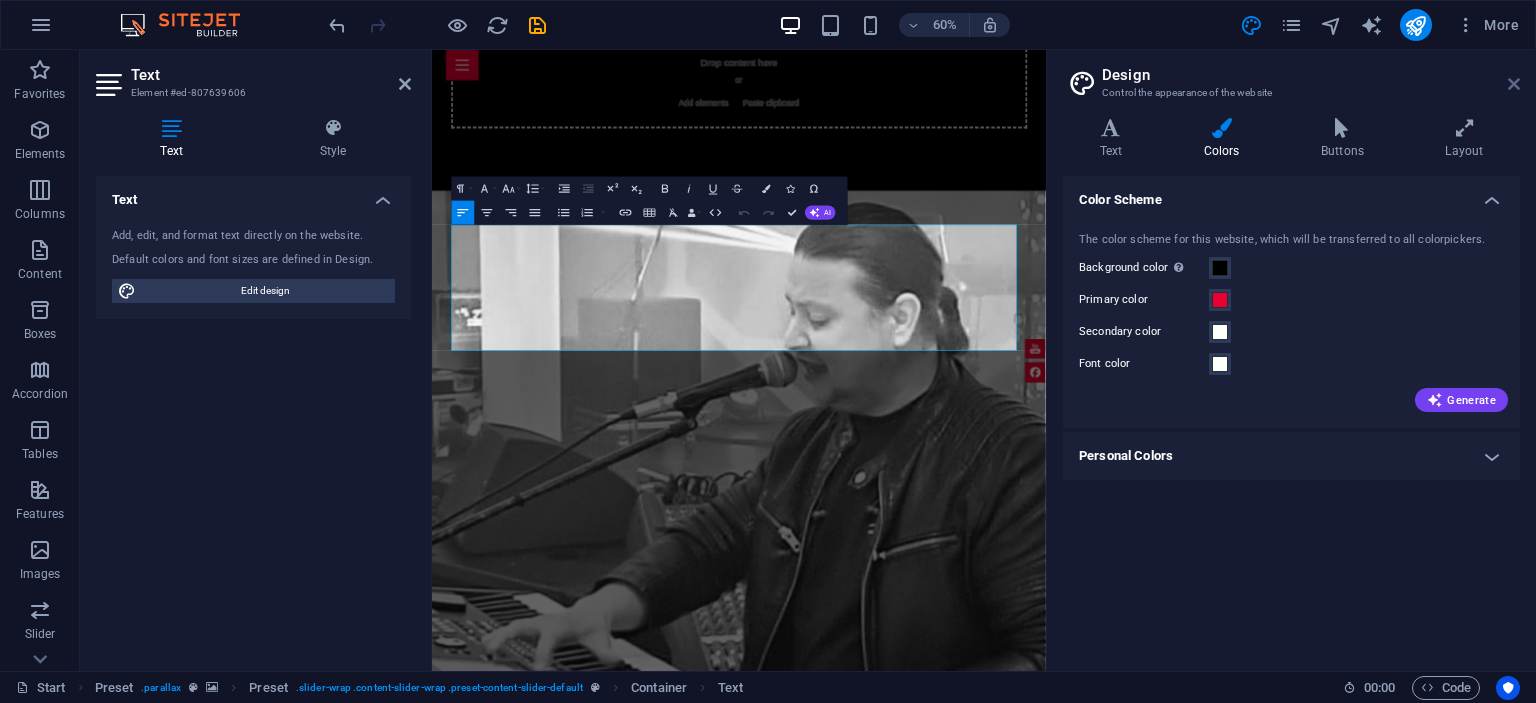 click at bounding box center (1514, 84) 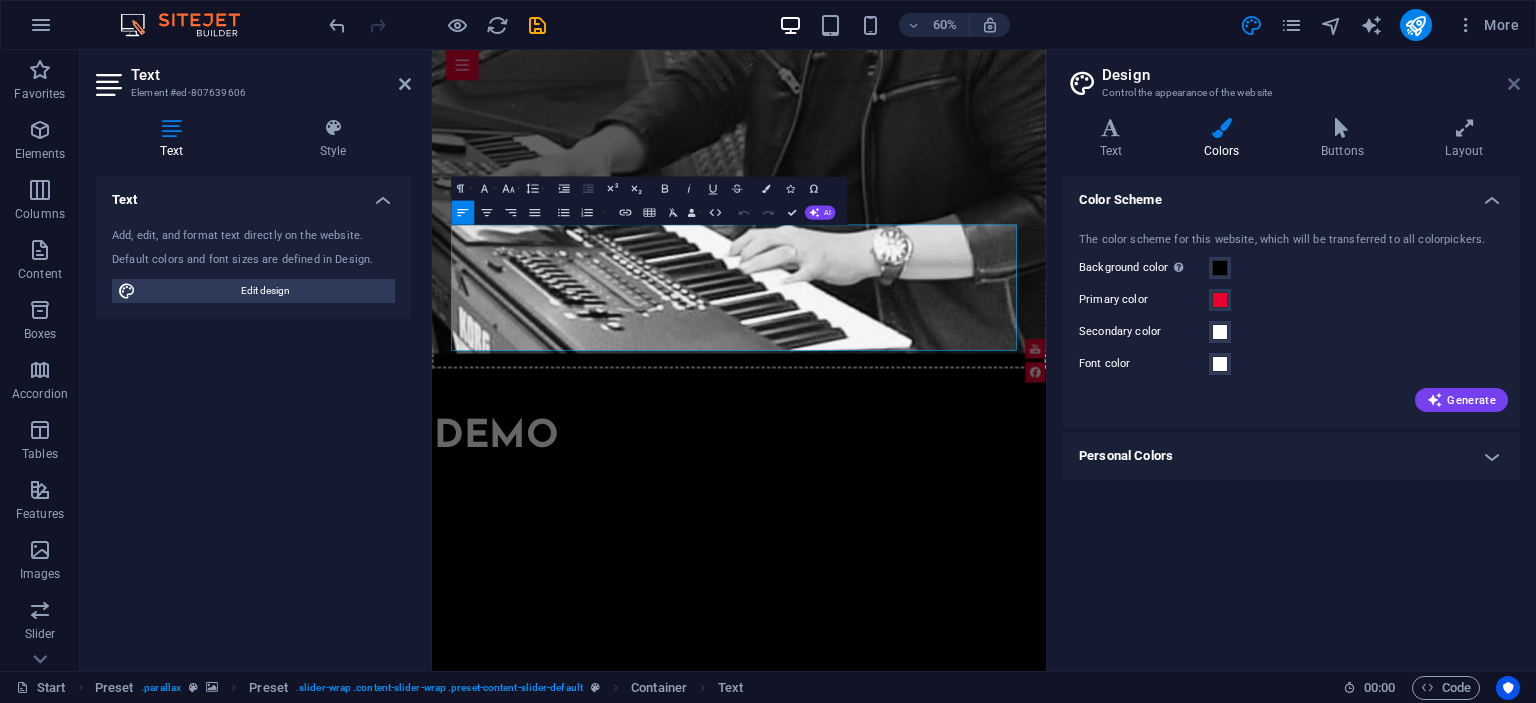 scroll, scrollTop: 3925, scrollLeft: 0, axis: vertical 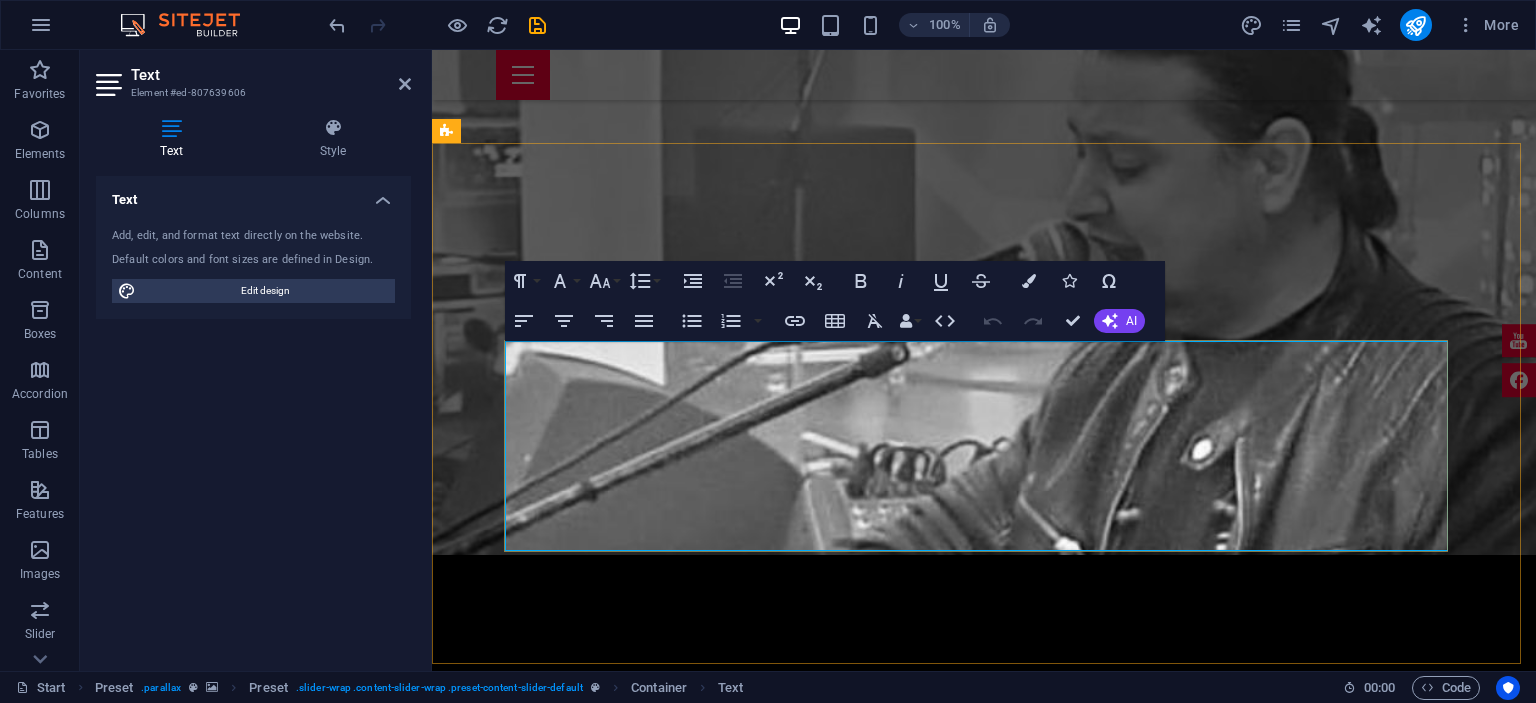 click on "Este poate cel mai frumos sentiment pe care îl trăim zi de zi alături de dumneavoastră, făcând din evenimentele la care luăm parte, adevărate spectacole. Fie că este nunta, botez, cununie, petrecere corporate sau orice alt gen de petrecere privata, abordăm în mod profesionist sarcina pe care o avem, fiind nu doar o formatie de nunta, ci o trupă de muzica live de excepție. În viziunea noastră orice eveniment are succes doar dacă acesta are "personalitatea" dorita de client și decurge în mod profesionist. Tocmai din acest motiv suntem una dintre cele mai cautate si solicitate formatii de nunta." at bounding box center (984, 3851) 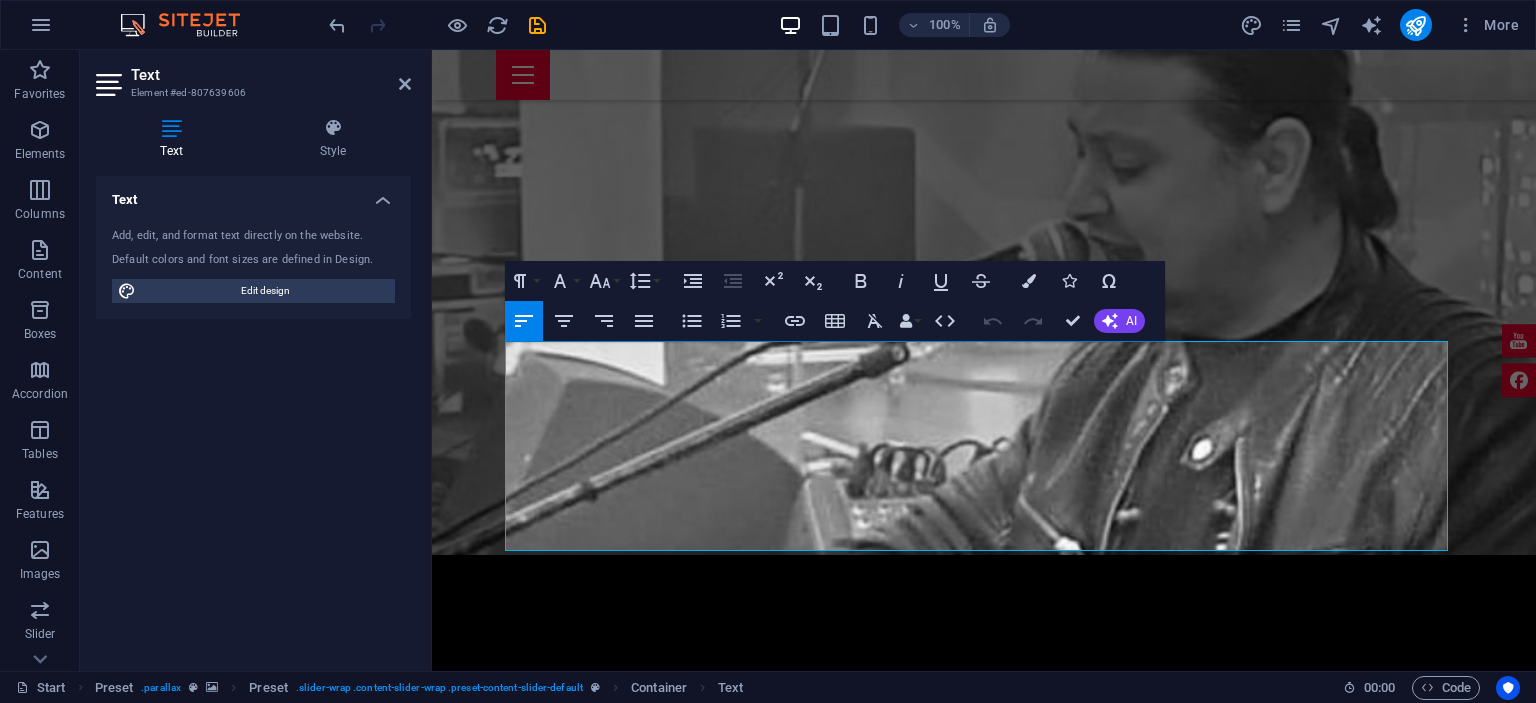 drag, startPoint x: 624, startPoint y: 519, endPoint x: 488, endPoint y: 340, distance: 224.80435 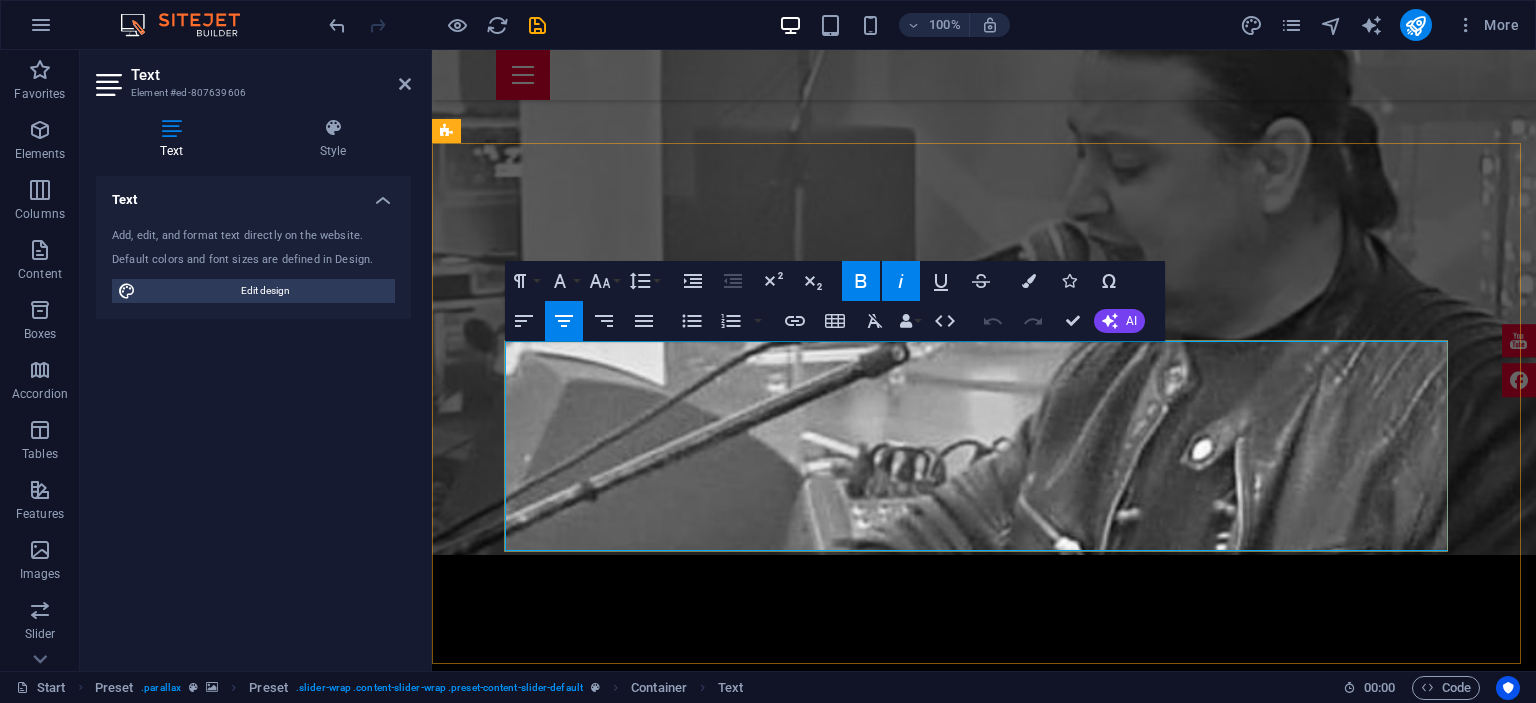 copy on ""Pentru un artist , muzica nu este doar sunet - este respiratie, emotie si adevarul rostit in note; e pasiunea care nu doarme niciodata."   Este poate cel mai frumos sentiment pe care îl trăim zi de zi alături de dumneavoastră, făcând din evenimentele la care luăm parte, adevărate spectacole. Fie că este nunta, botez, cununie, petrecere corporate sau orice alt gen de petrecere privata, abordăm în mod profesionist sarcina pe care o avem, fiind nu doar o formatie de nunta, ci o trupă de muzica live de excepție. În viziunea noastră orice eveniment are succes doar dacă acesta are "personalitatea" dorita de client și decurge în mod profesionist. Tocmai din acest motiv suntem una dintre cele mai cautate si solicitate formatii de nunta." 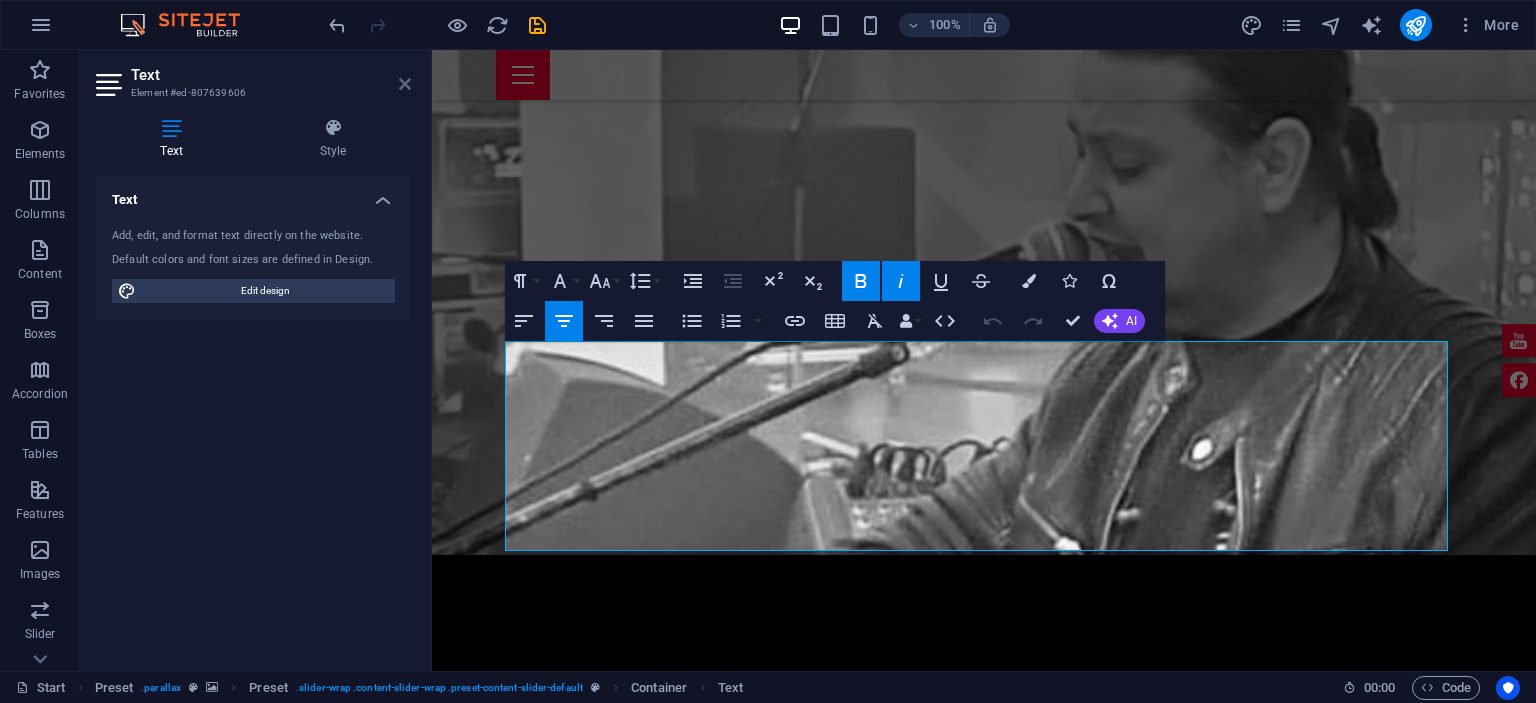 click at bounding box center (405, 84) 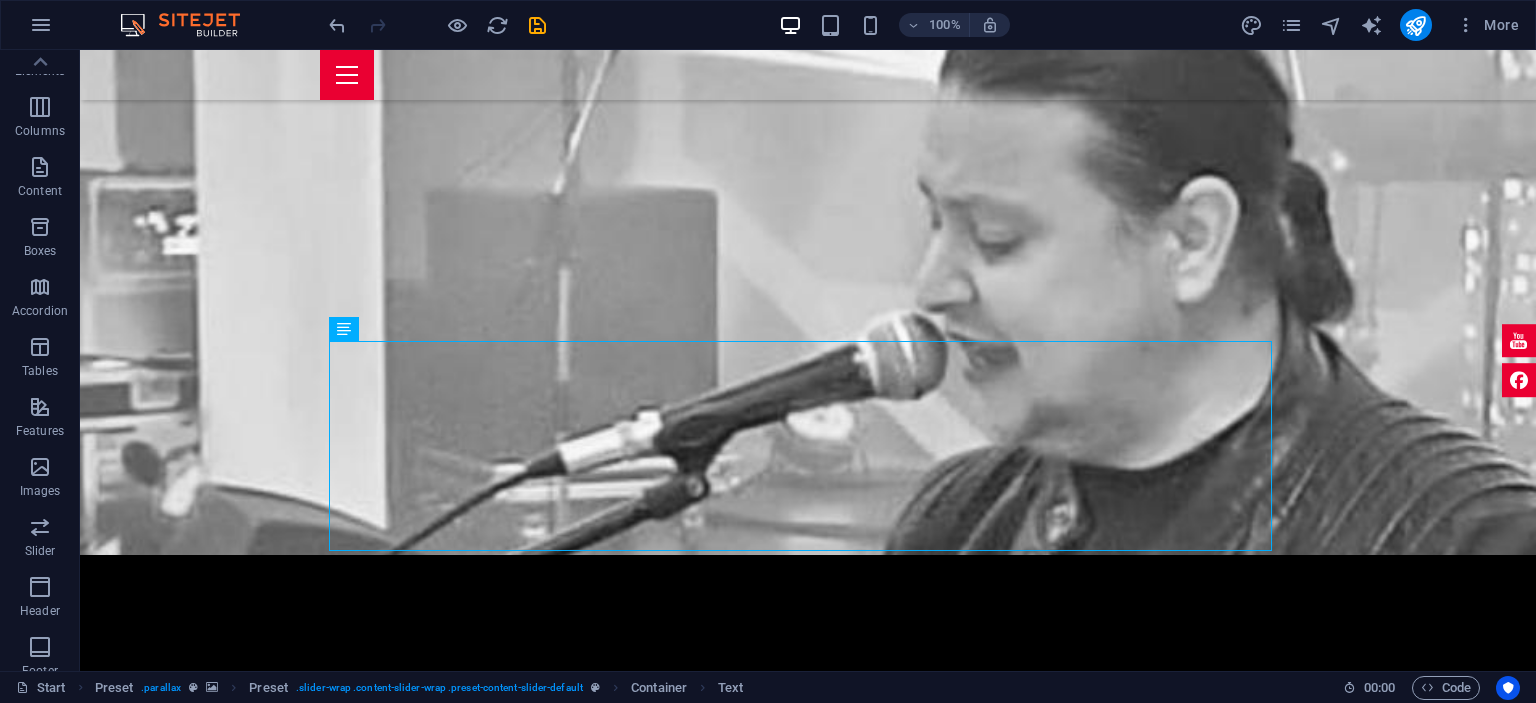 scroll, scrollTop: 0, scrollLeft: 0, axis: both 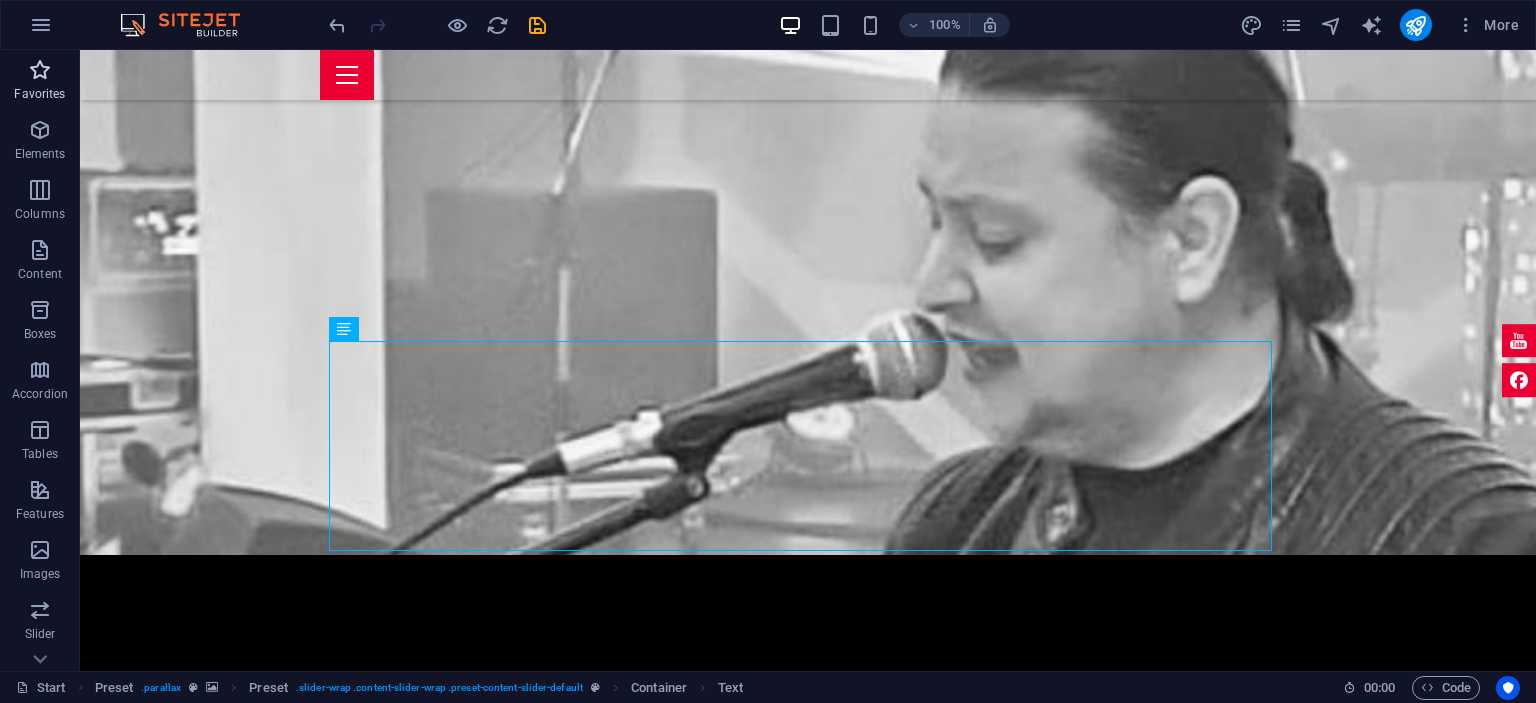 click on "Favorites" at bounding box center (39, 94) 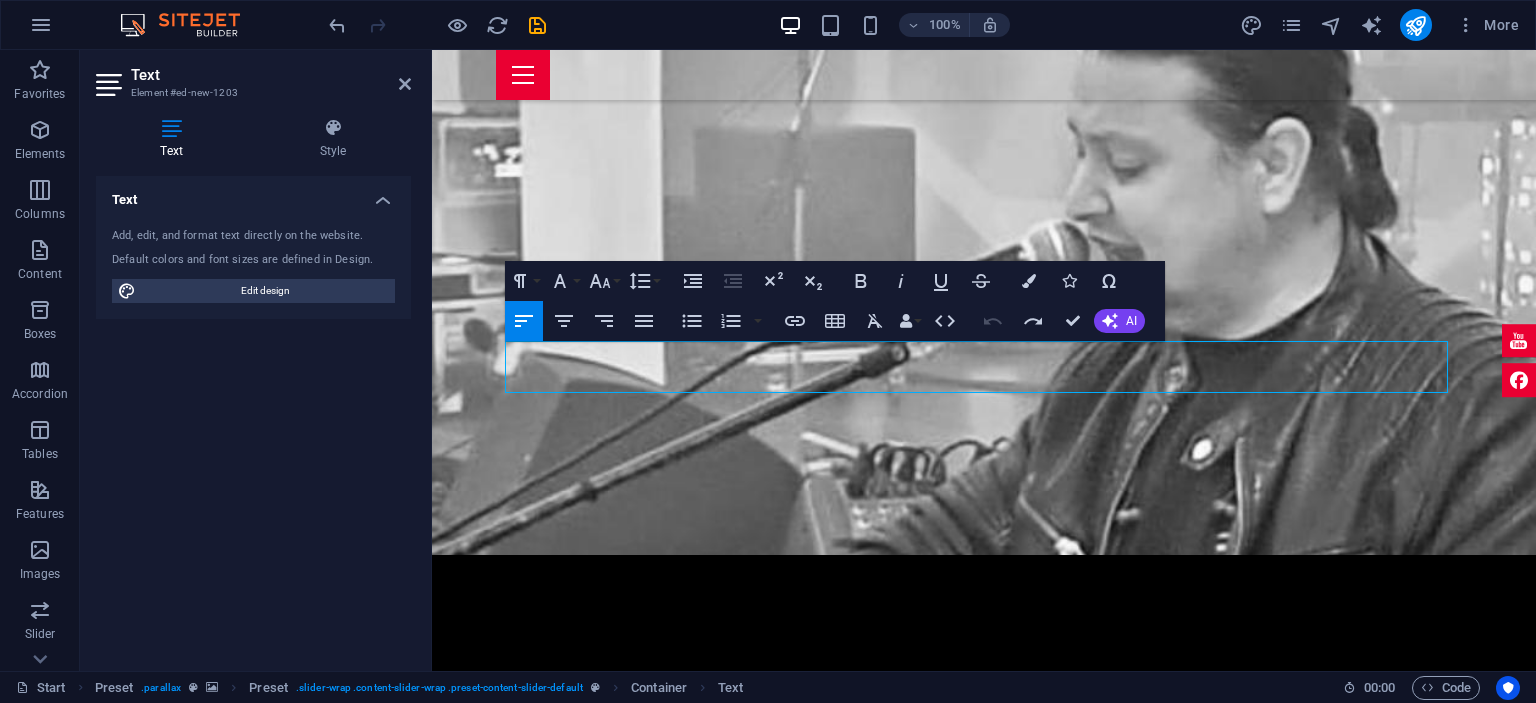 click at bounding box center [984, 3235] 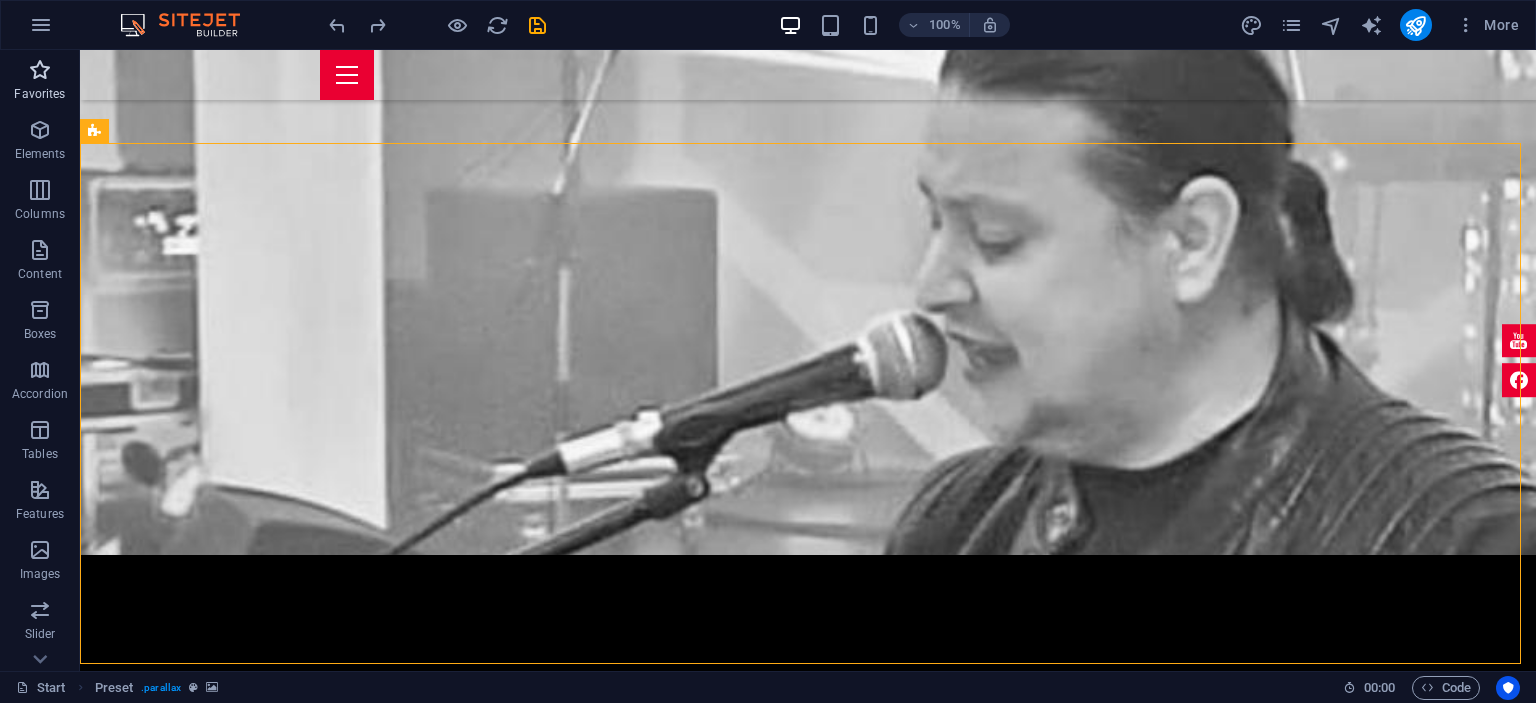 click on "Favorites" at bounding box center [40, 82] 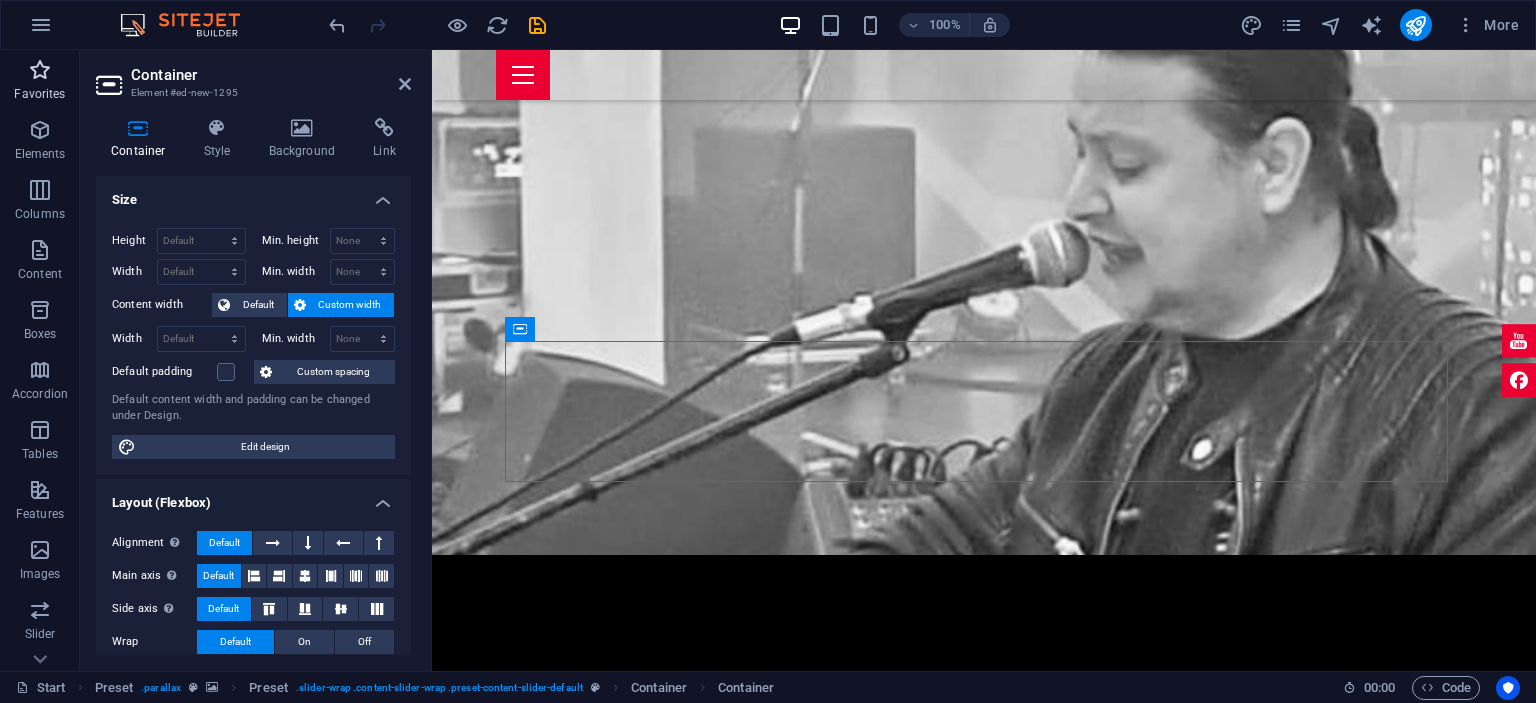 click on "Favorites" at bounding box center [39, 94] 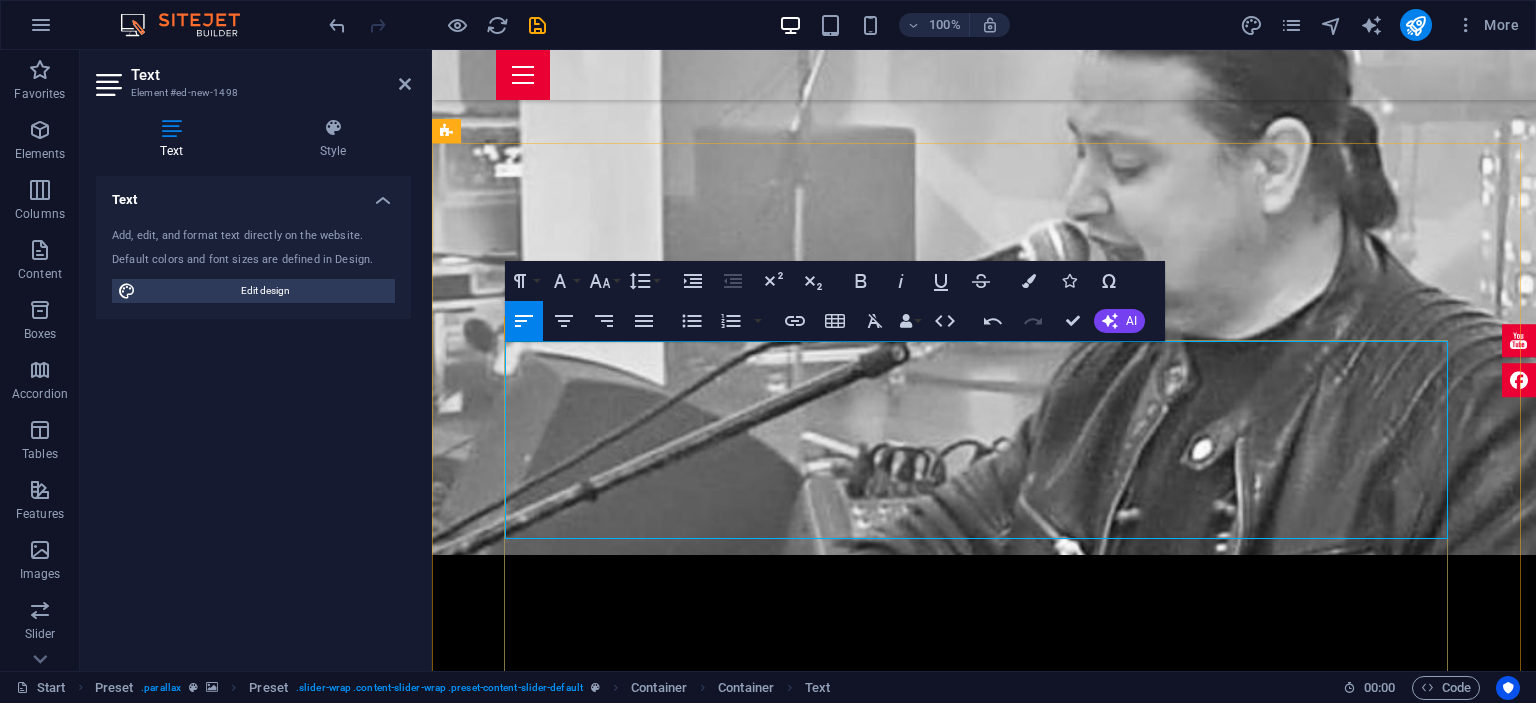 drag, startPoint x: 632, startPoint y: 517, endPoint x: 509, endPoint y: 350, distance: 207.4078 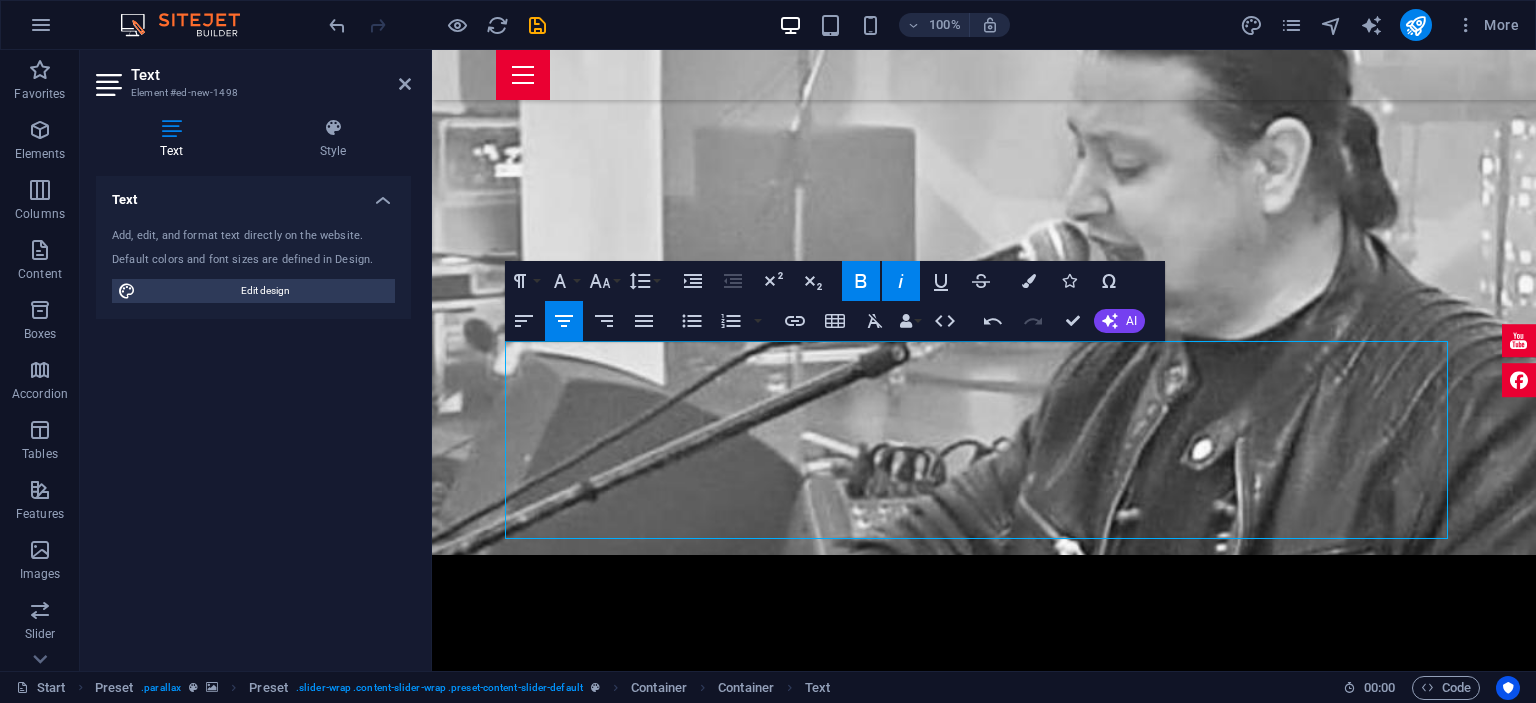 click 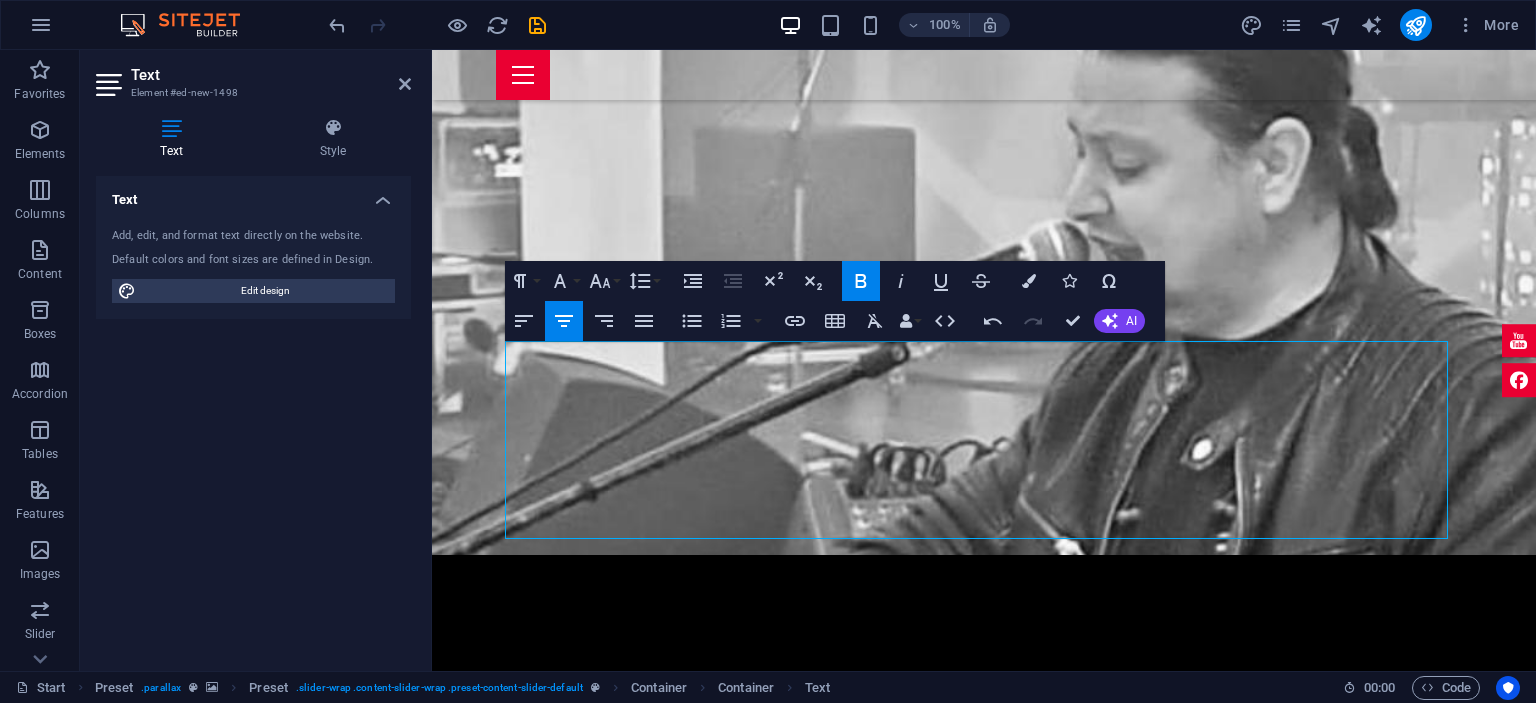 click 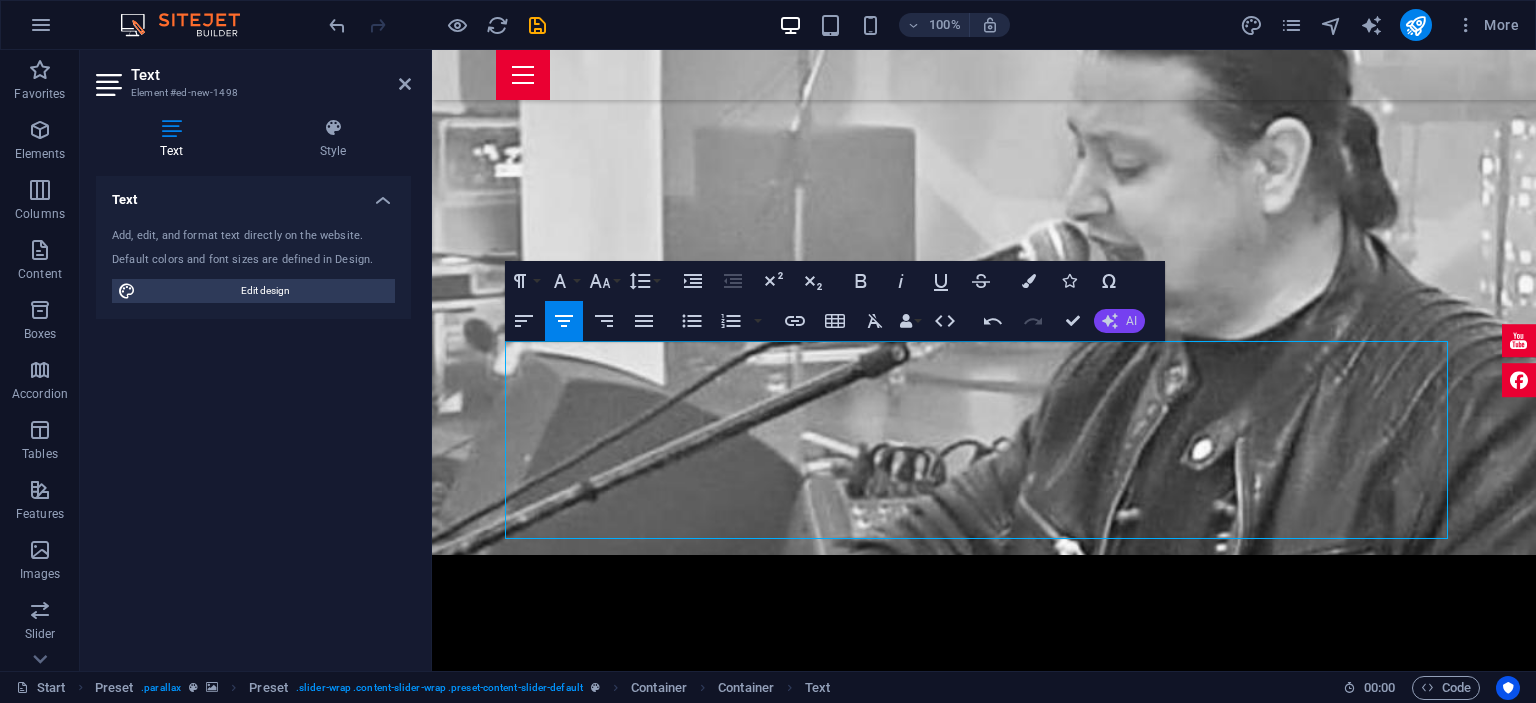 click 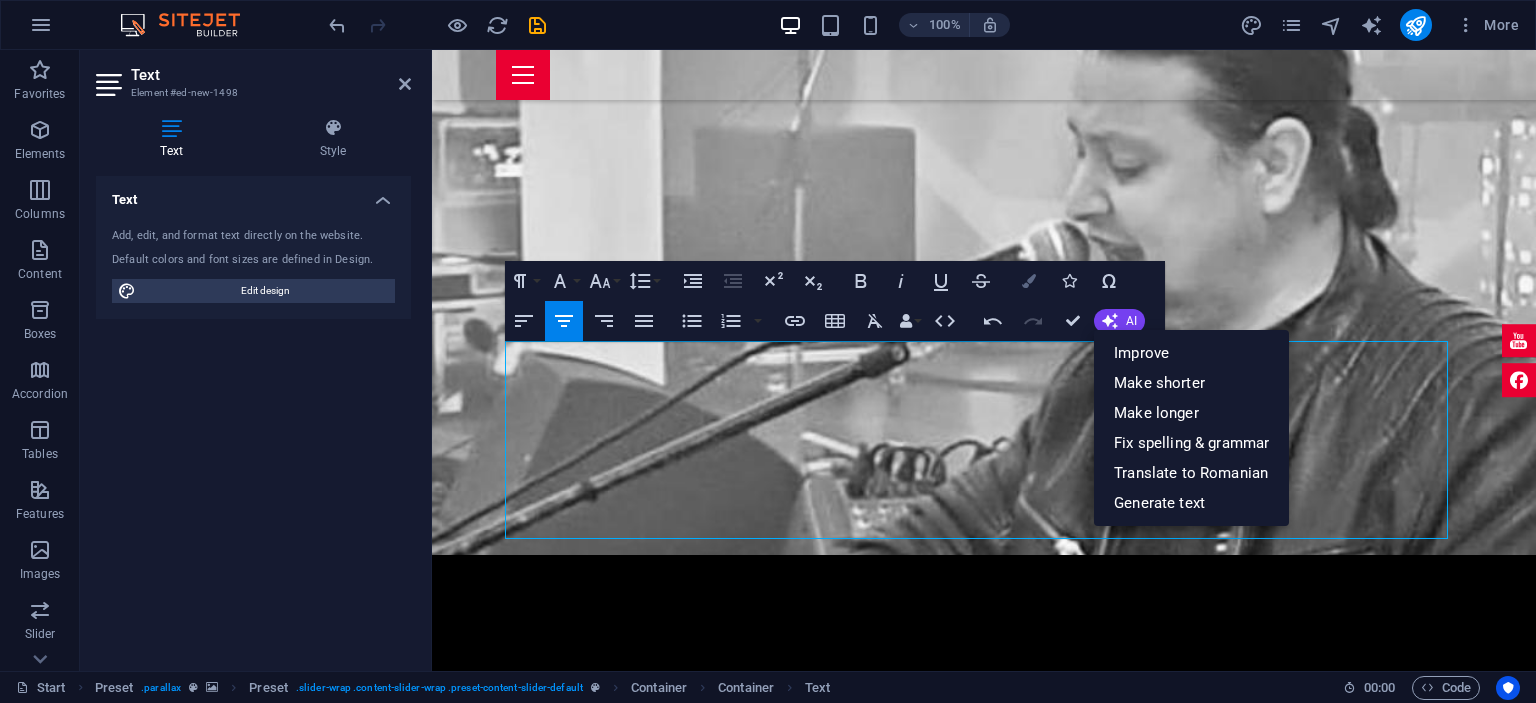 click at bounding box center [1029, 281] 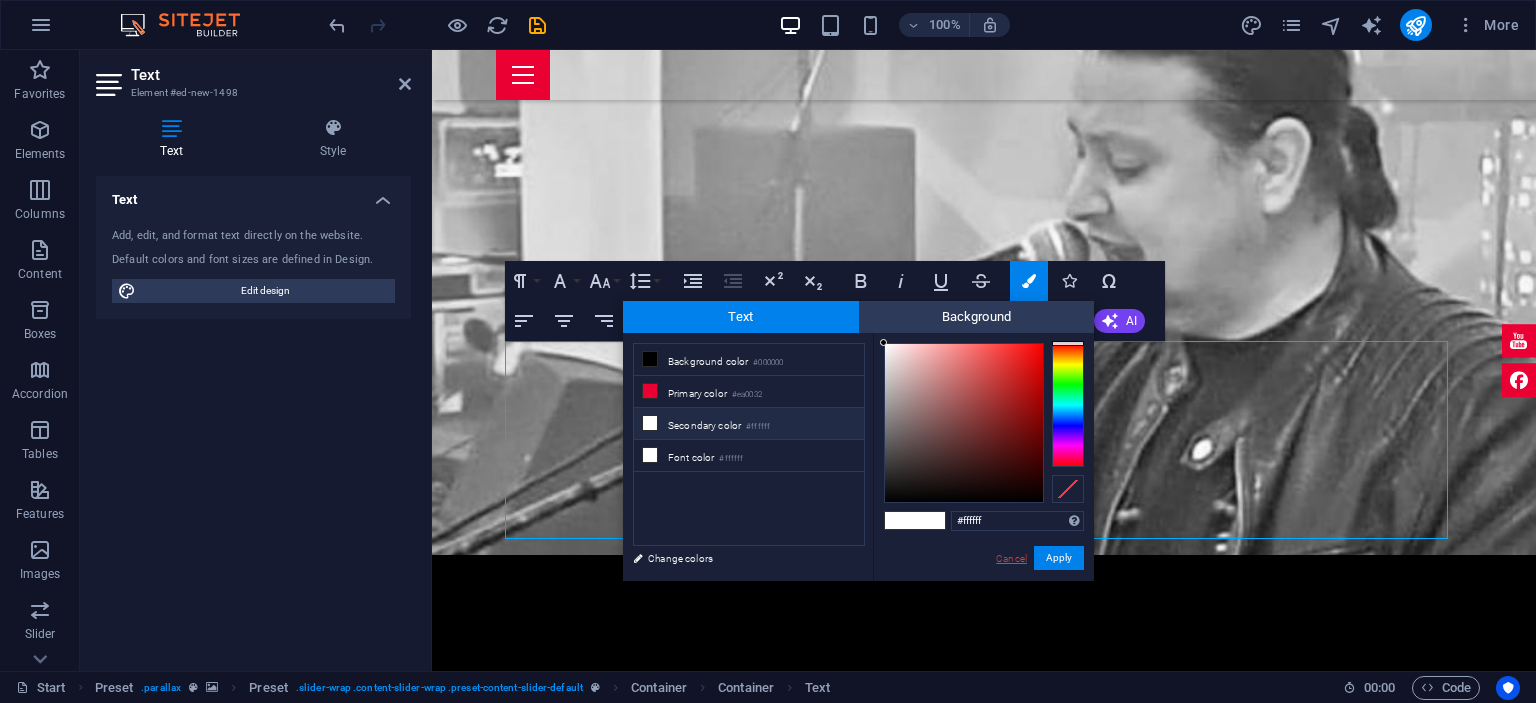 drag, startPoint x: 1007, startPoint y: 555, endPoint x: 576, endPoint y: 506, distance: 433.77643 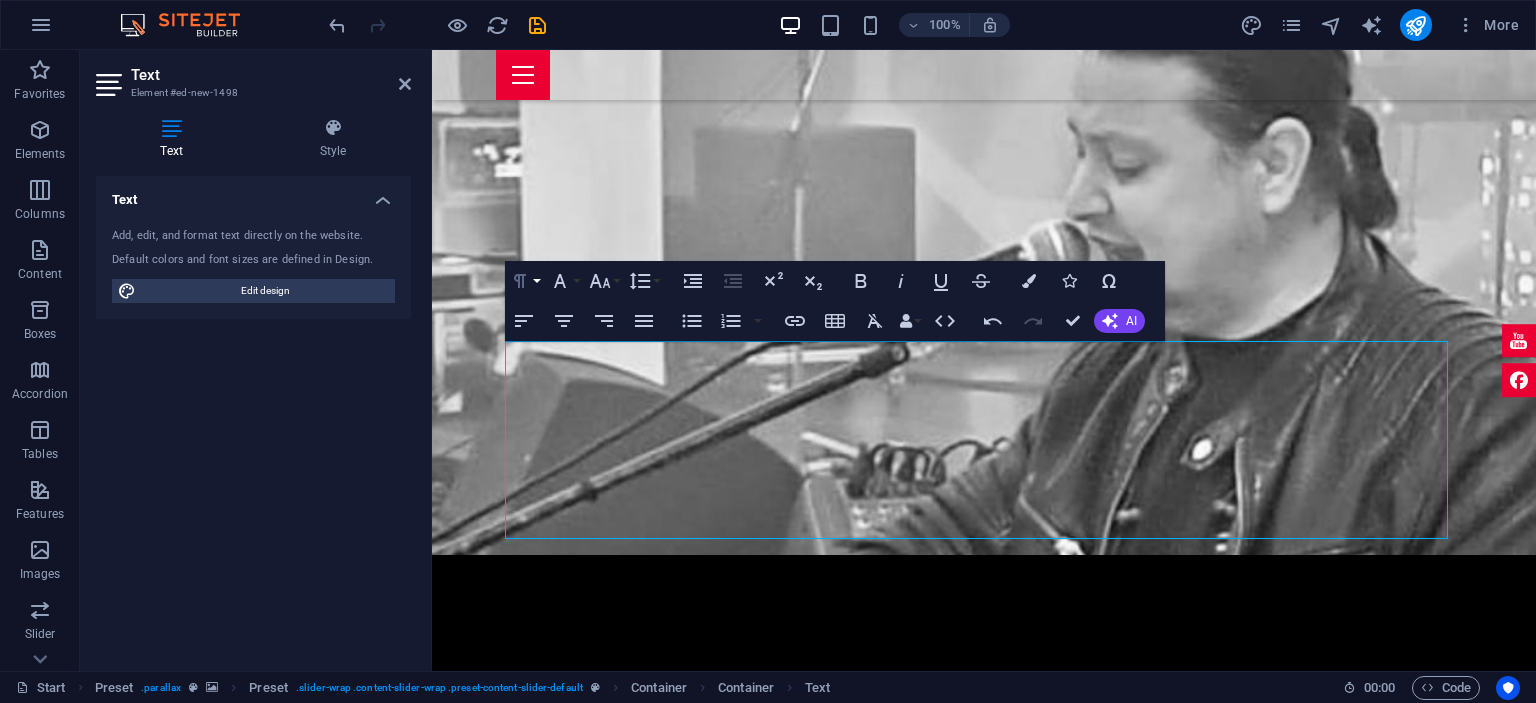 click on "Paragraph Format" at bounding box center (524, 281) 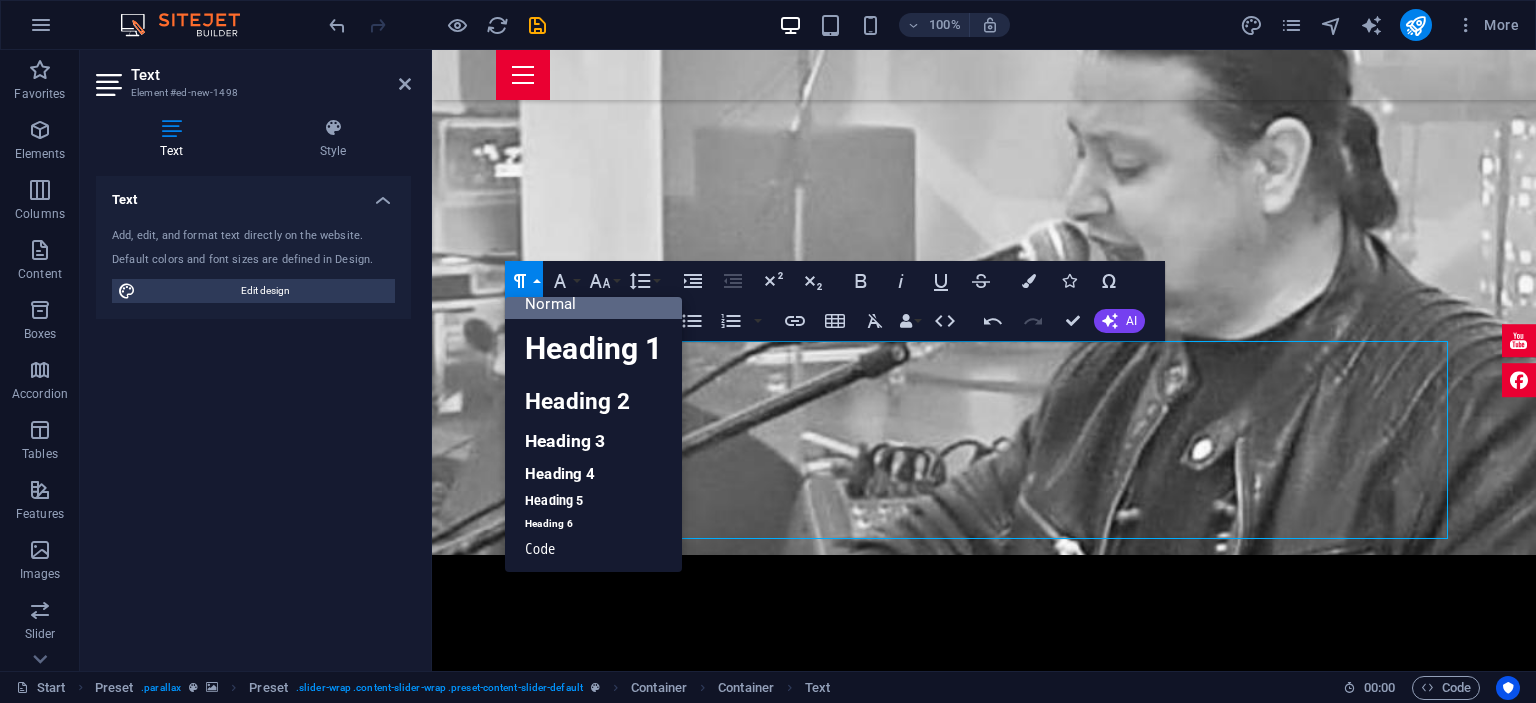 scroll, scrollTop: 16, scrollLeft: 0, axis: vertical 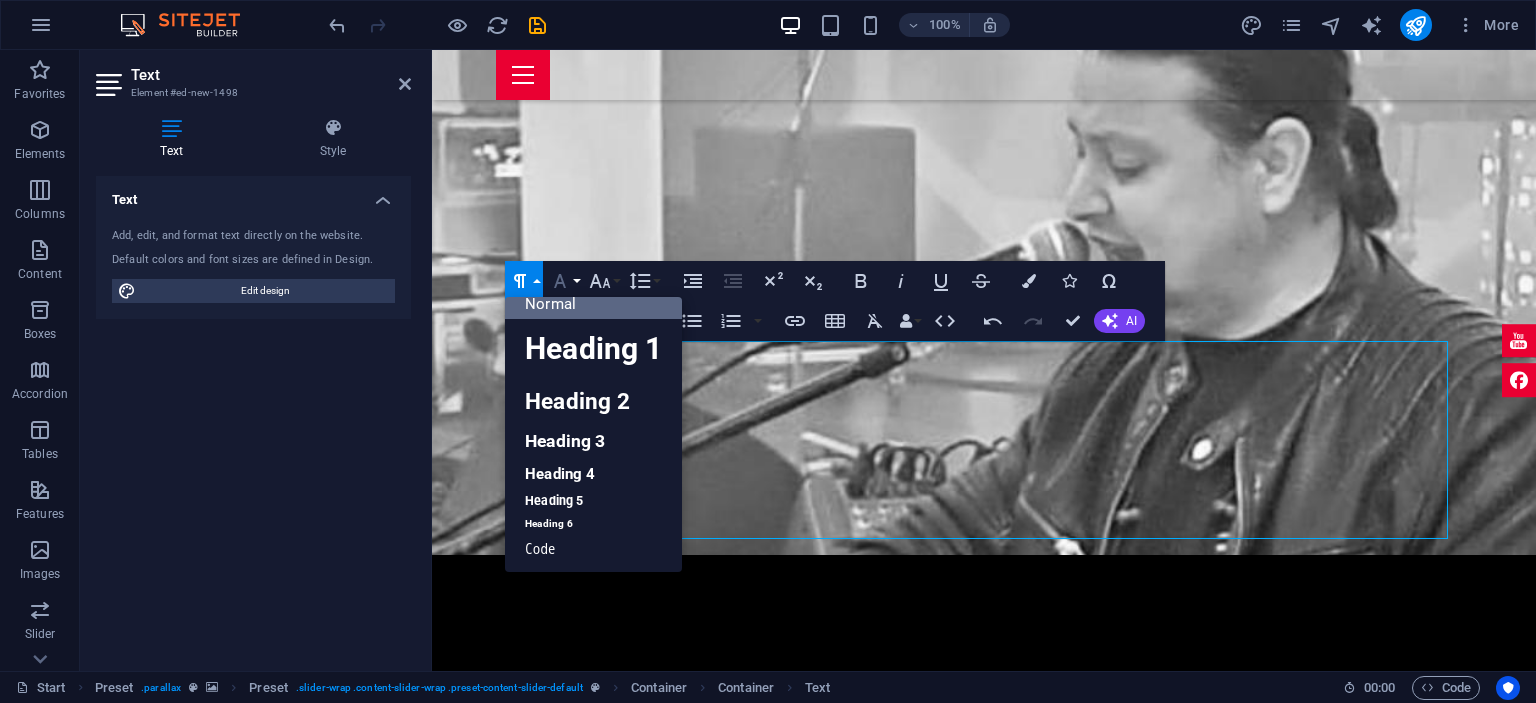 click on "Font Family" at bounding box center (564, 281) 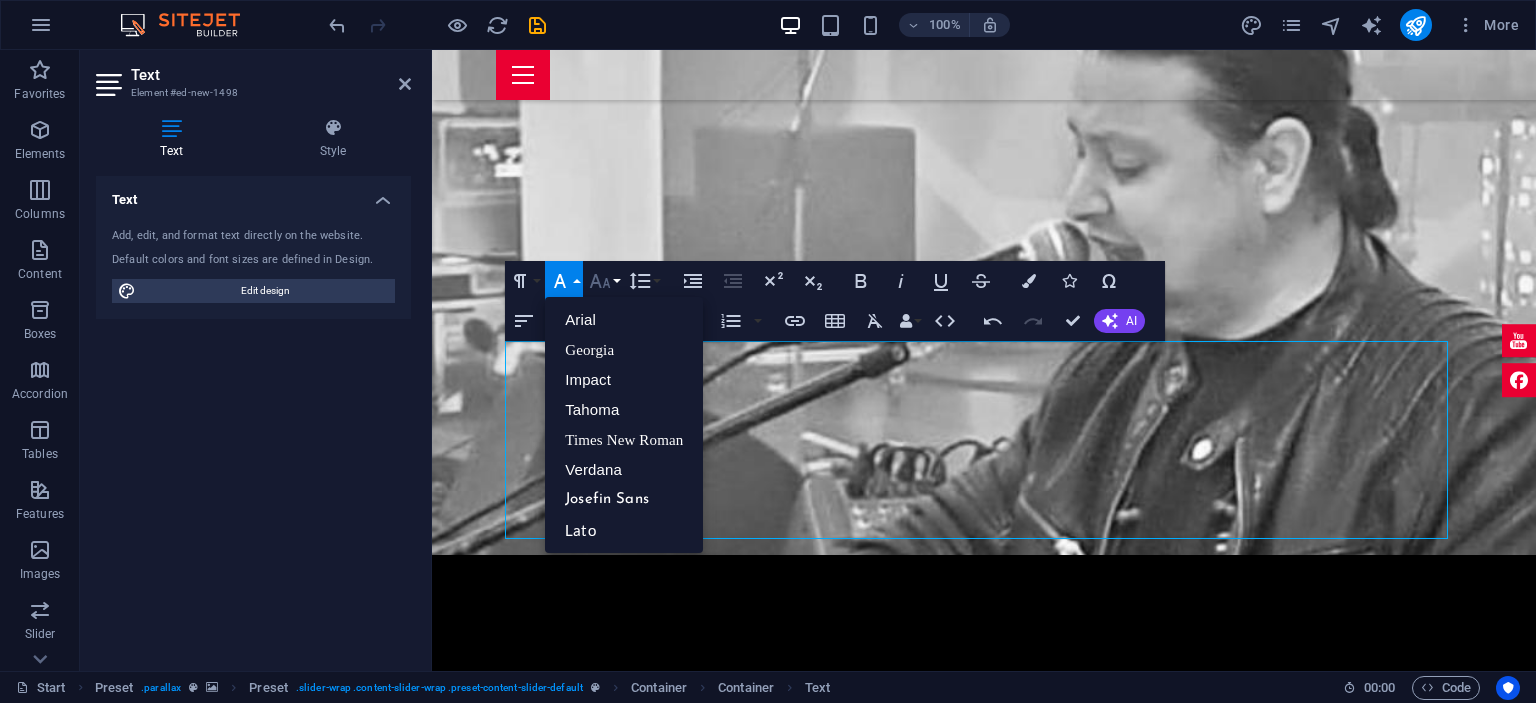 click on "Font Size" at bounding box center [604, 281] 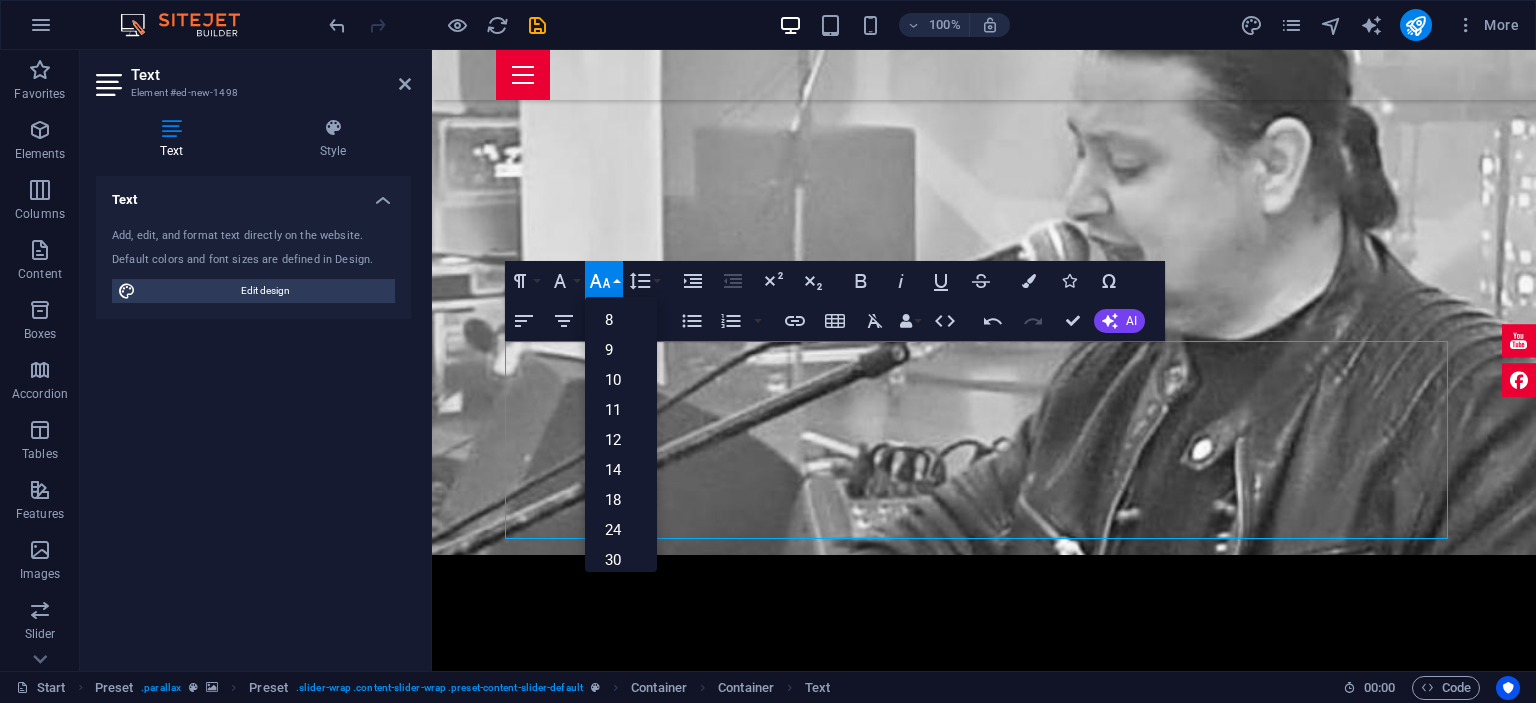 click on "Text Add, edit, and format text directly on the website. Default colors and font sizes are defined in Design. Edit design Alignment Left aligned Centered Right aligned" at bounding box center [253, 415] 